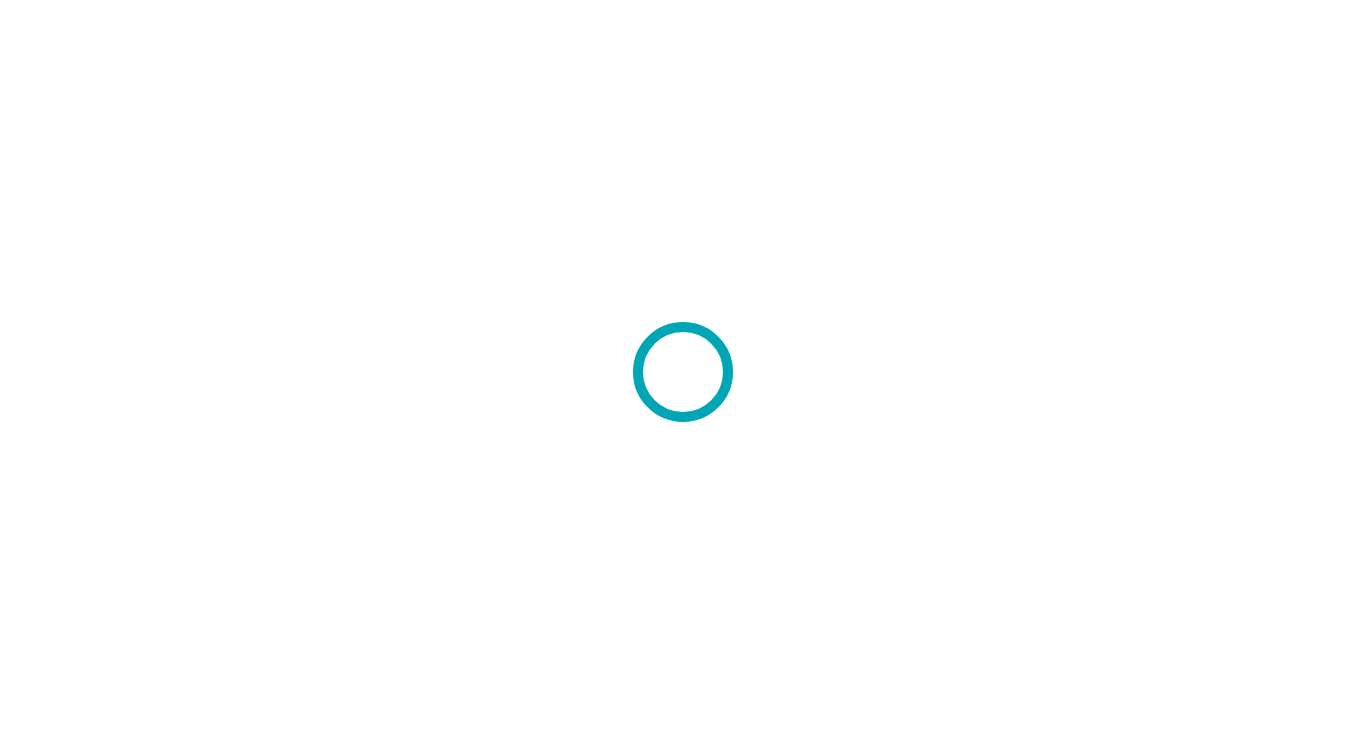 scroll, scrollTop: 0, scrollLeft: 0, axis: both 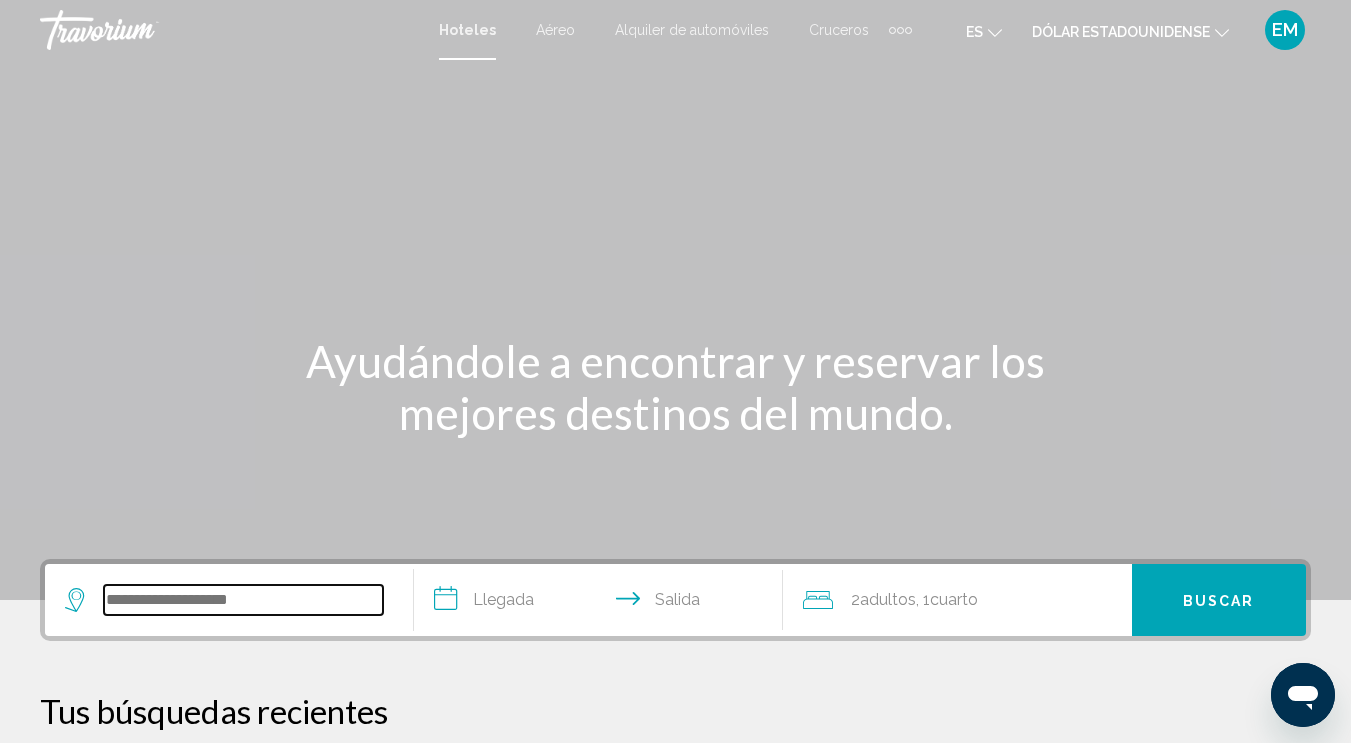 click at bounding box center [243, 600] 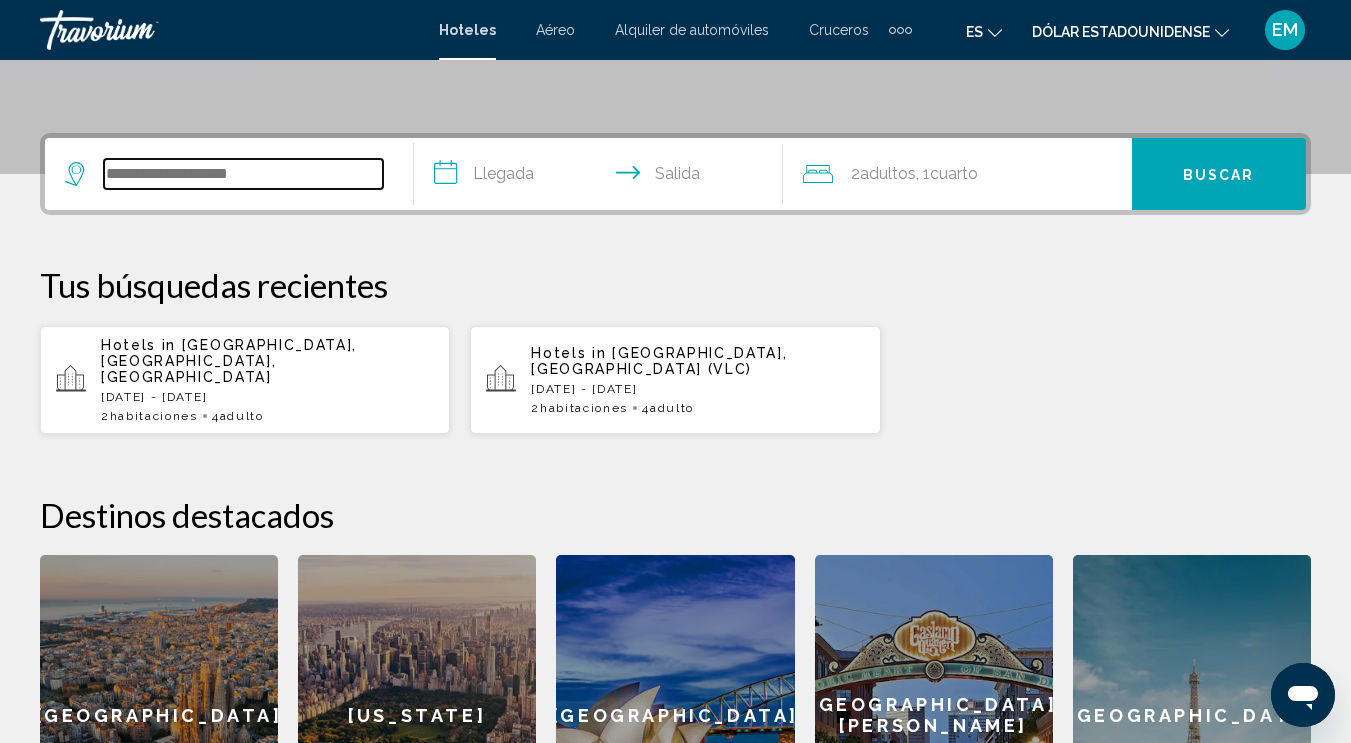 scroll, scrollTop: 494, scrollLeft: 0, axis: vertical 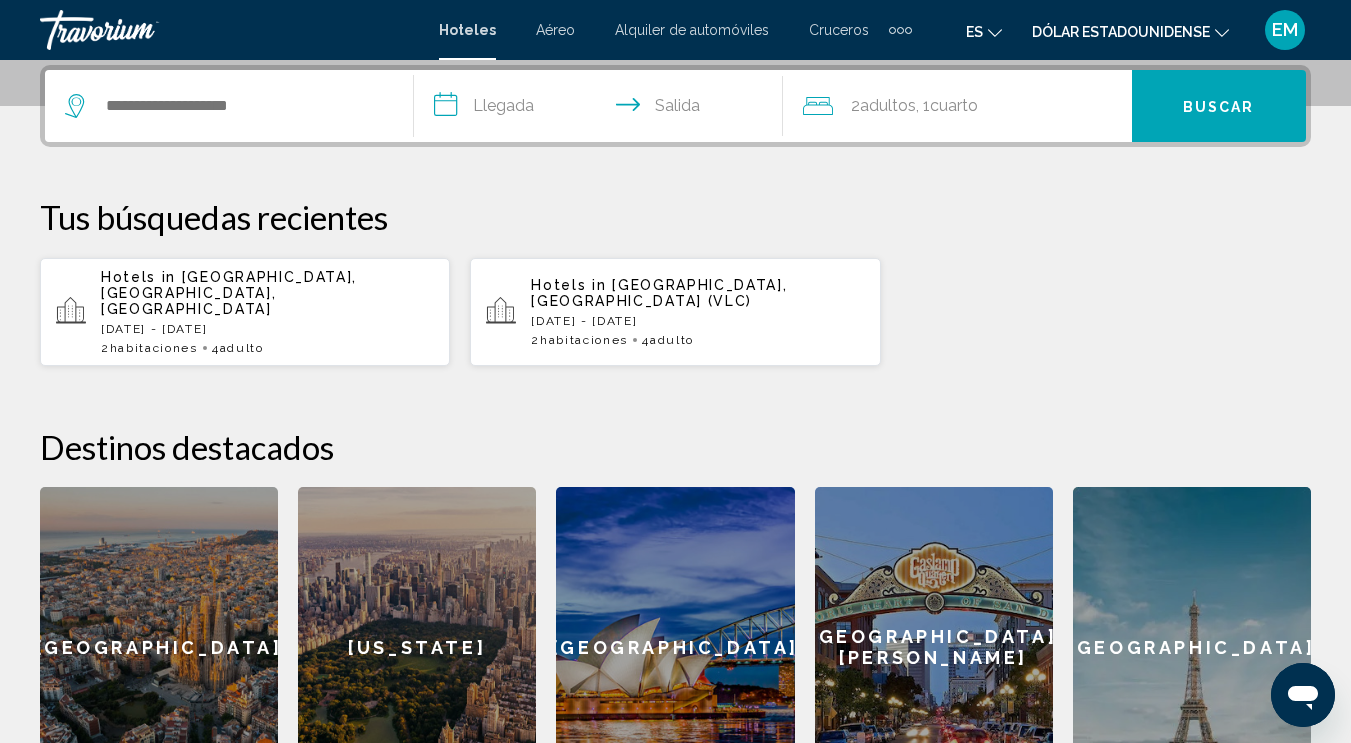 click 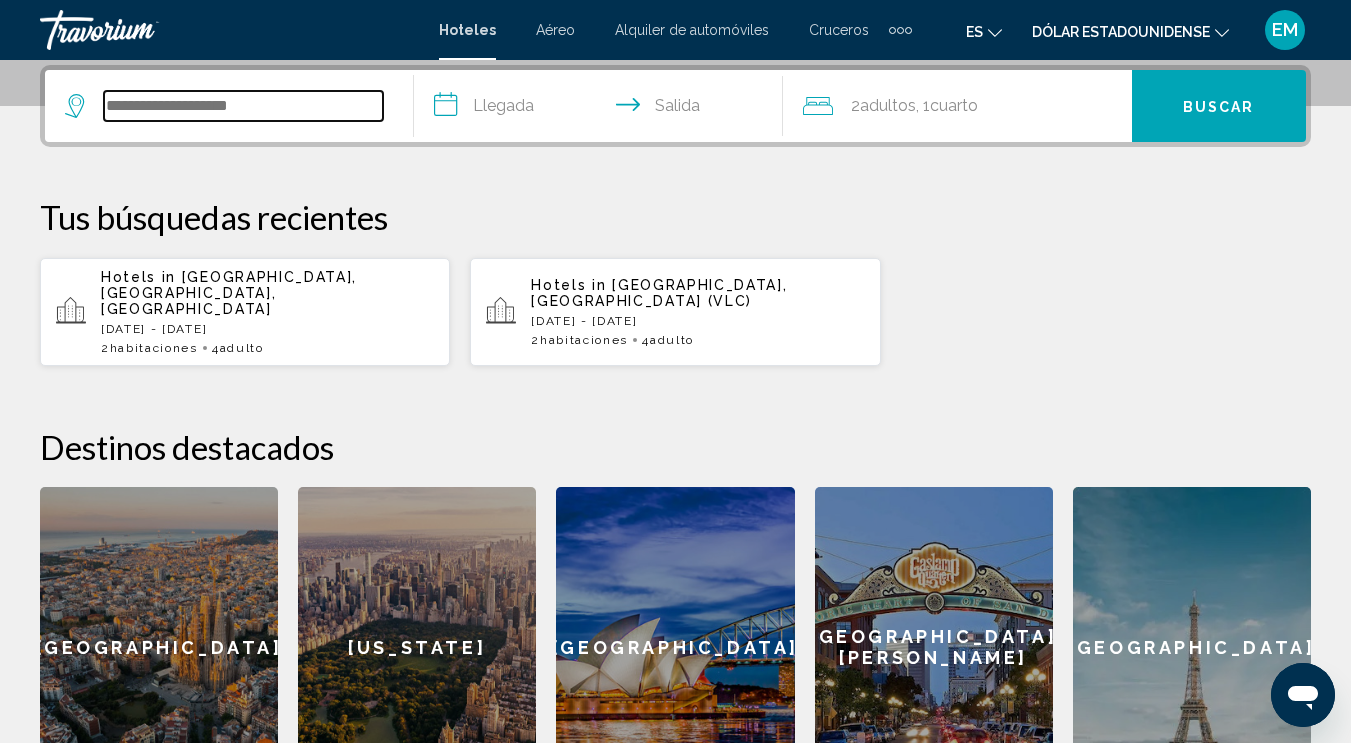 click at bounding box center [243, 106] 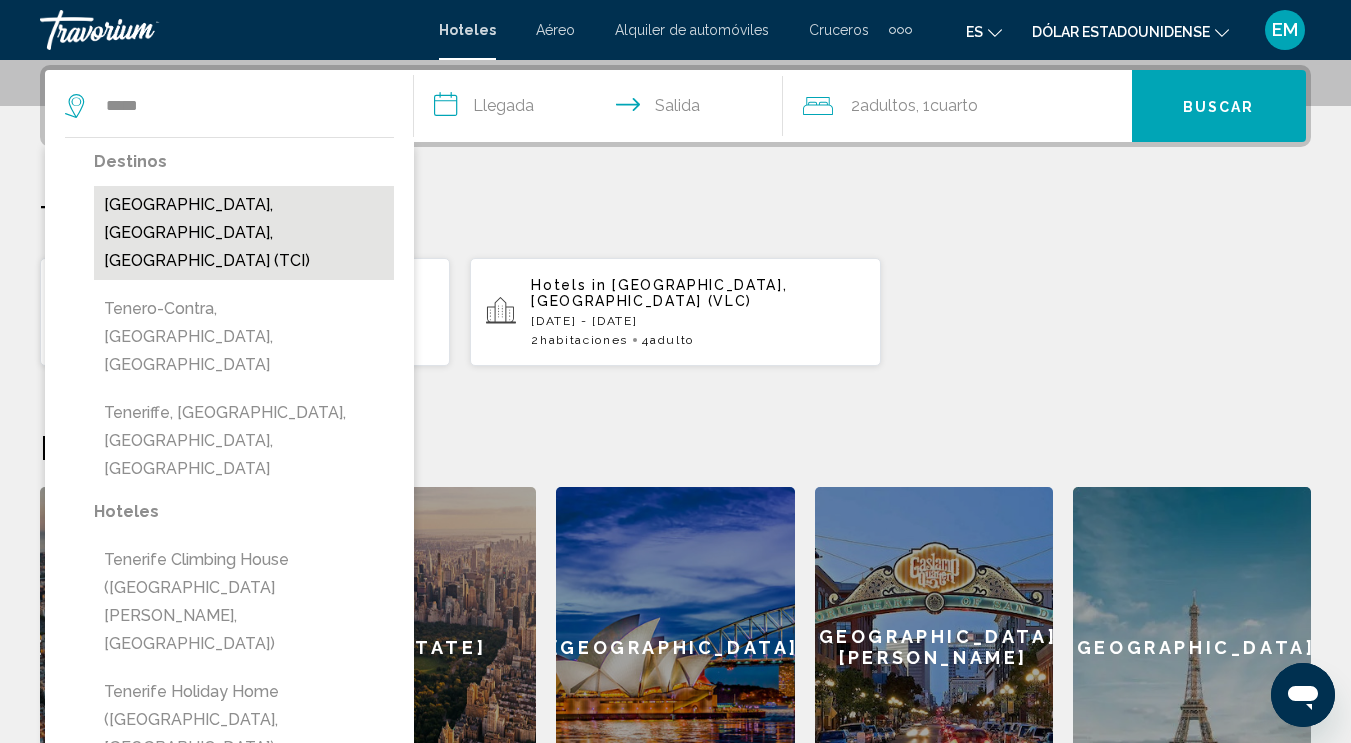 click on "Tenerife, Canary Islands, Spain (TCI)" at bounding box center [244, 233] 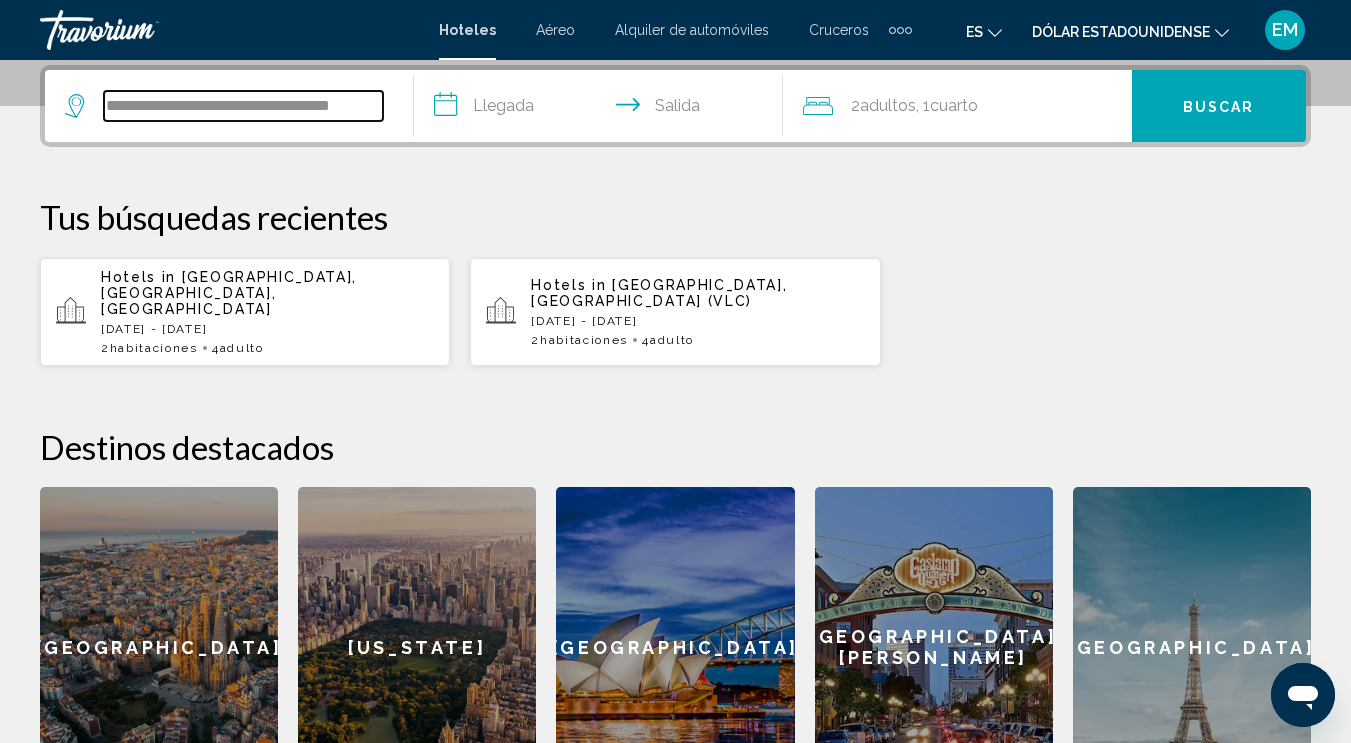 drag, startPoint x: 367, startPoint y: 112, endPoint x: 83, endPoint y: 127, distance: 284.39584 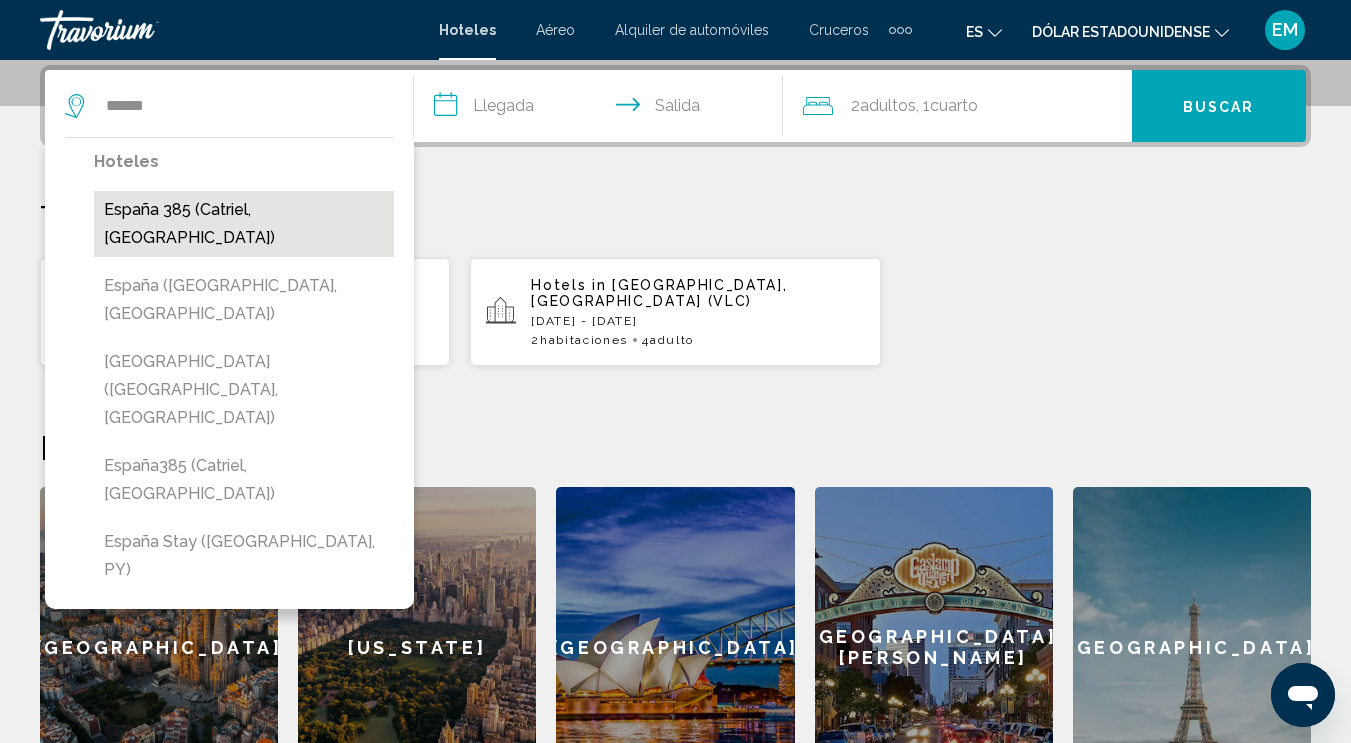 click on "España 385 (Catriel, AR)" at bounding box center (244, 224) 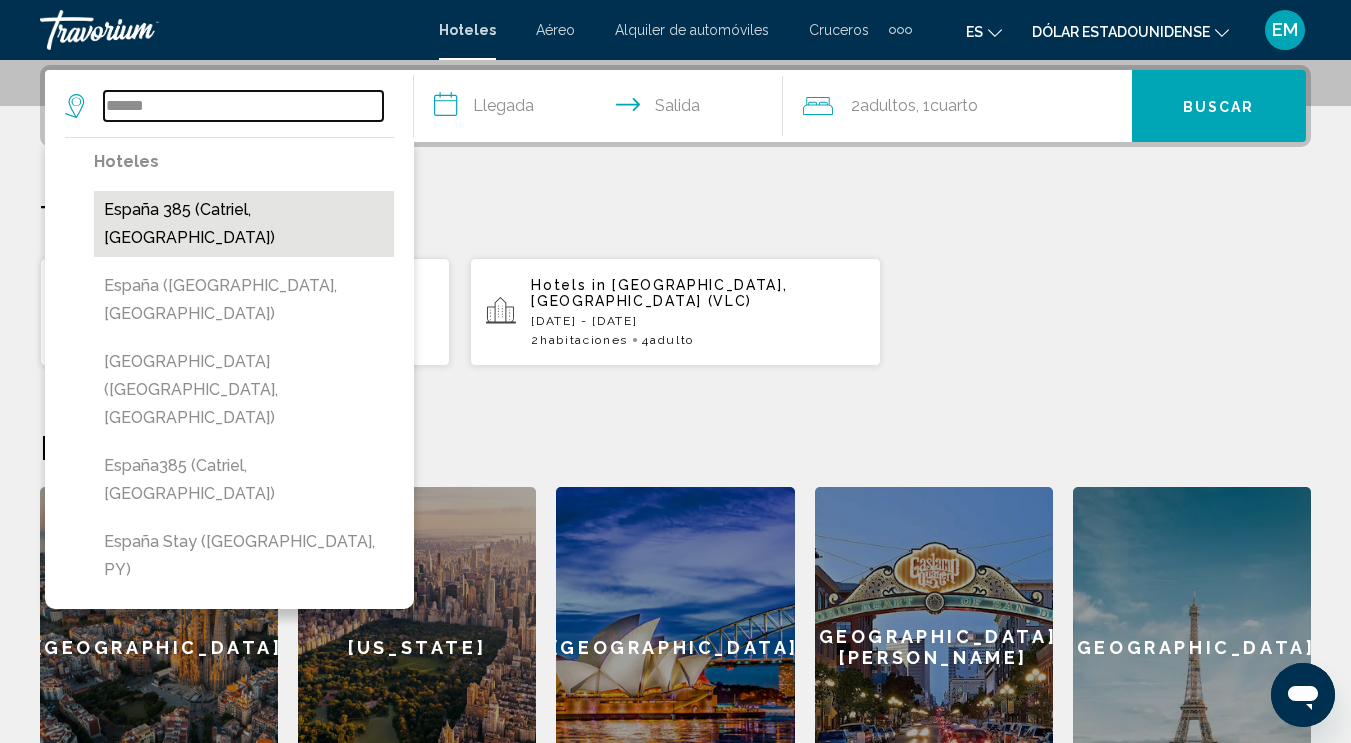 type on "**********" 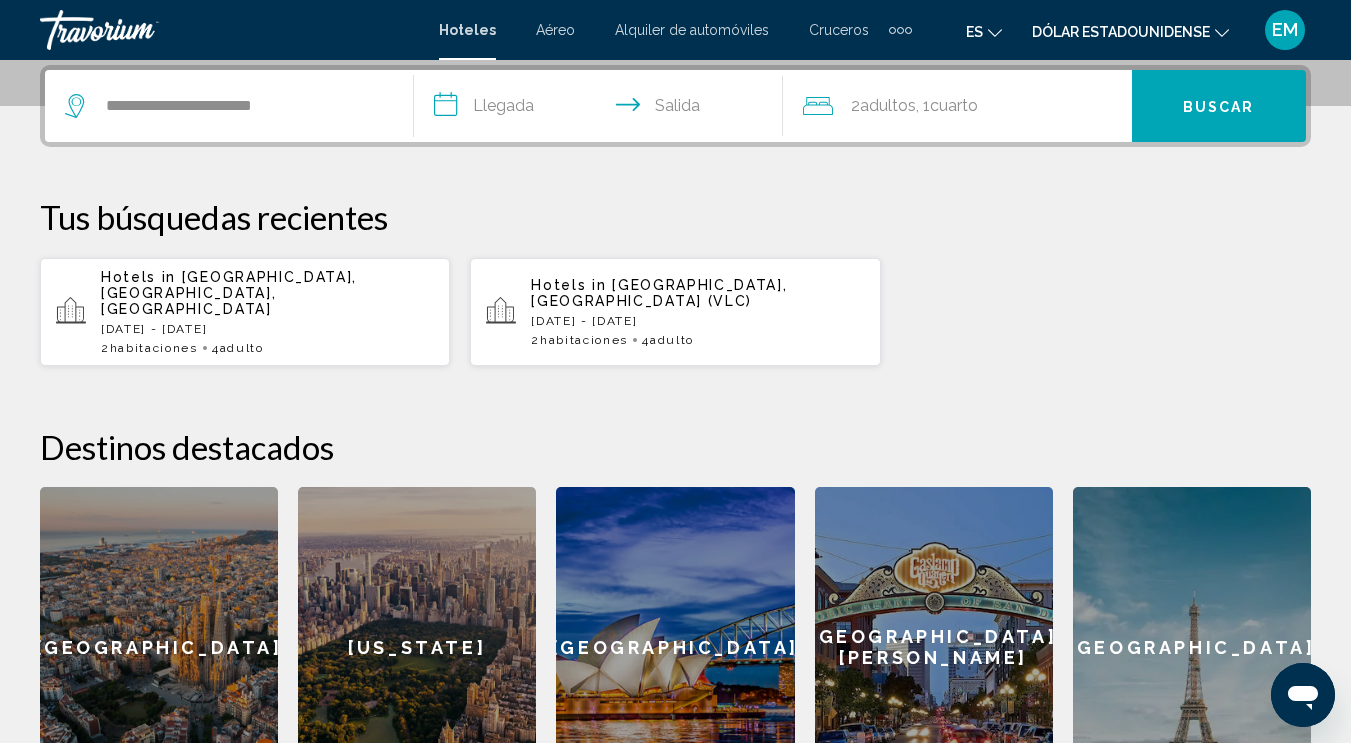 click on "**********" at bounding box center [602, 109] 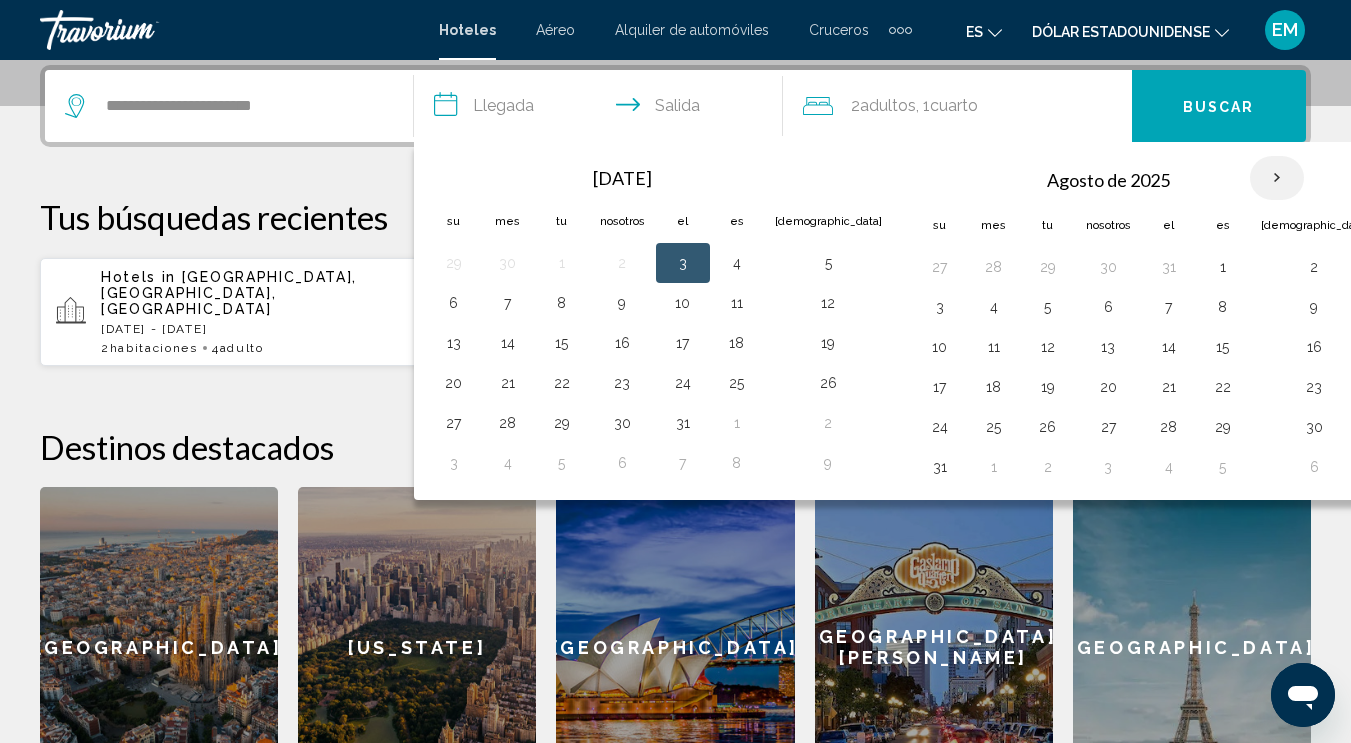 click at bounding box center [1277, 178] 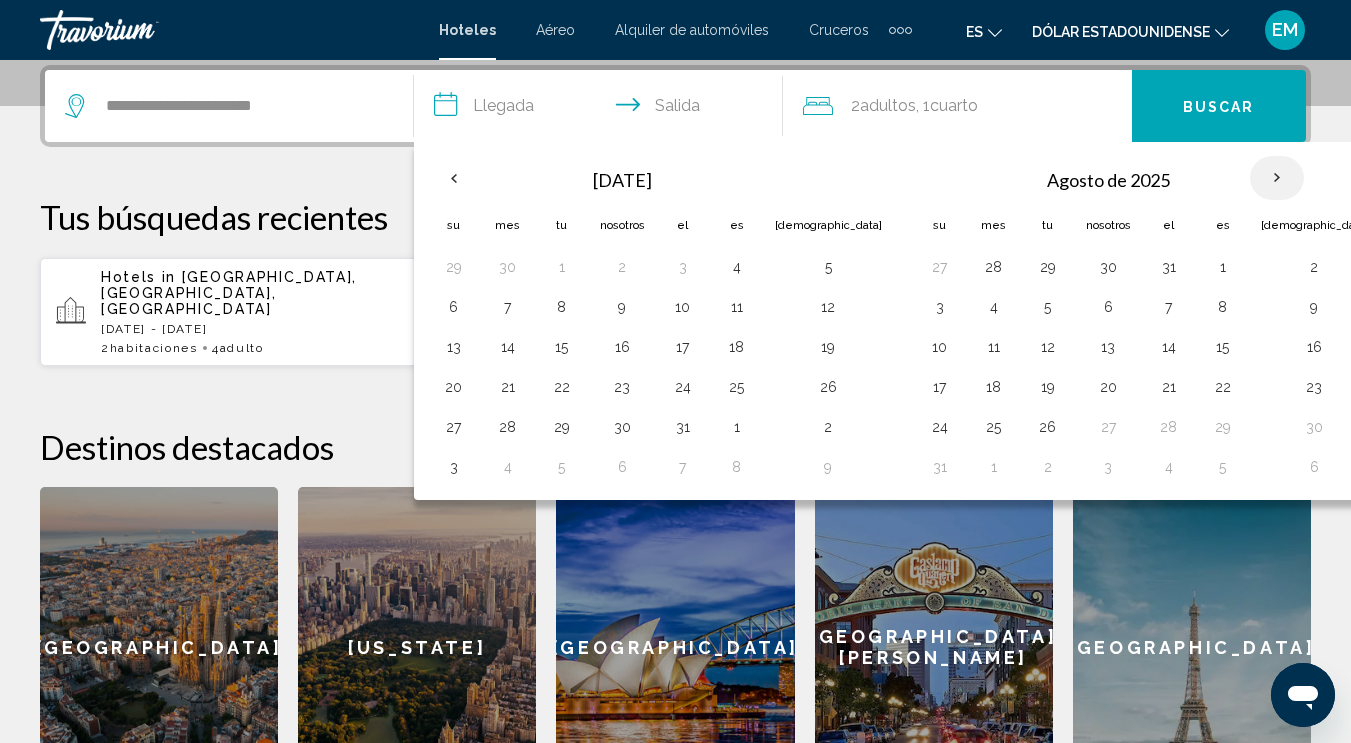 click at bounding box center [1277, 178] 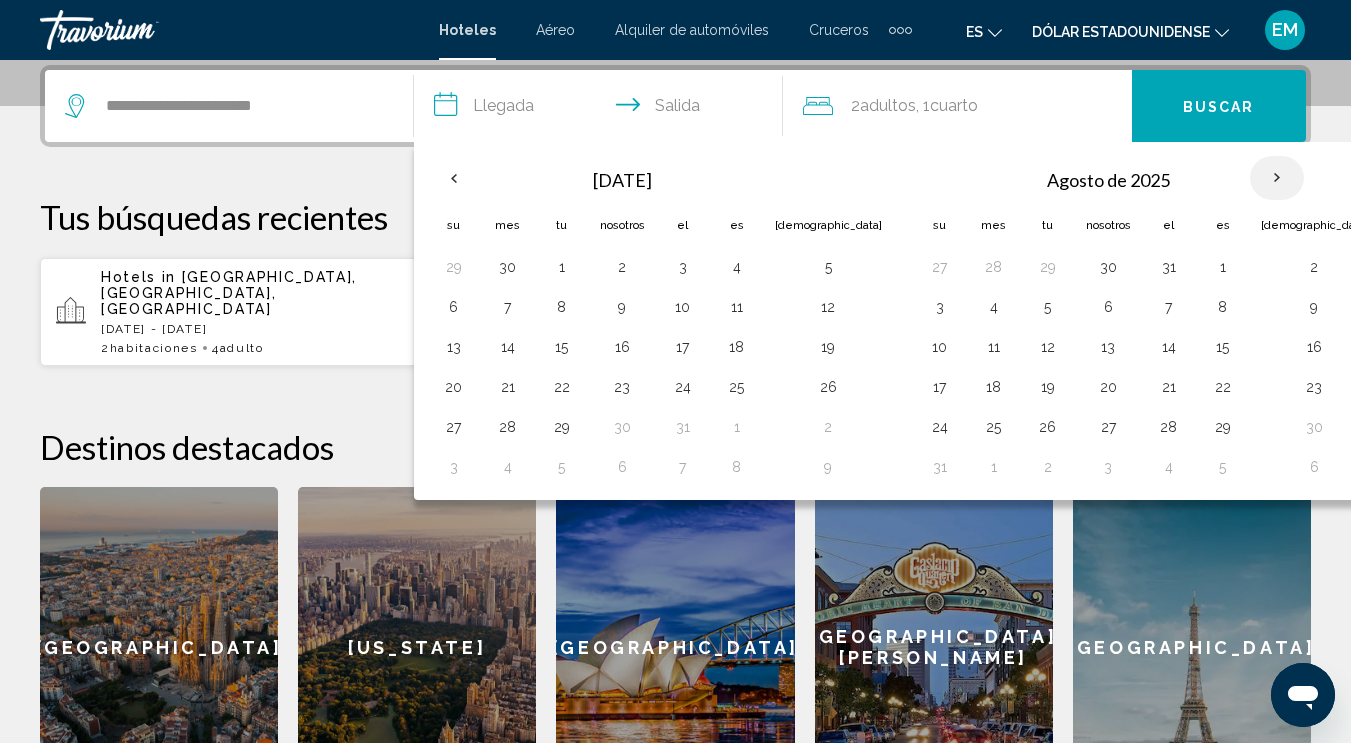 click at bounding box center [1277, 178] 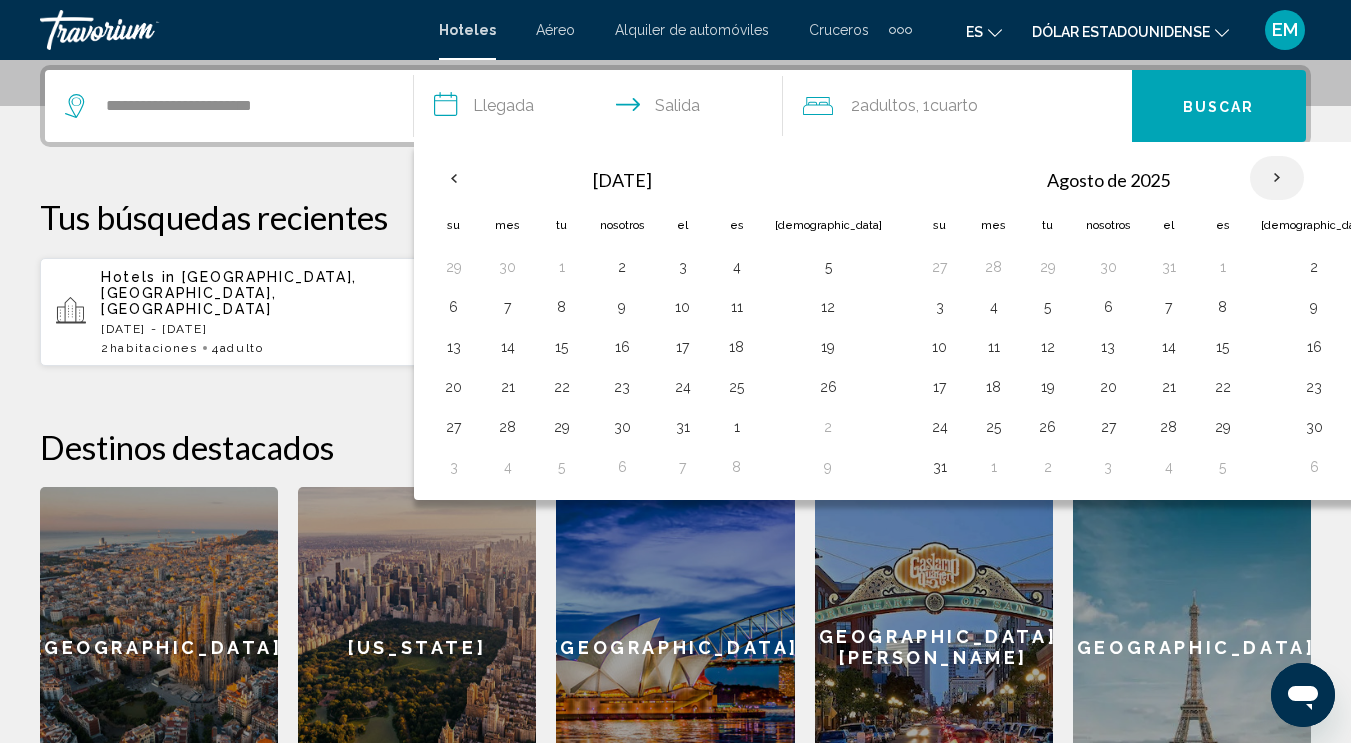 click at bounding box center [1277, 178] 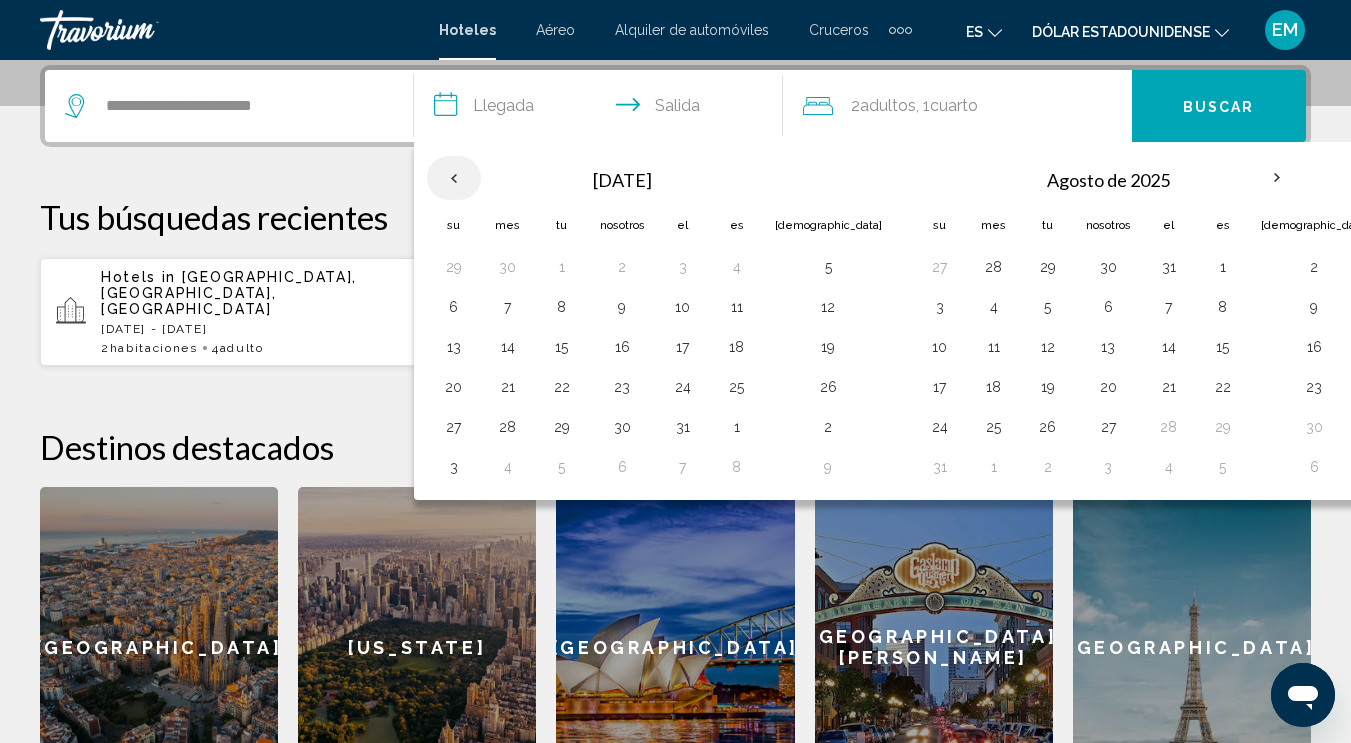 click at bounding box center (454, 178) 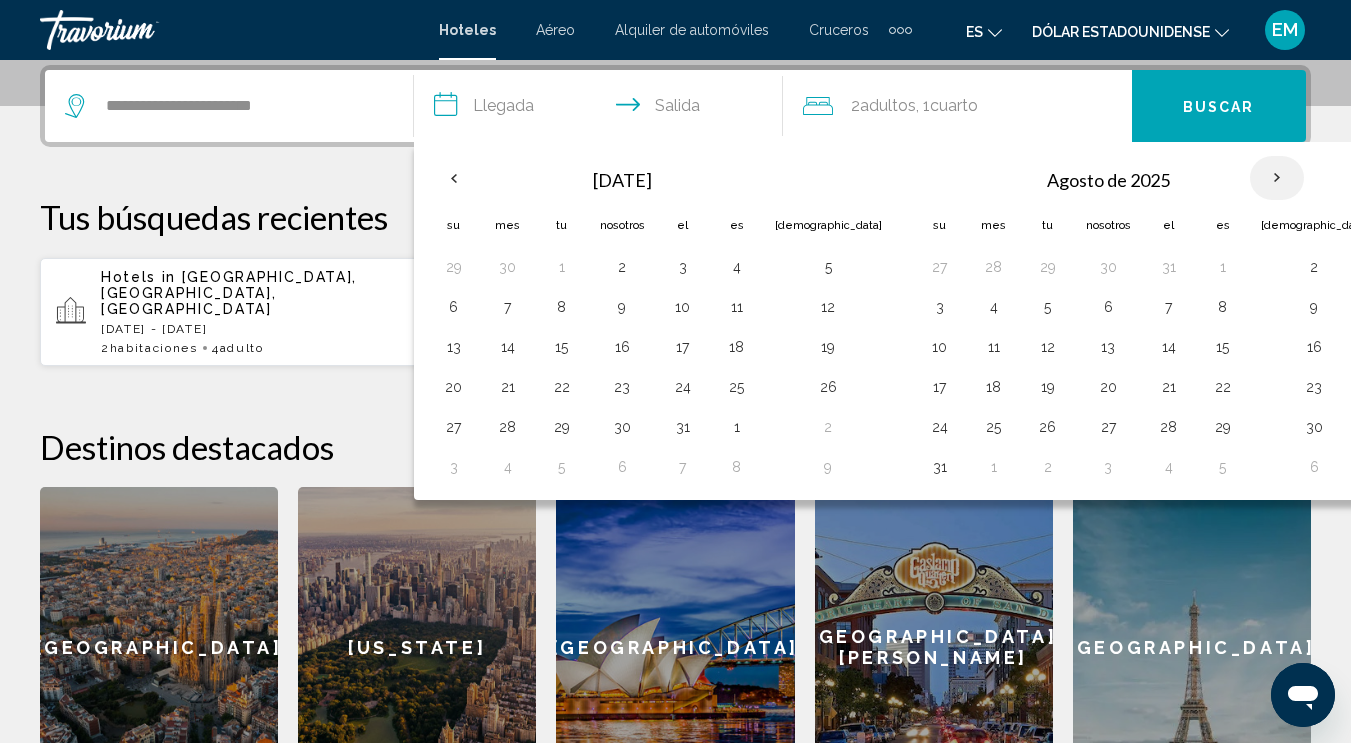 click at bounding box center (1277, 178) 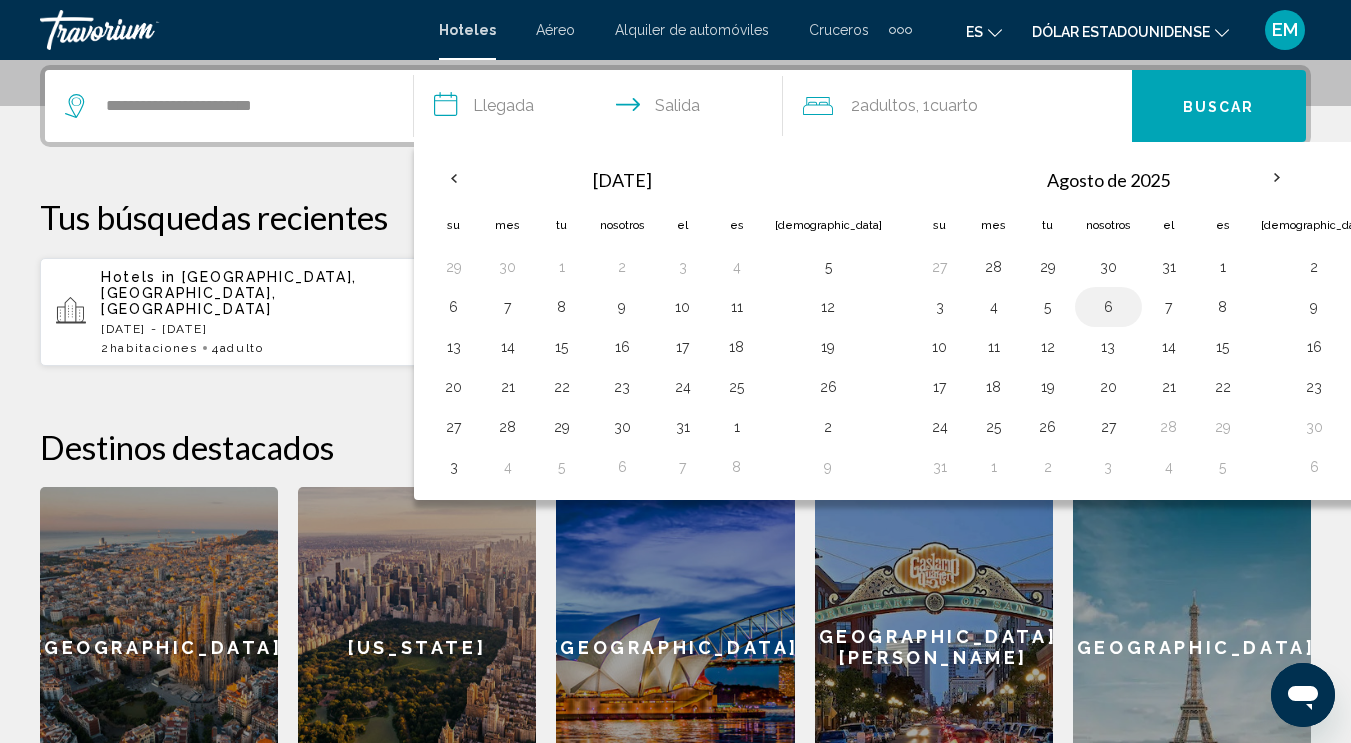 click on "6" at bounding box center [1108, 307] 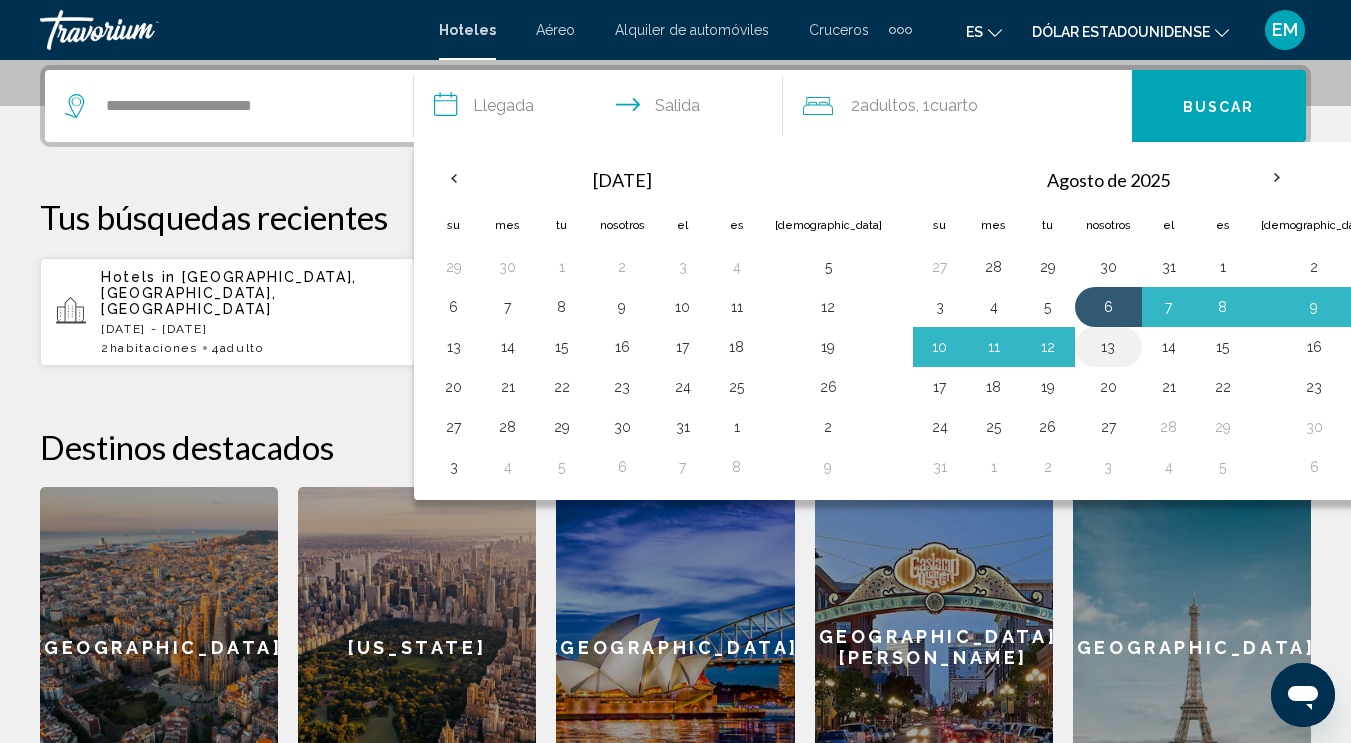 click on "13" at bounding box center [1108, 347] 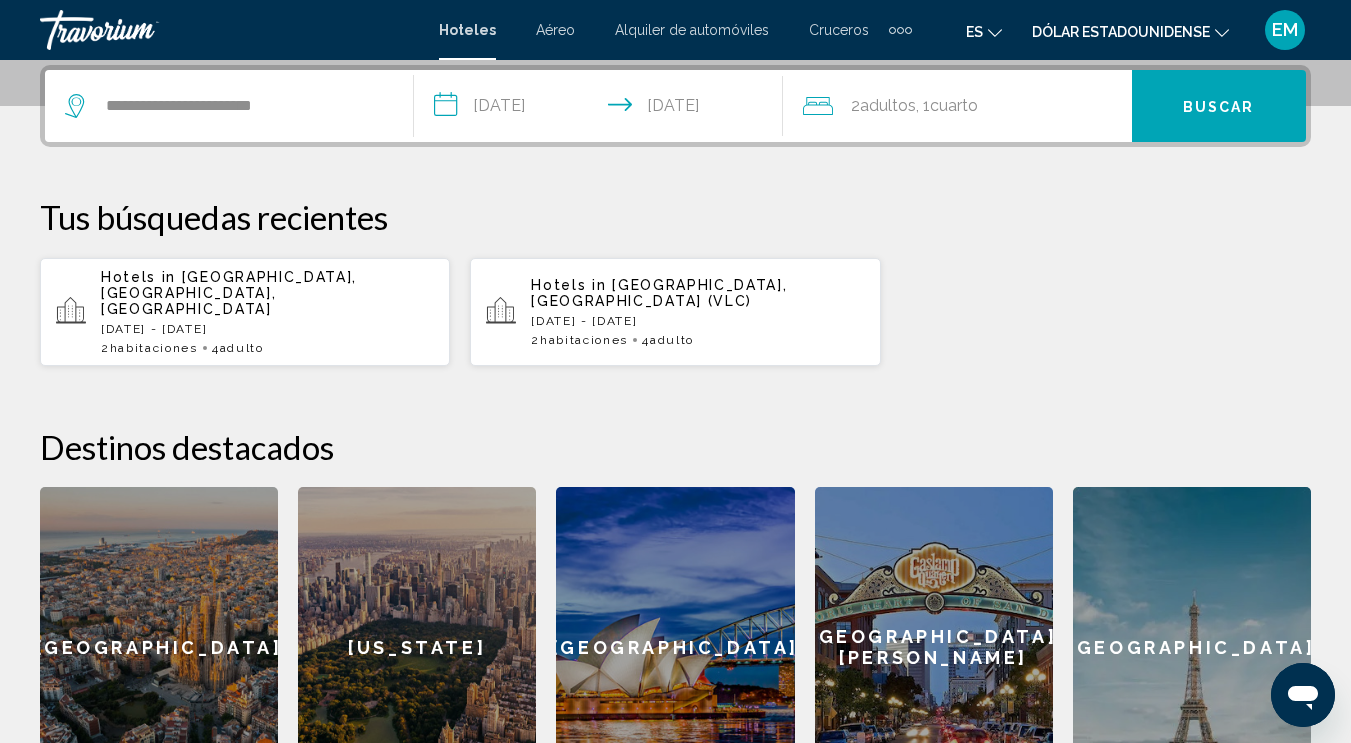 click on "**********" at bounding box center (602, 109) 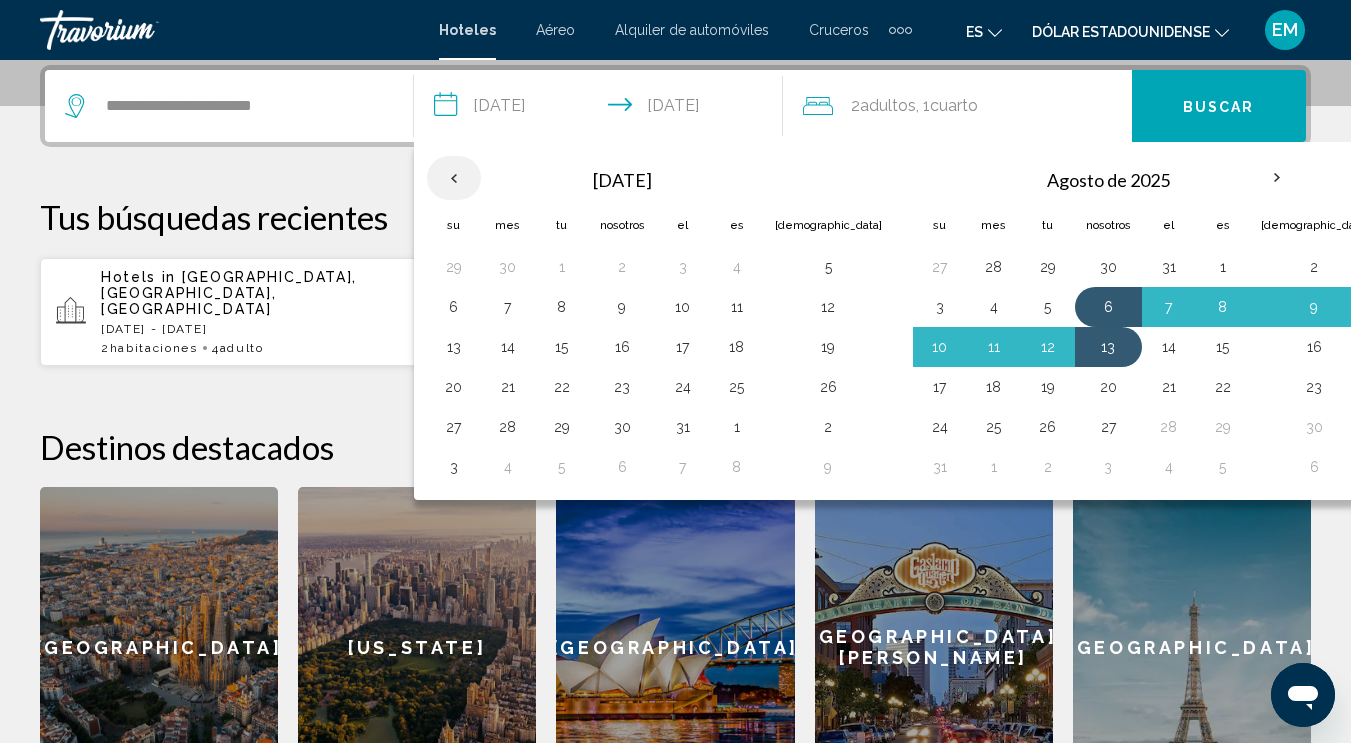 click at bounding box center [454, 178] 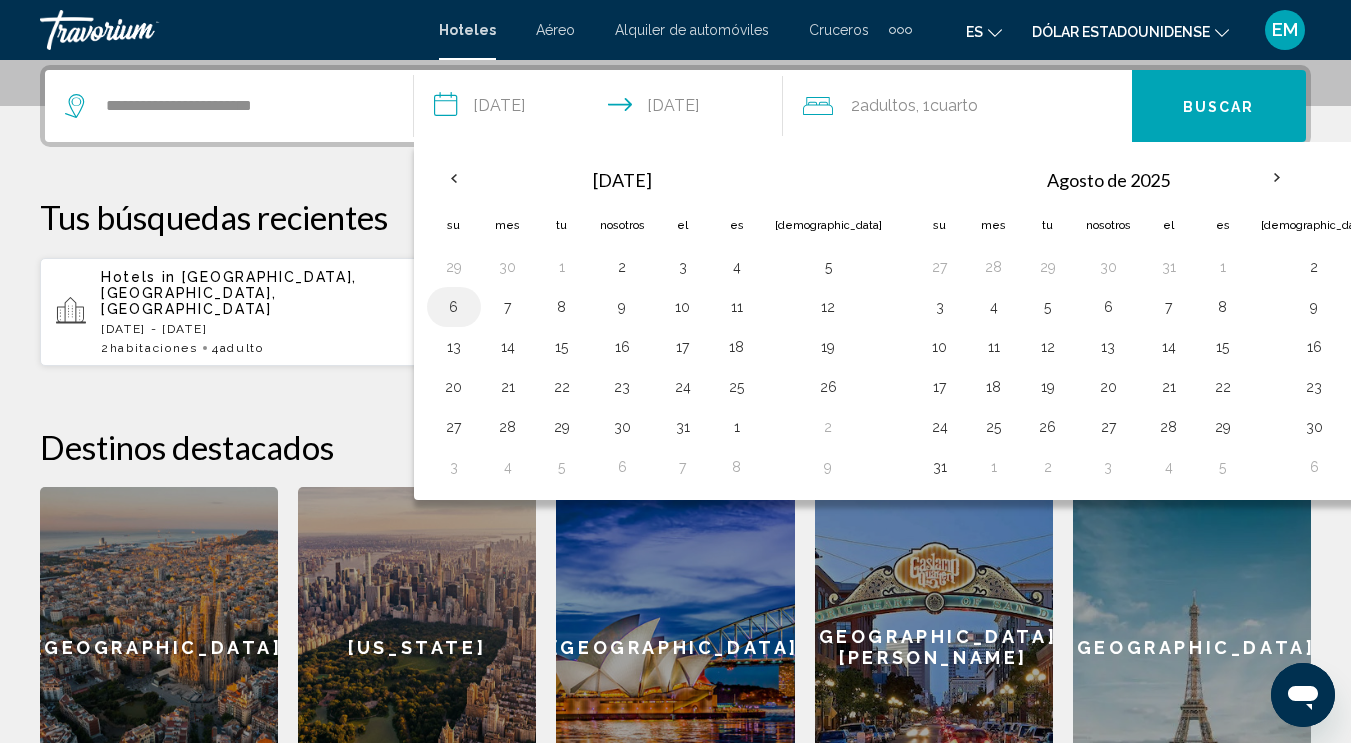 click on "6" at bounding box center [454, 307] 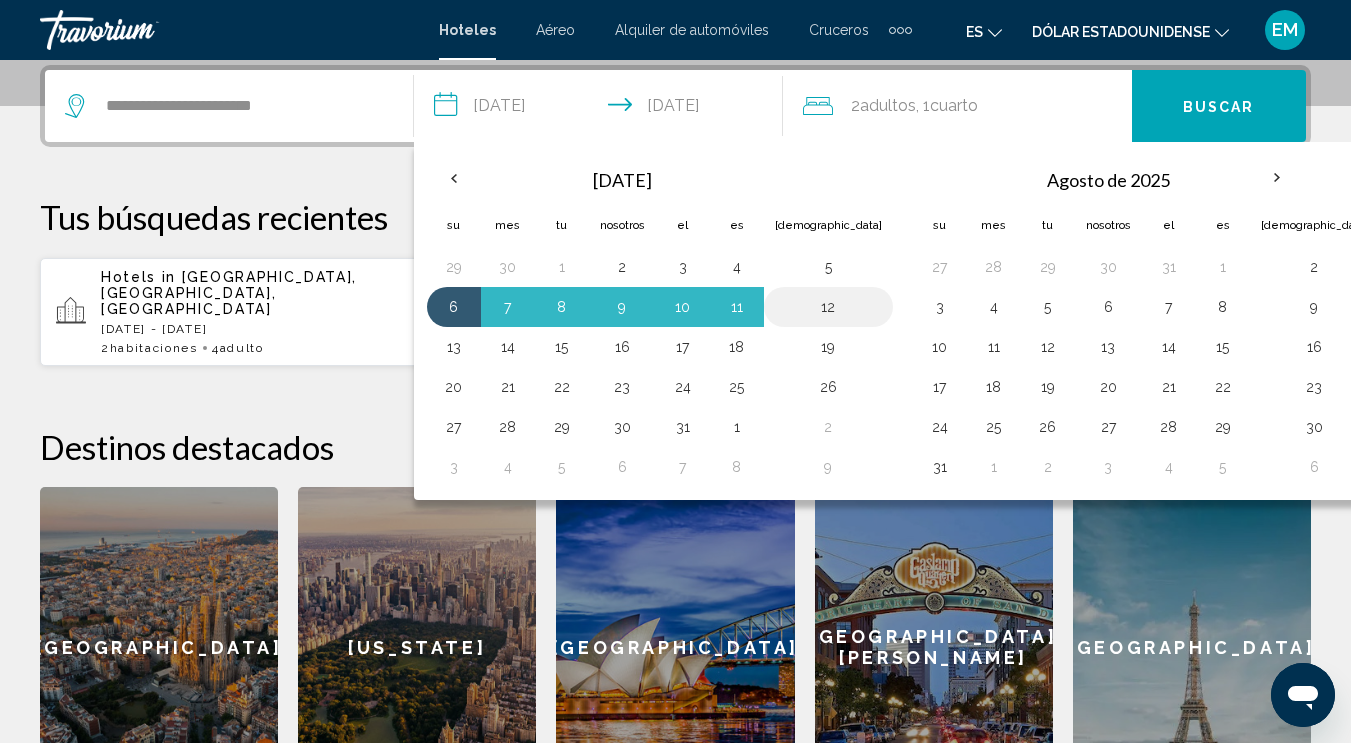 click on "12" at bounding box center (828, 307) 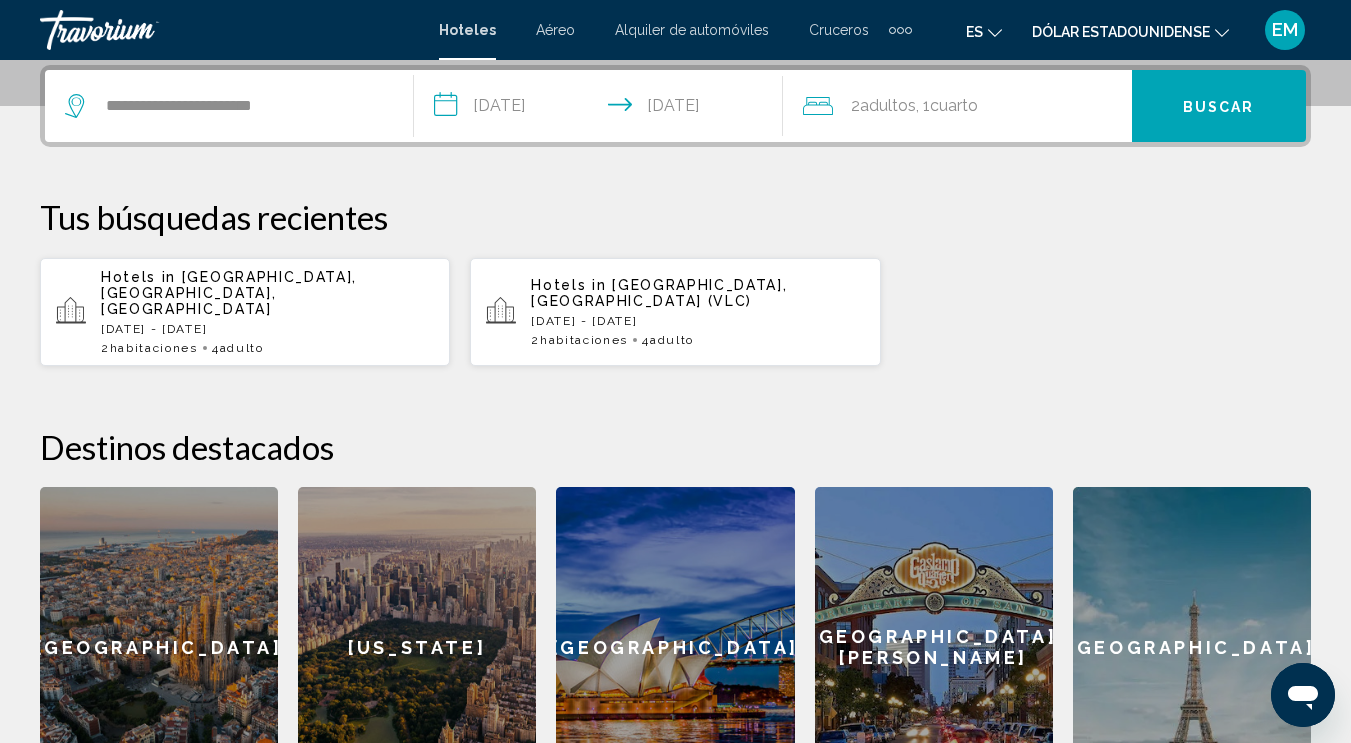 click on "**********" at bounding box center (602, 109) 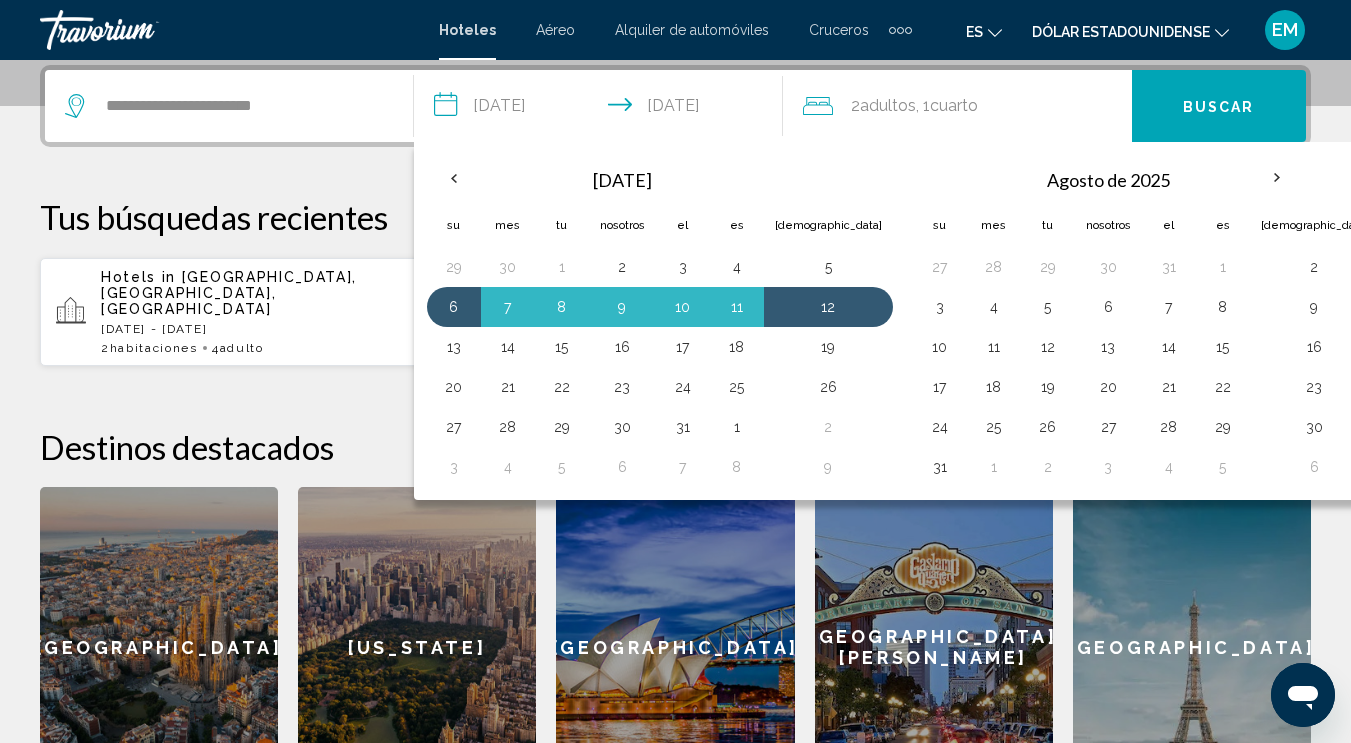 drag, startPoint x: 1201, startPoint y: 176, endPoint x: 1158, endPoint y: 223, distance: 63.702435 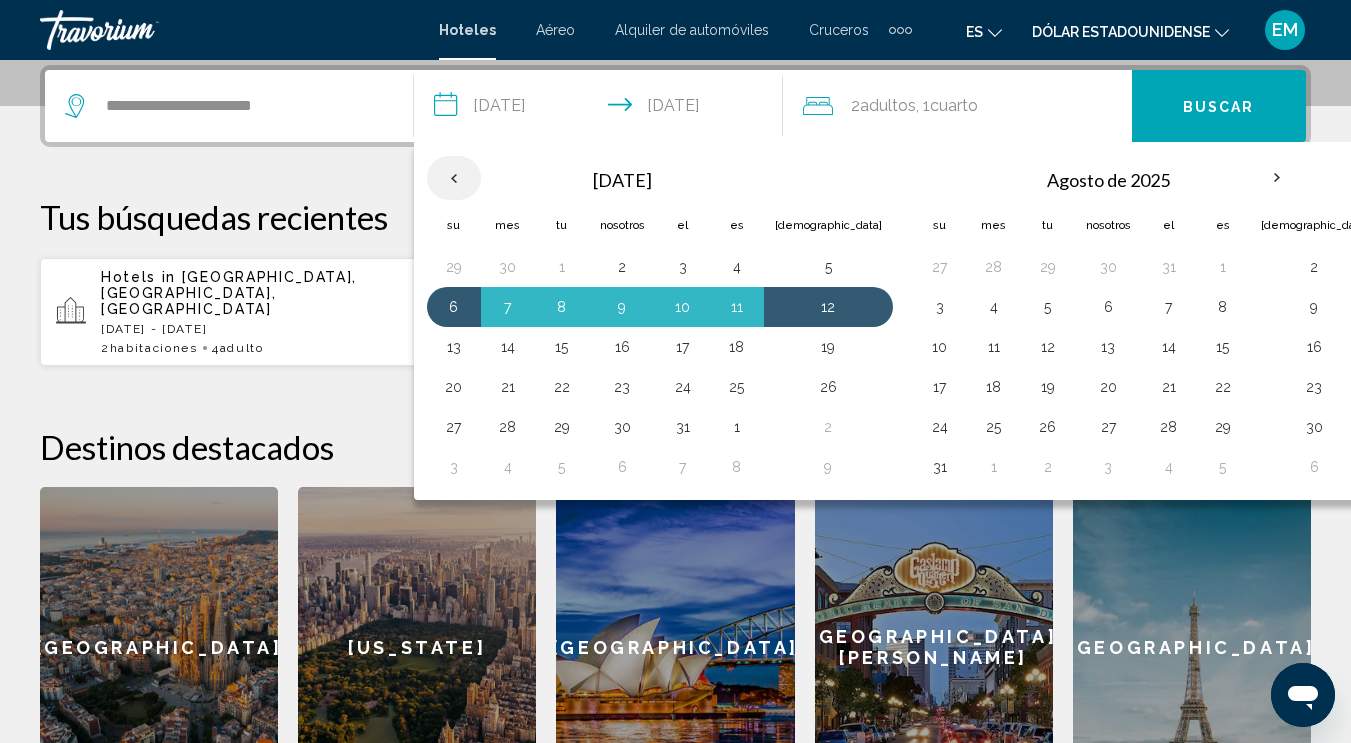 click at bounding box center [454, 178] 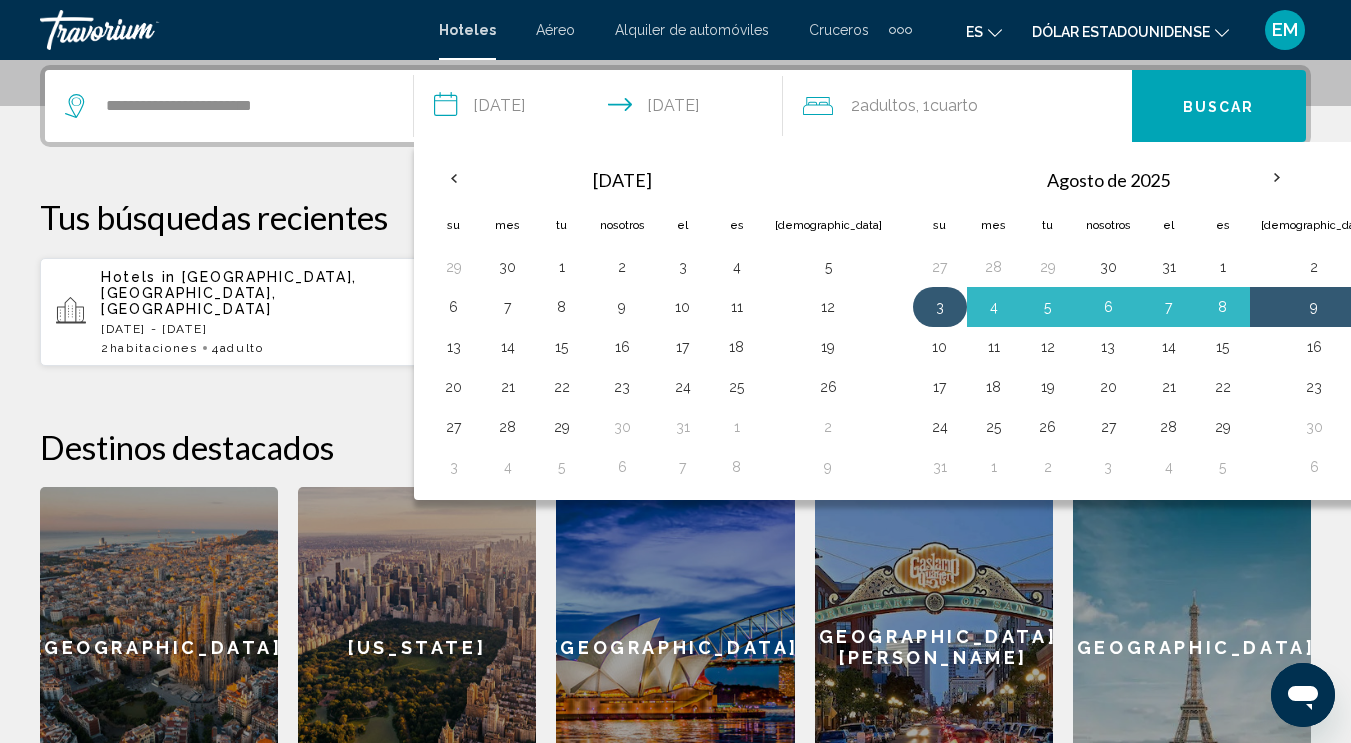 click on "3" at bounding box center (940, 307) 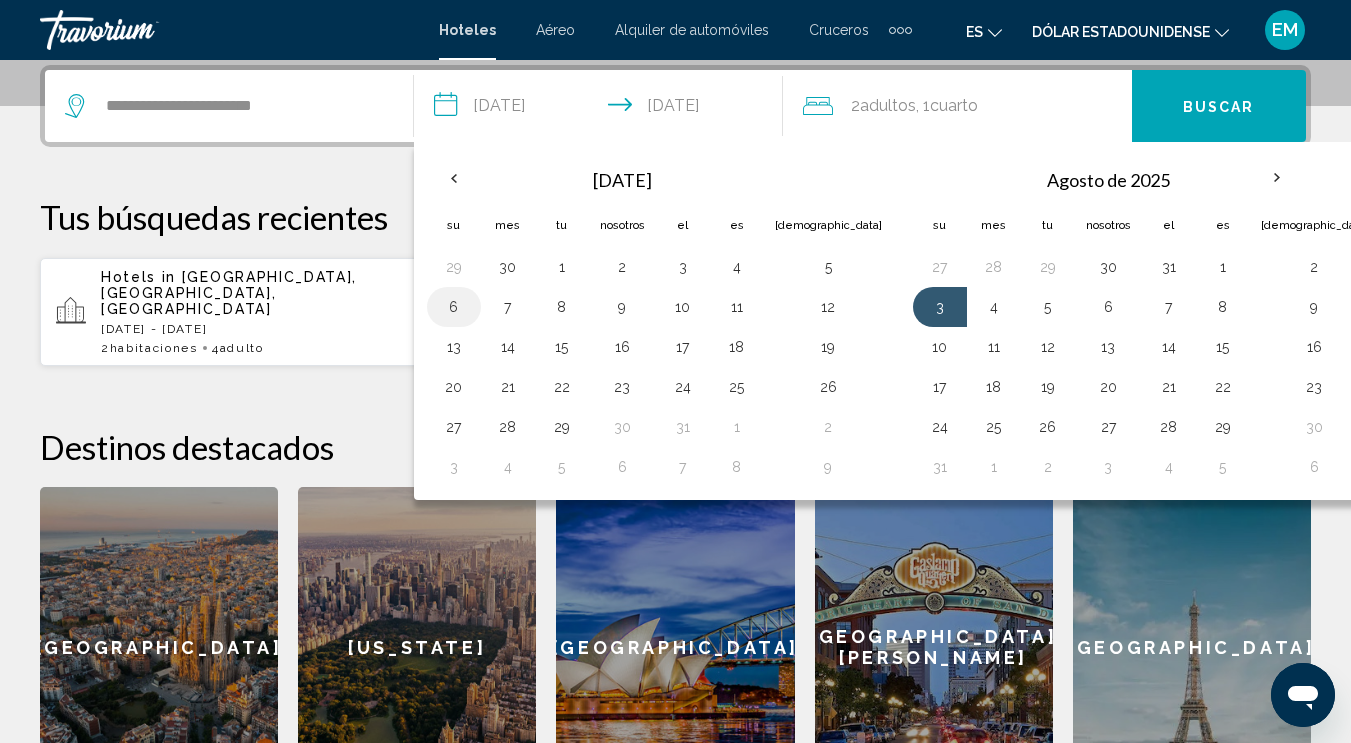 click on "6" at bounding box center (454, 307) 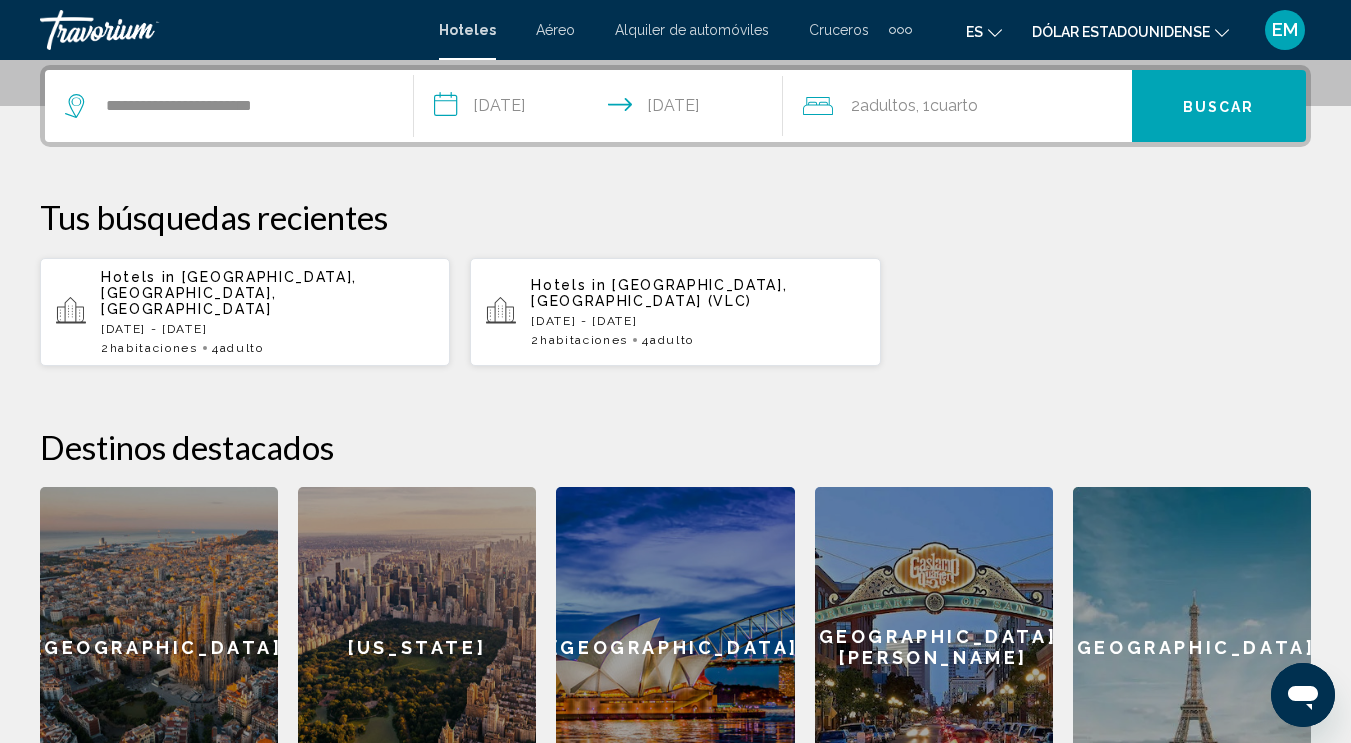 click on "**********" at bounding box center (602, 109) 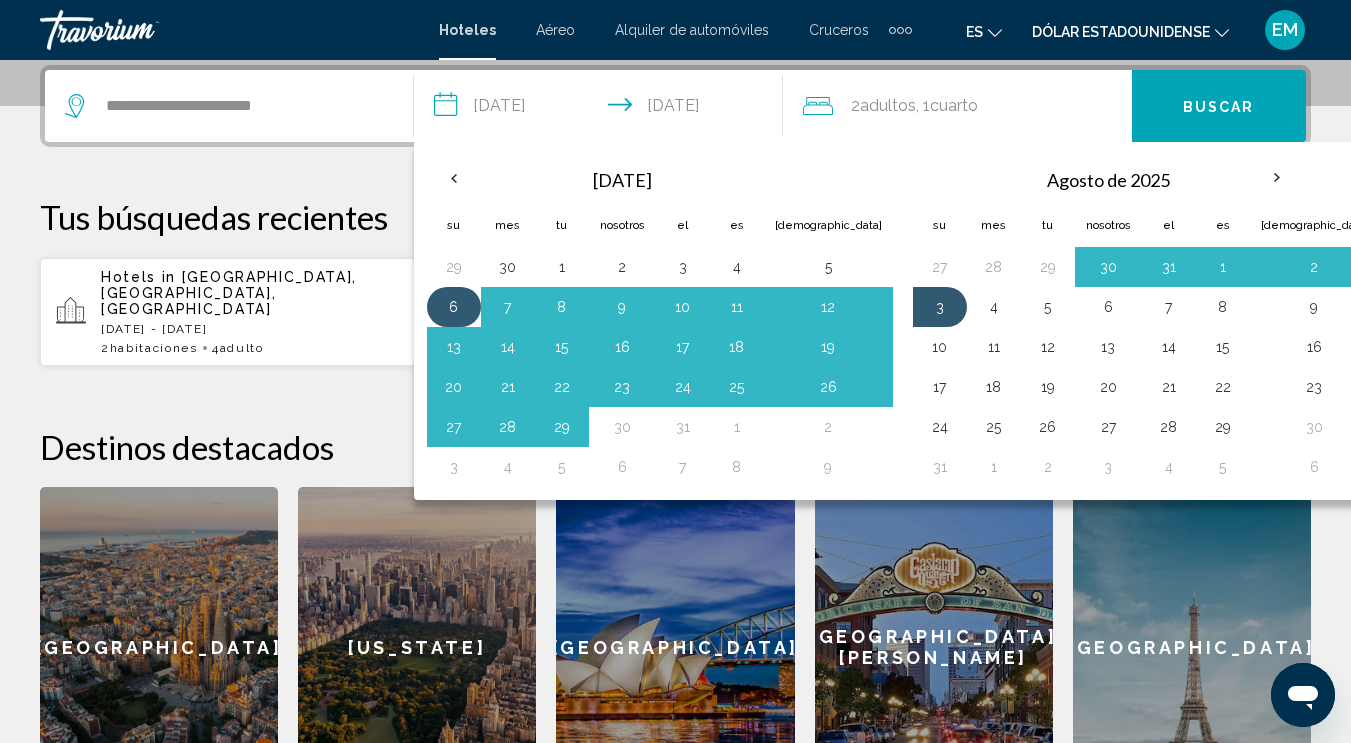 click on "6" at bounding box center (454, 307) 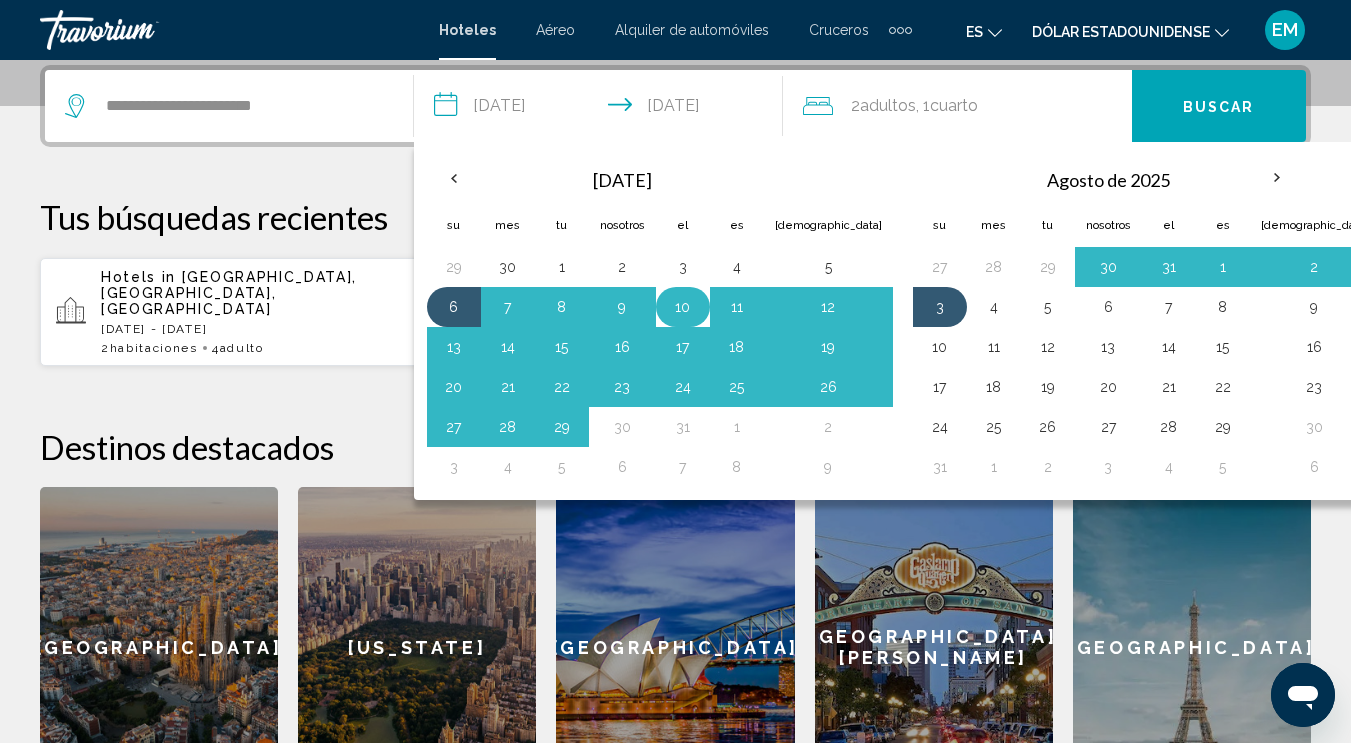 drag, startPoint x: 453, startPoint y: 315, endPoint x: 694, endPoint y: 305, distance: 241.20738 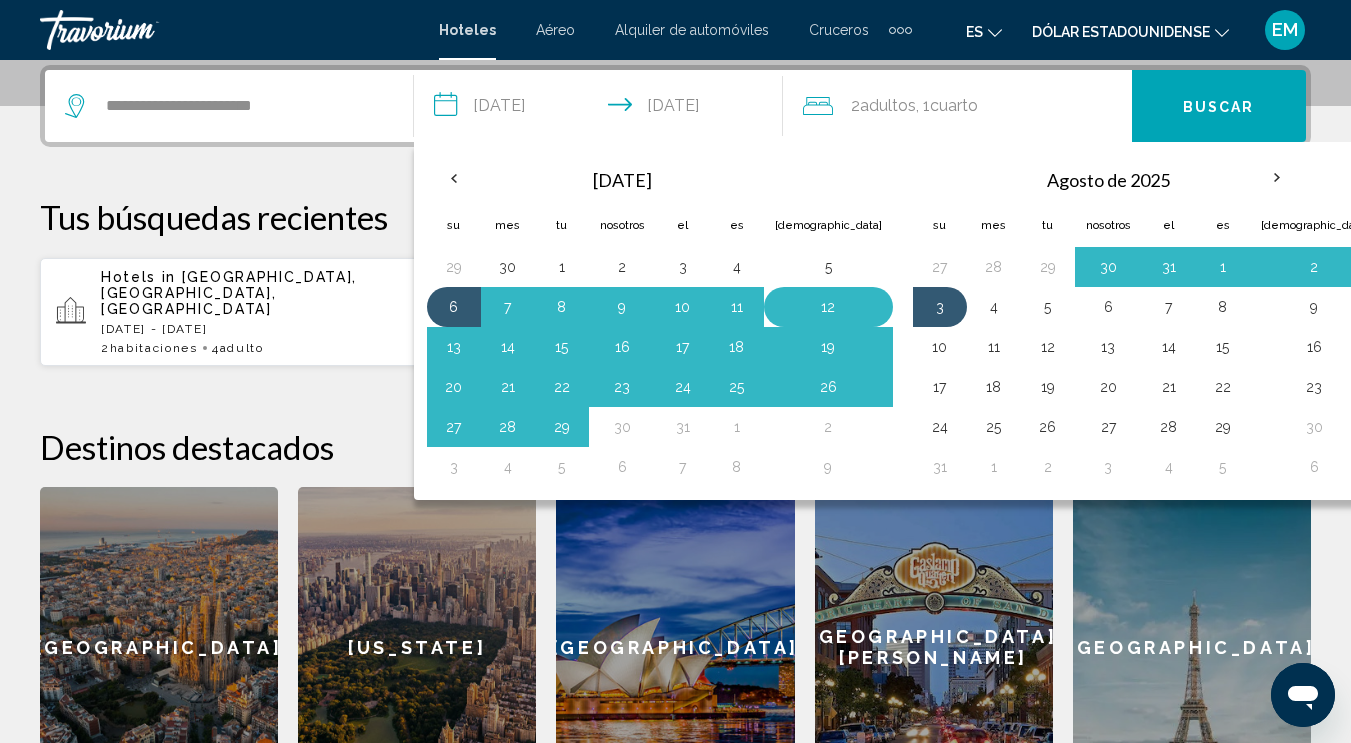 click on "12" at bounding box center [828, 307] 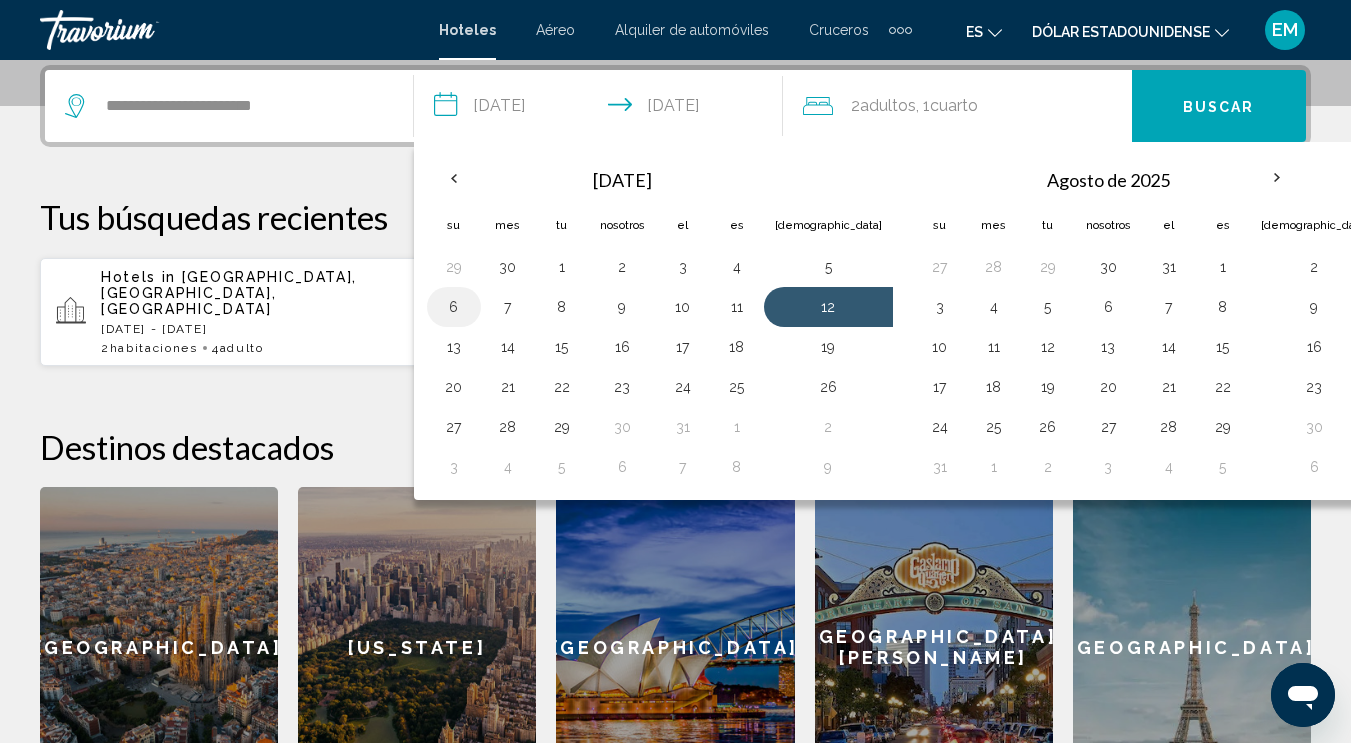 click on "6" at bounding box center (454, 307) 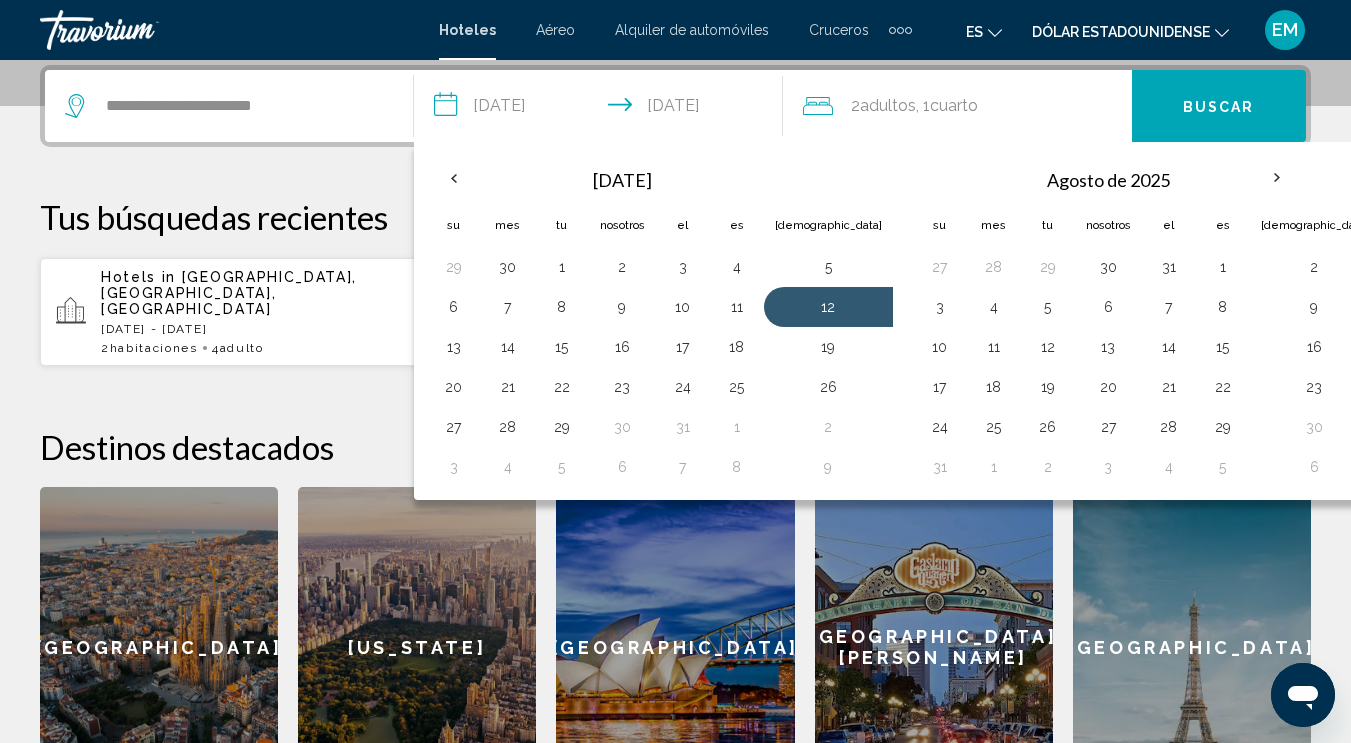 type on "**********" 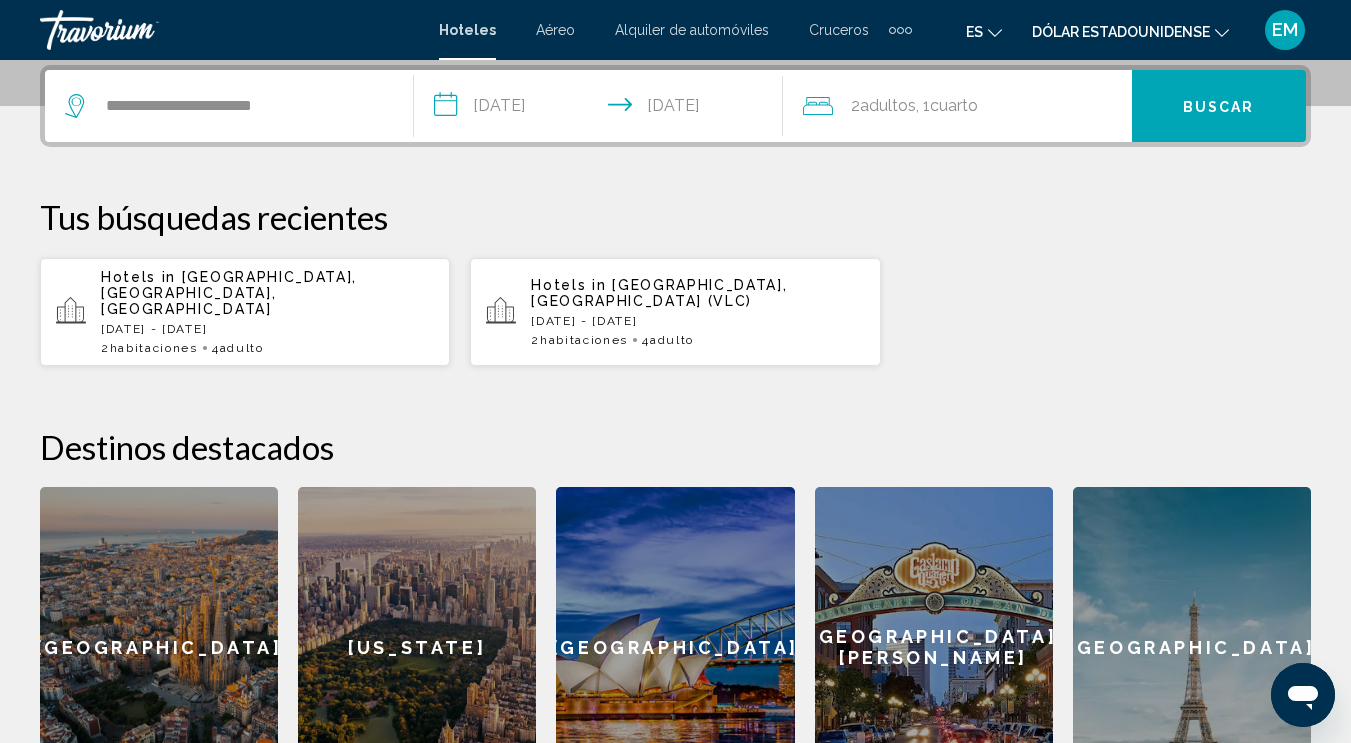 click on "**********" at bounding box center [602, 109] 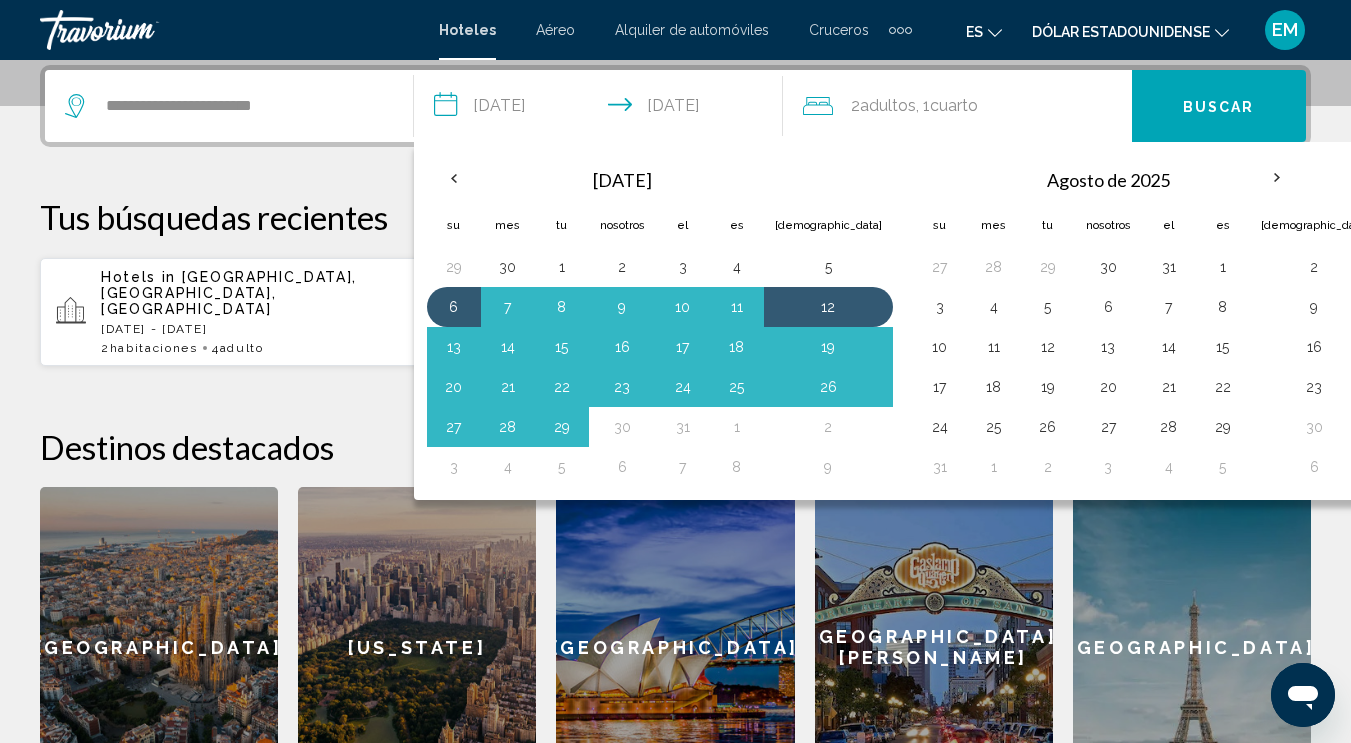 click on "Buscar" at bounding box center (1219, 107) 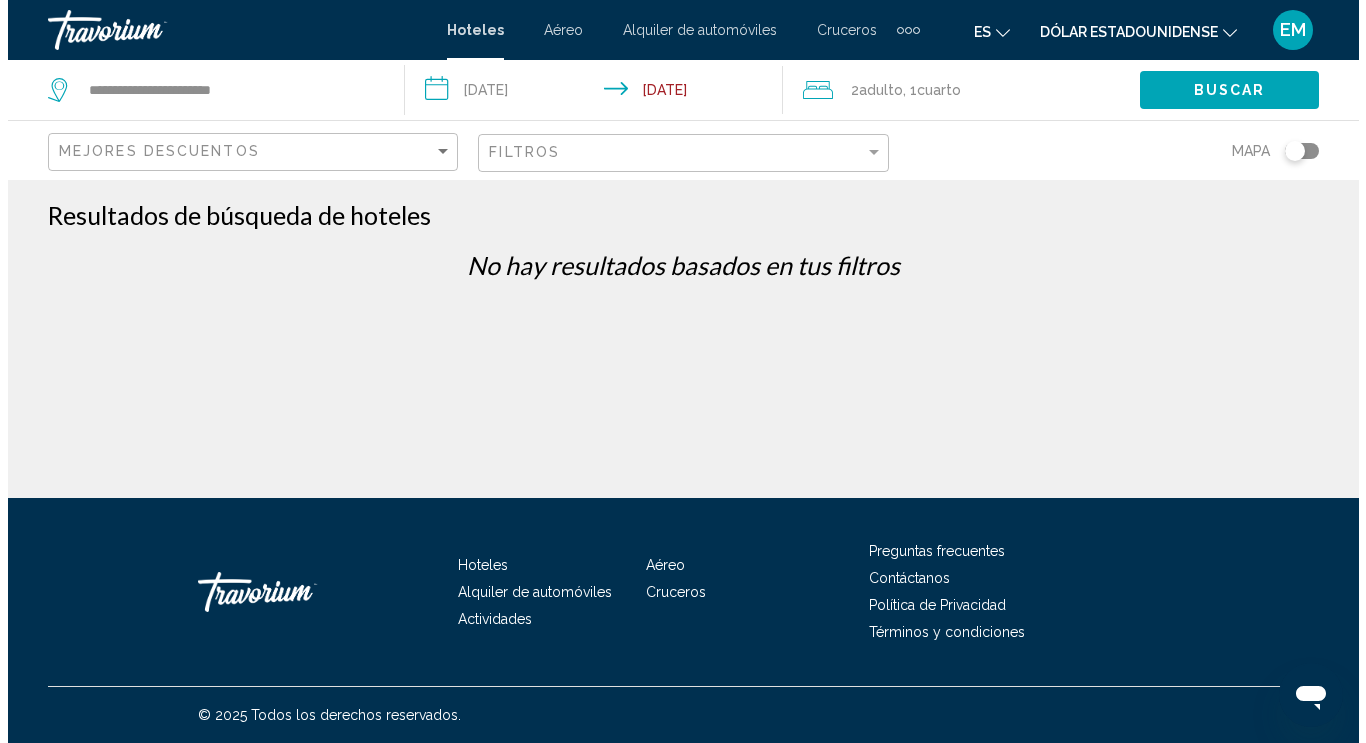 scroll, scrollTop: 0, scrollLeft: 0, axis: both 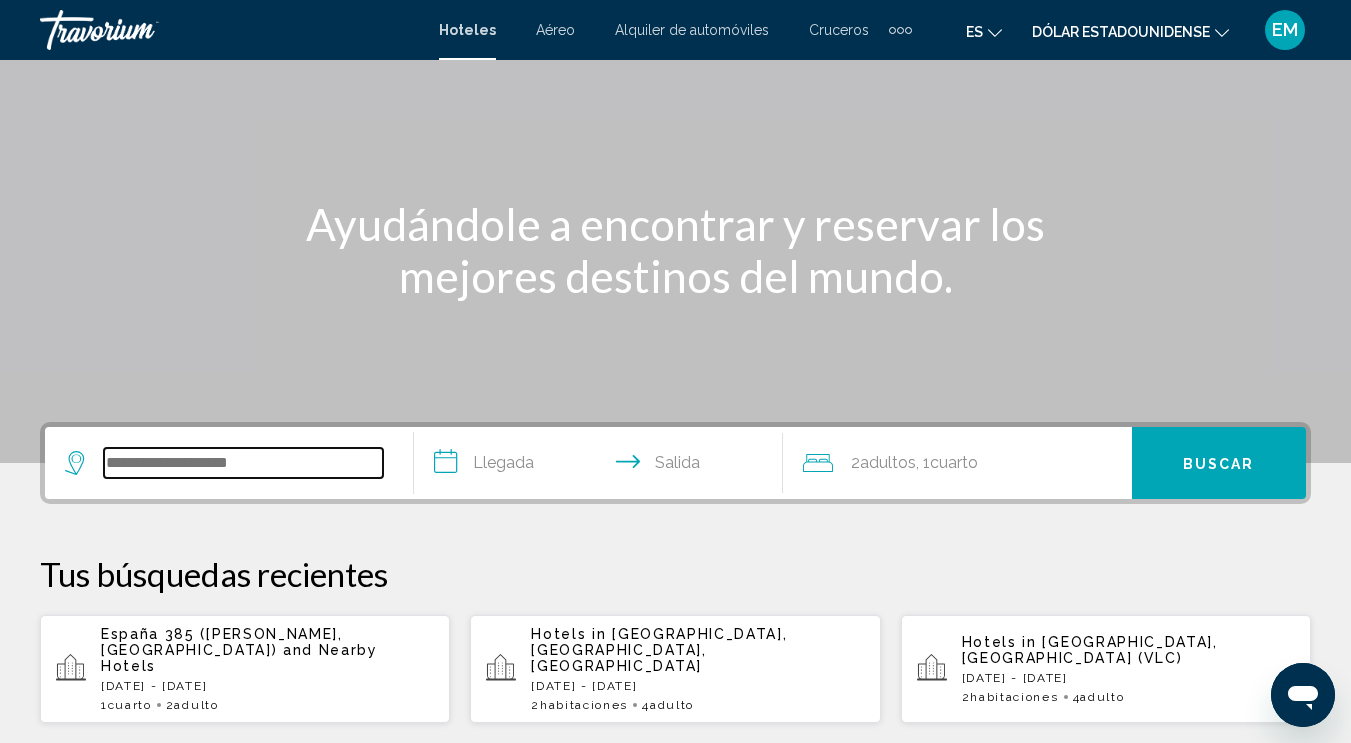 click at bounding box center [243, 463] 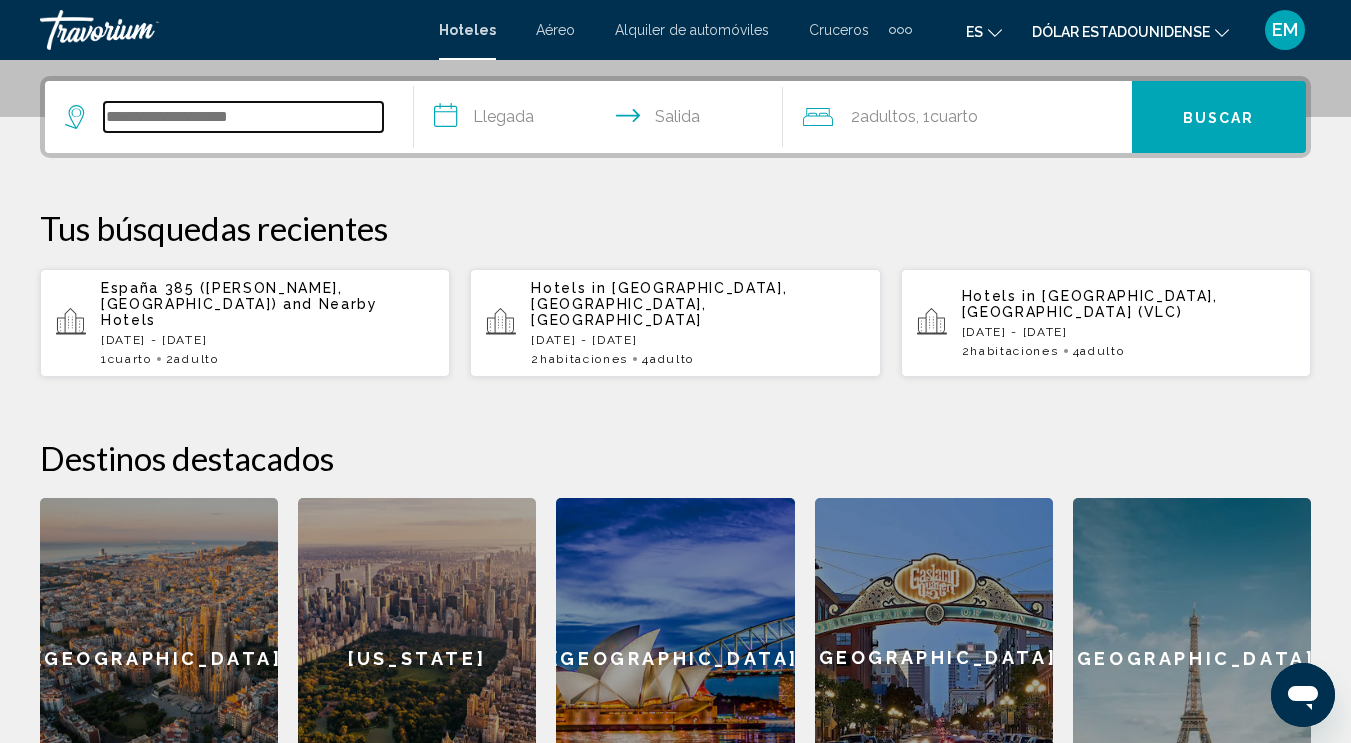 scroll, scrollTop: 494, scrollLeft: 0, axis: vertical 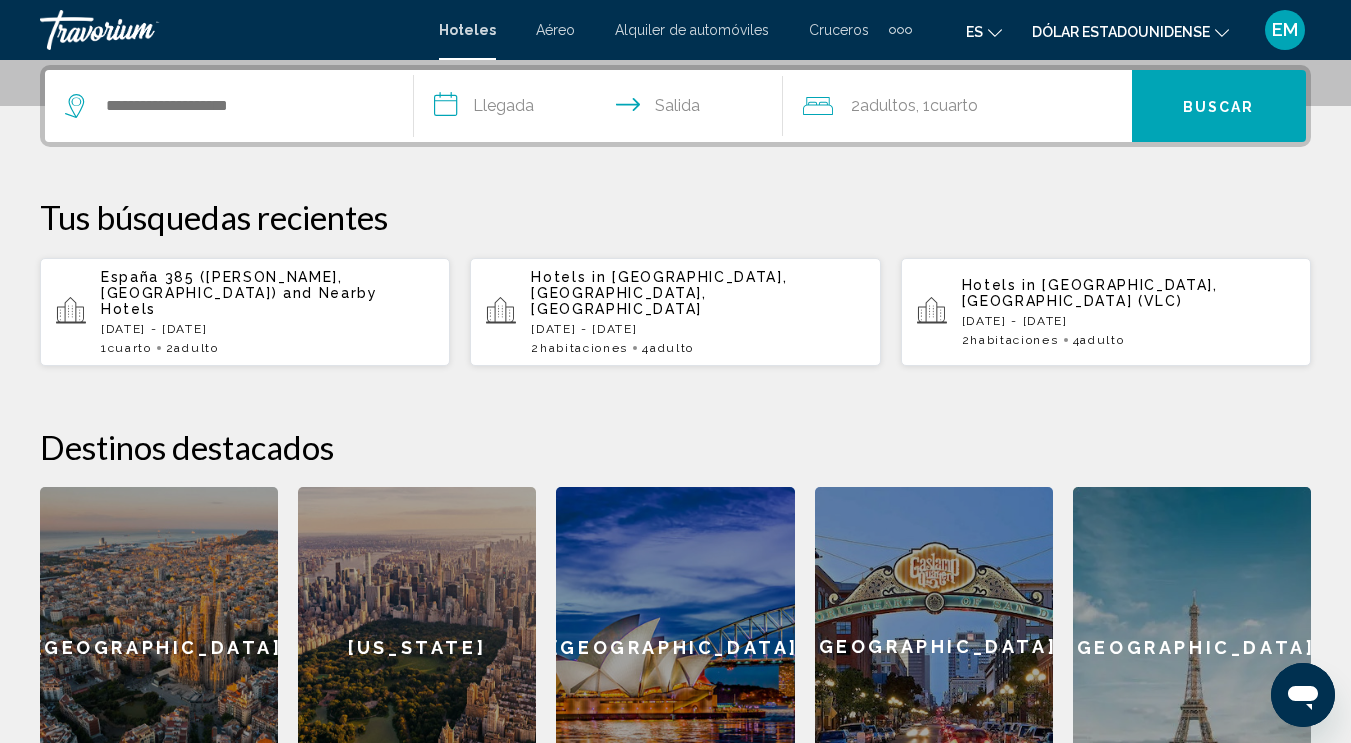 click 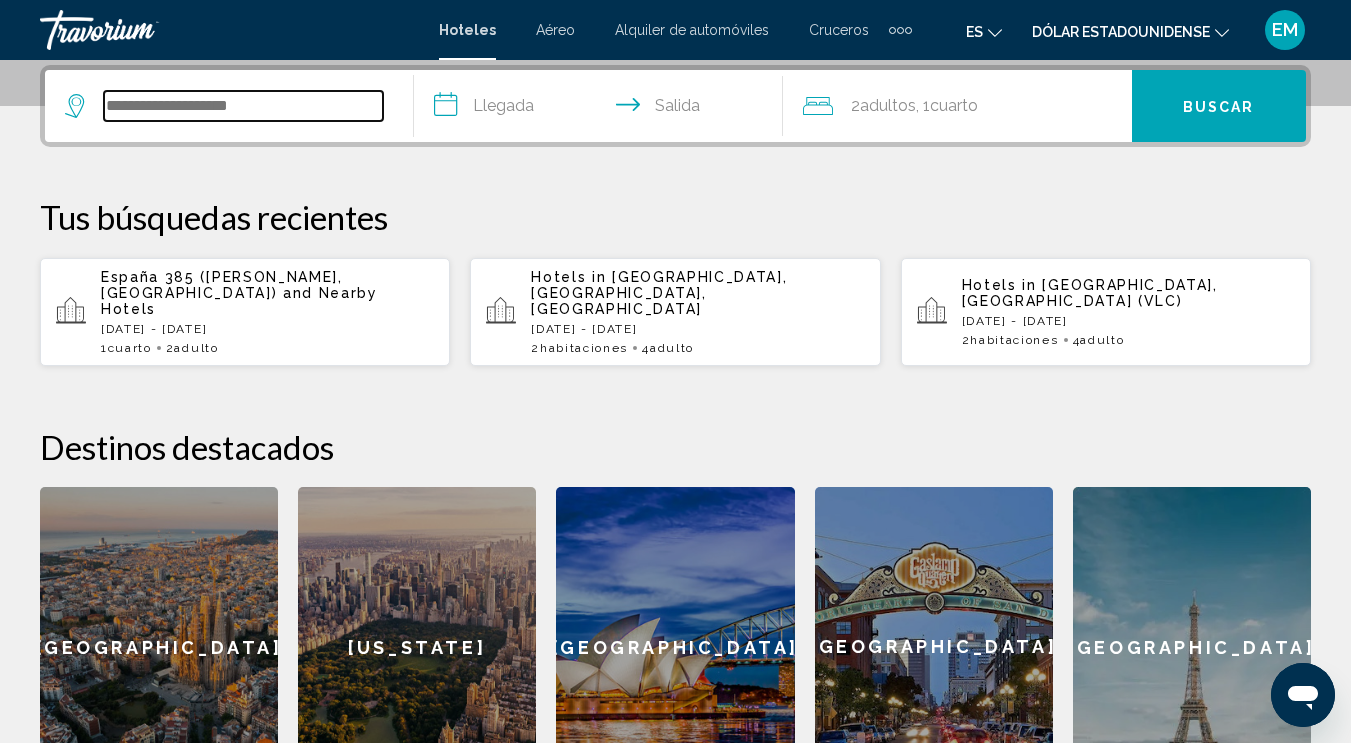 click at bounding box center (243, 106) 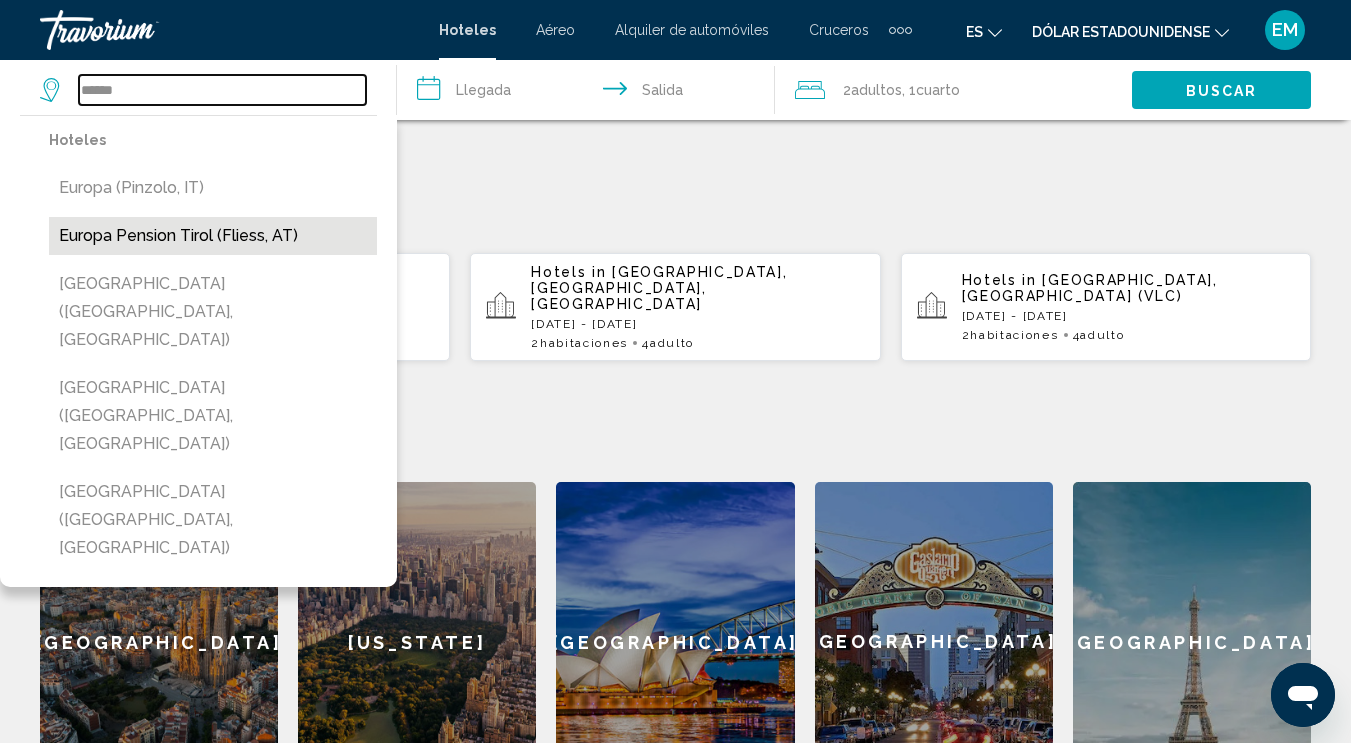 scroll, scrollTop: 394, scrollLeft: 0, axis: vertical 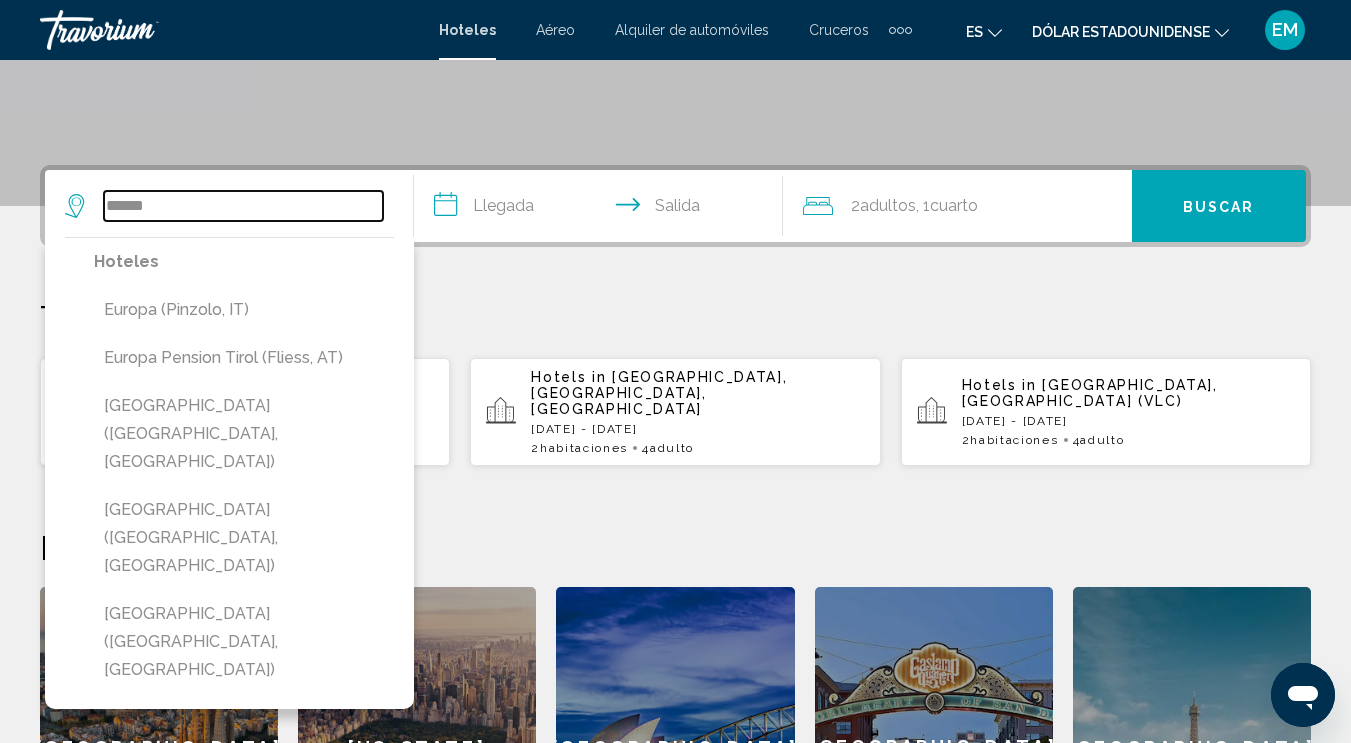 drag, startPoint x: 190, startPoint y: 209, endPoint x: 91, endPoint y: 213, distance: 99.08077 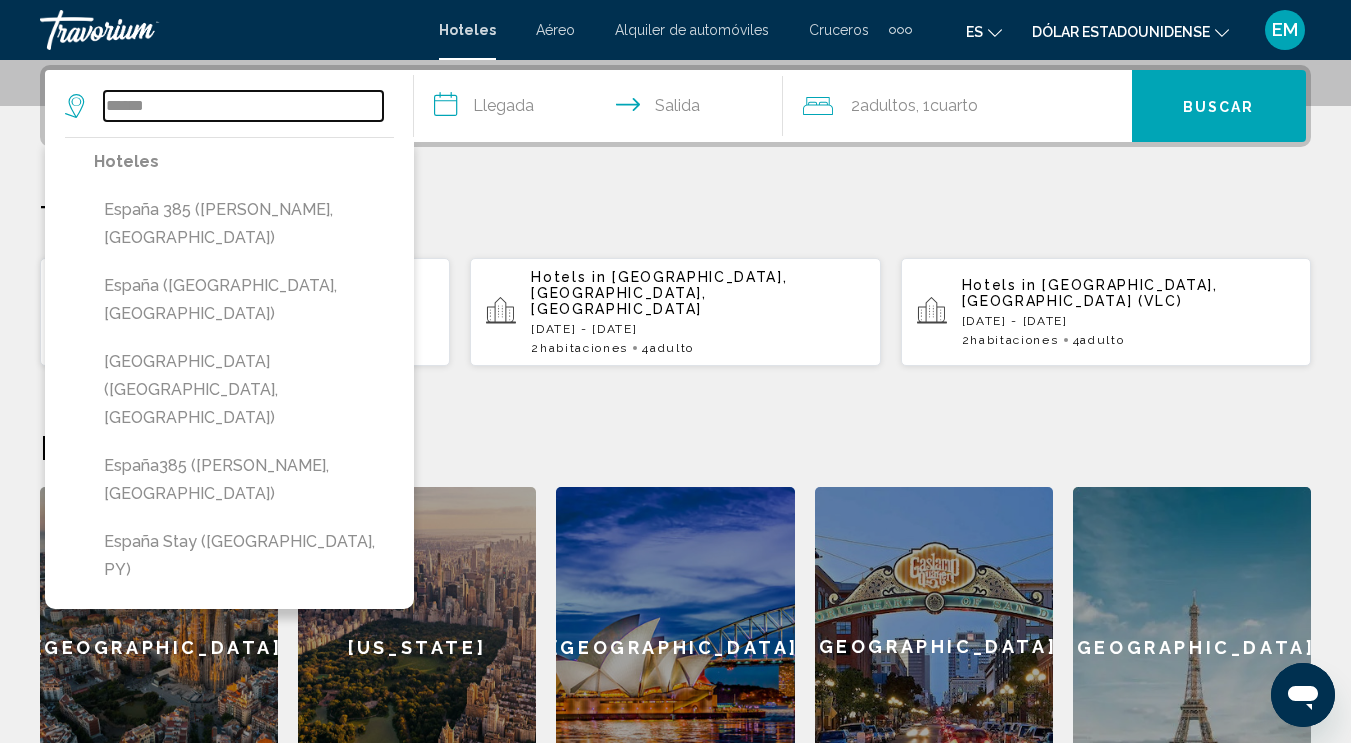 drag, startPoint x: 202, startPoint y: 98, endPoint x: 62, endPoint y: 114, distance: 140.91132 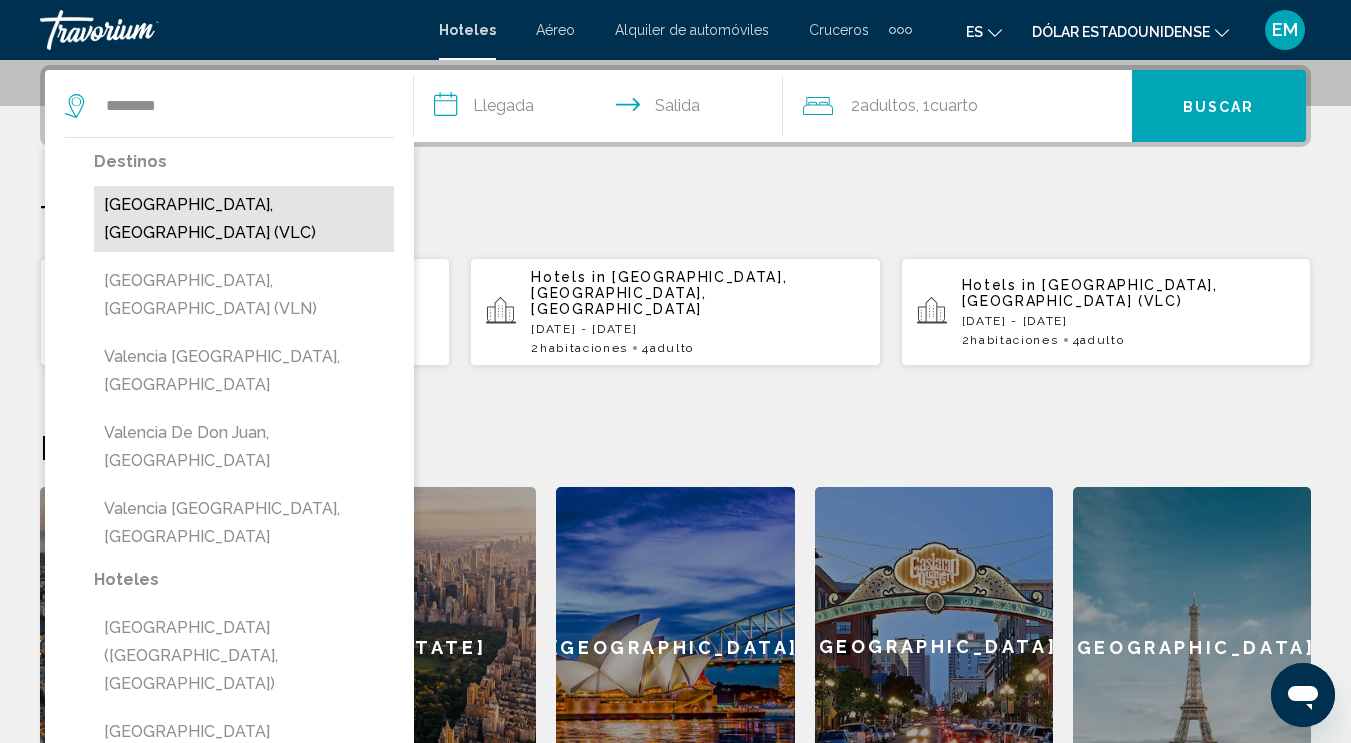 click on "Valencia, Spain (VLC)" at bounding box center (244, 219) 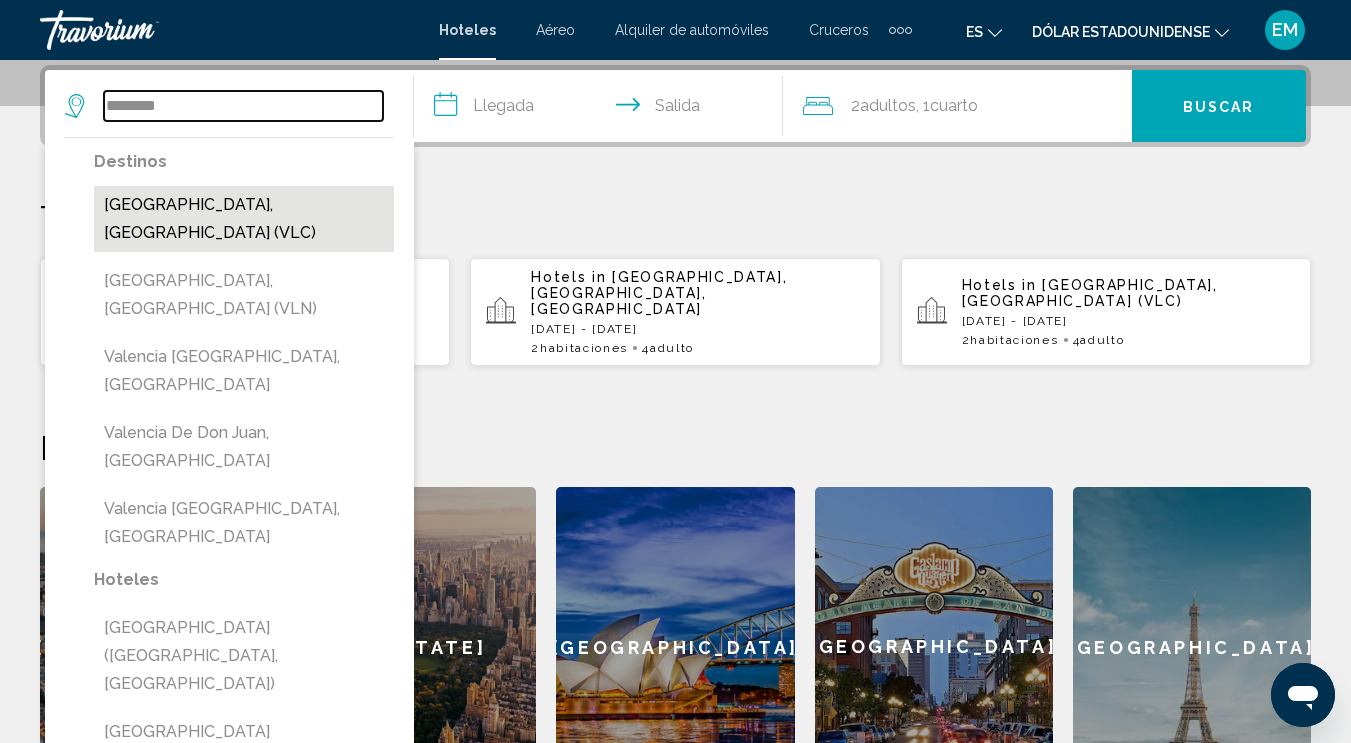 type on "**********" 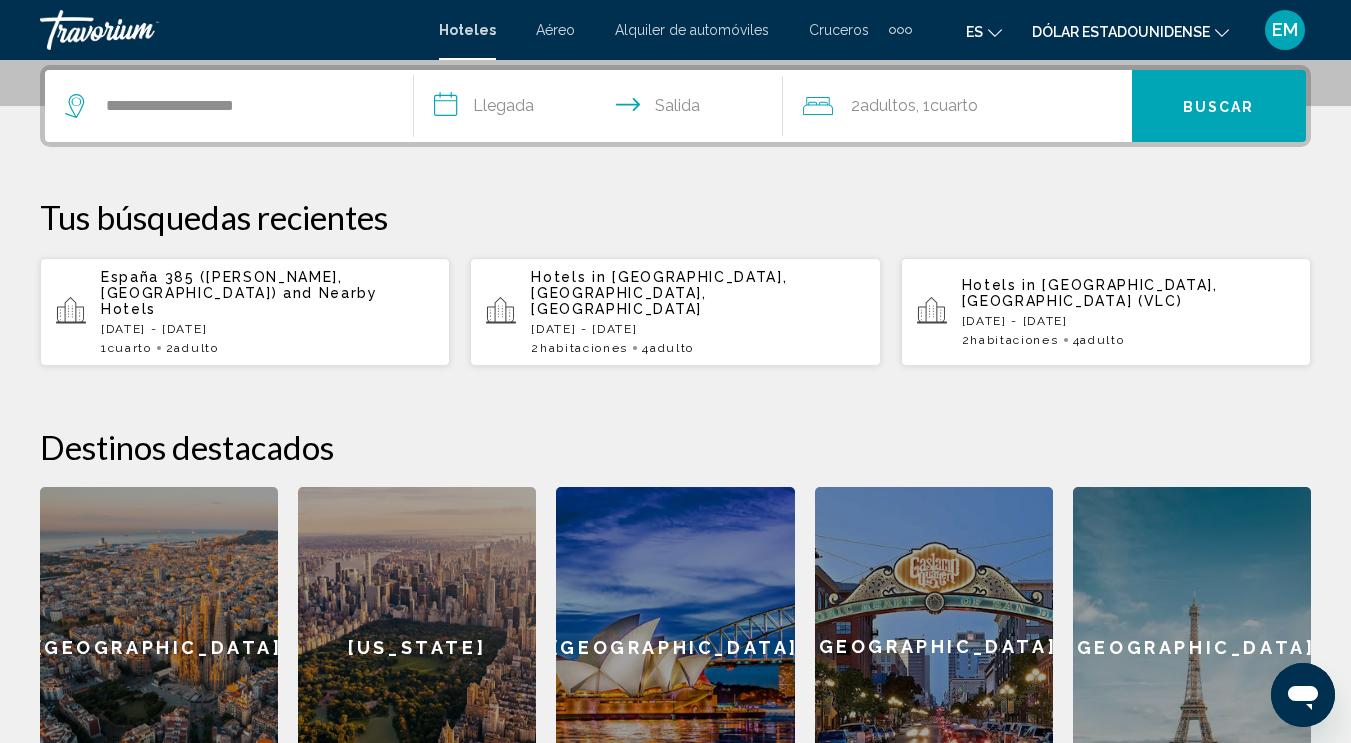 click on "**********" at bounding box center [602, 109] 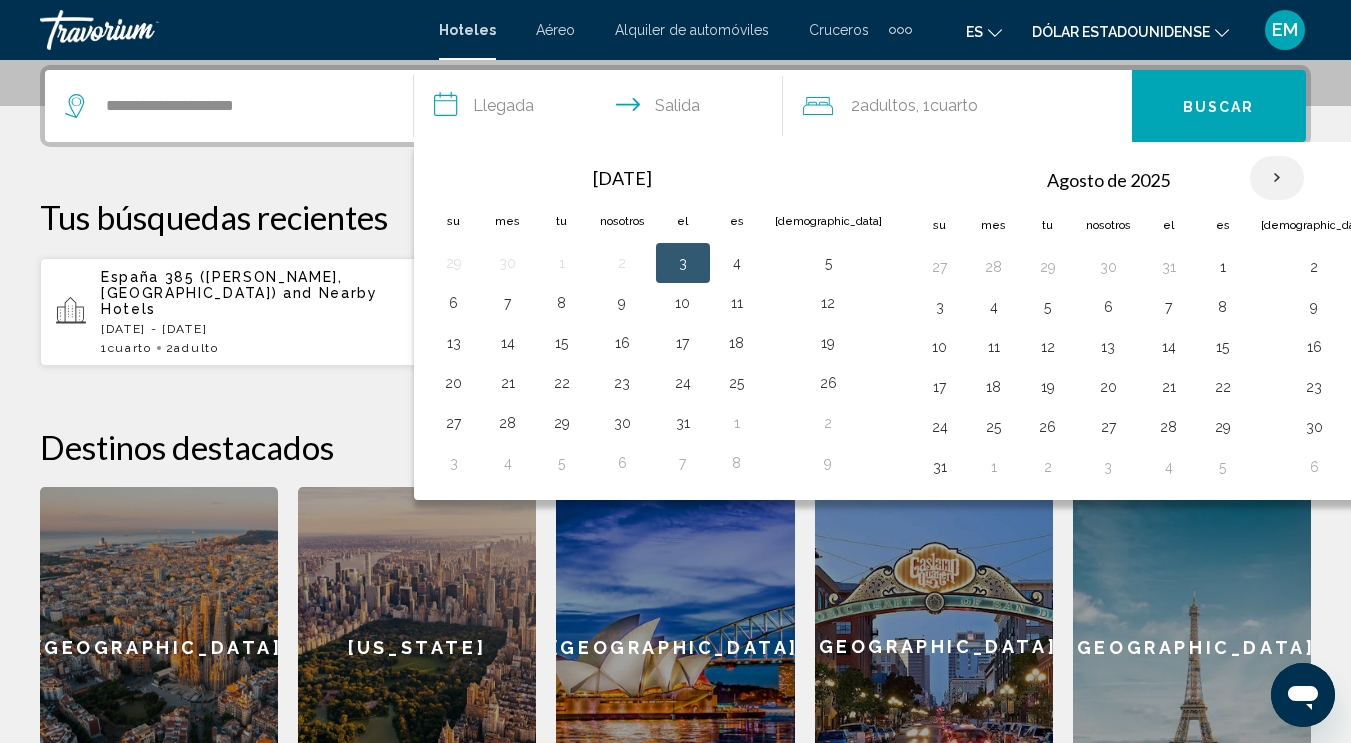 click at bounding box center (1277, 178) 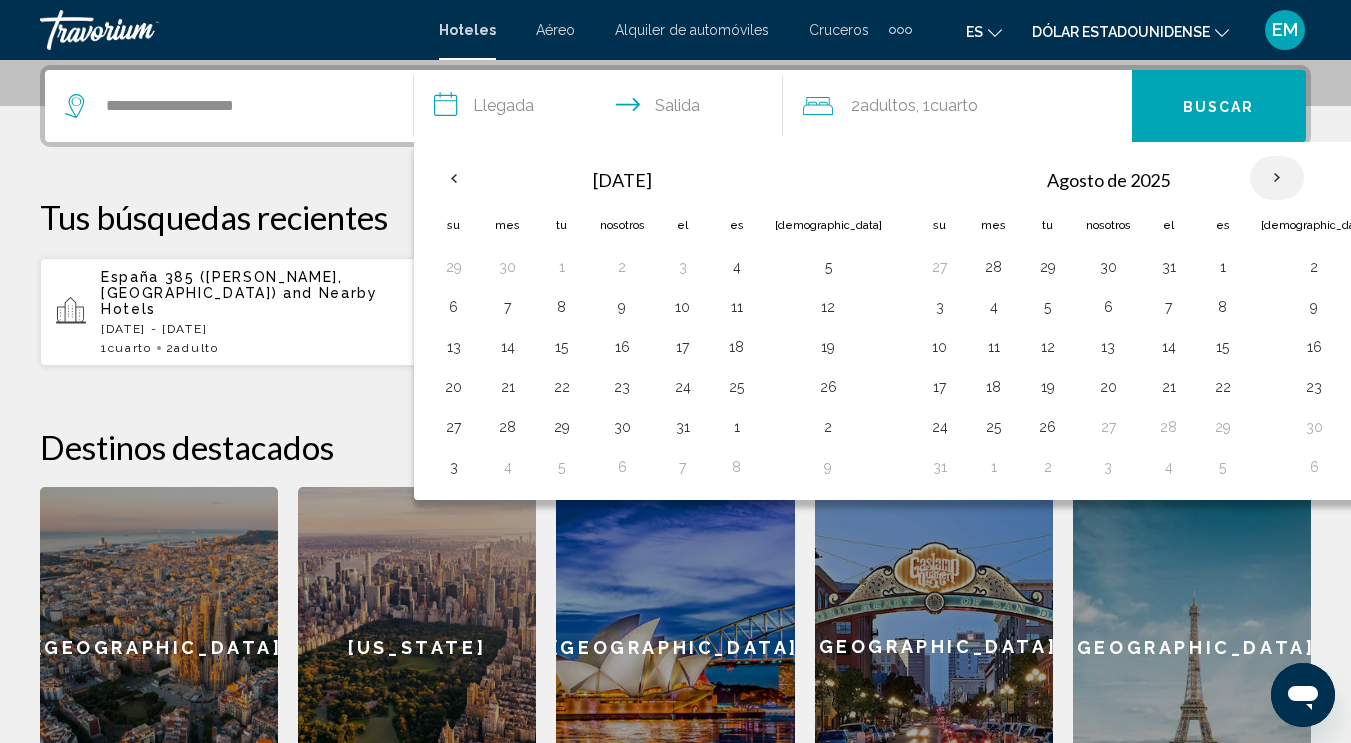 click at bounding box center (1277, 178) 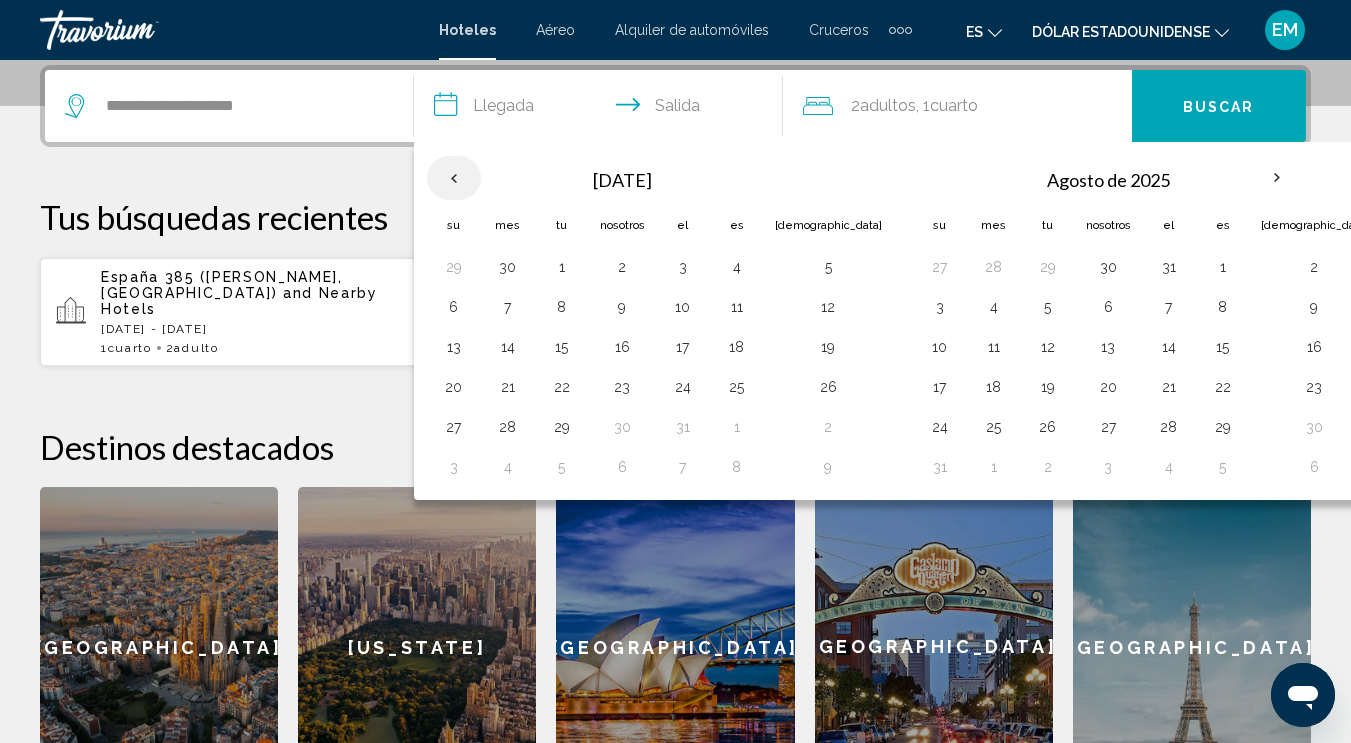 click at bounding box center (454, 178) 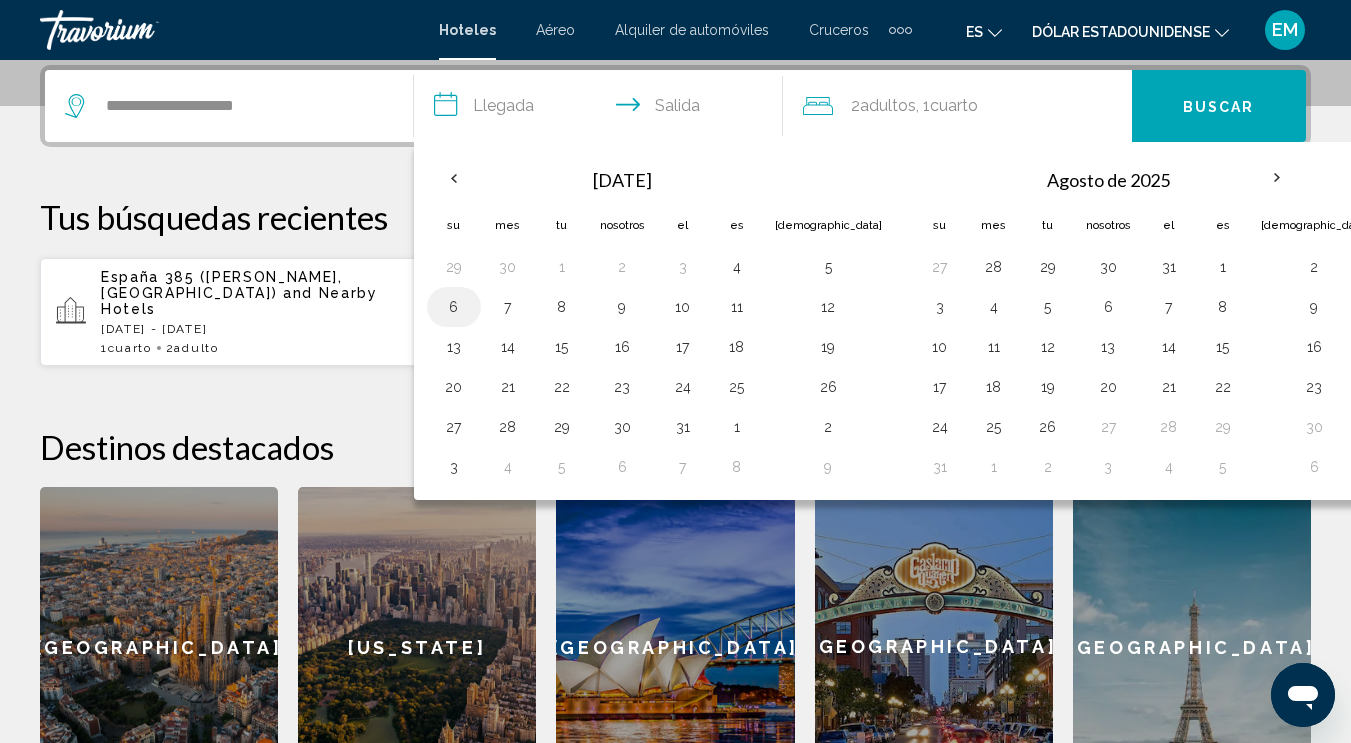 click on "6" at bounding box center [454, 307] 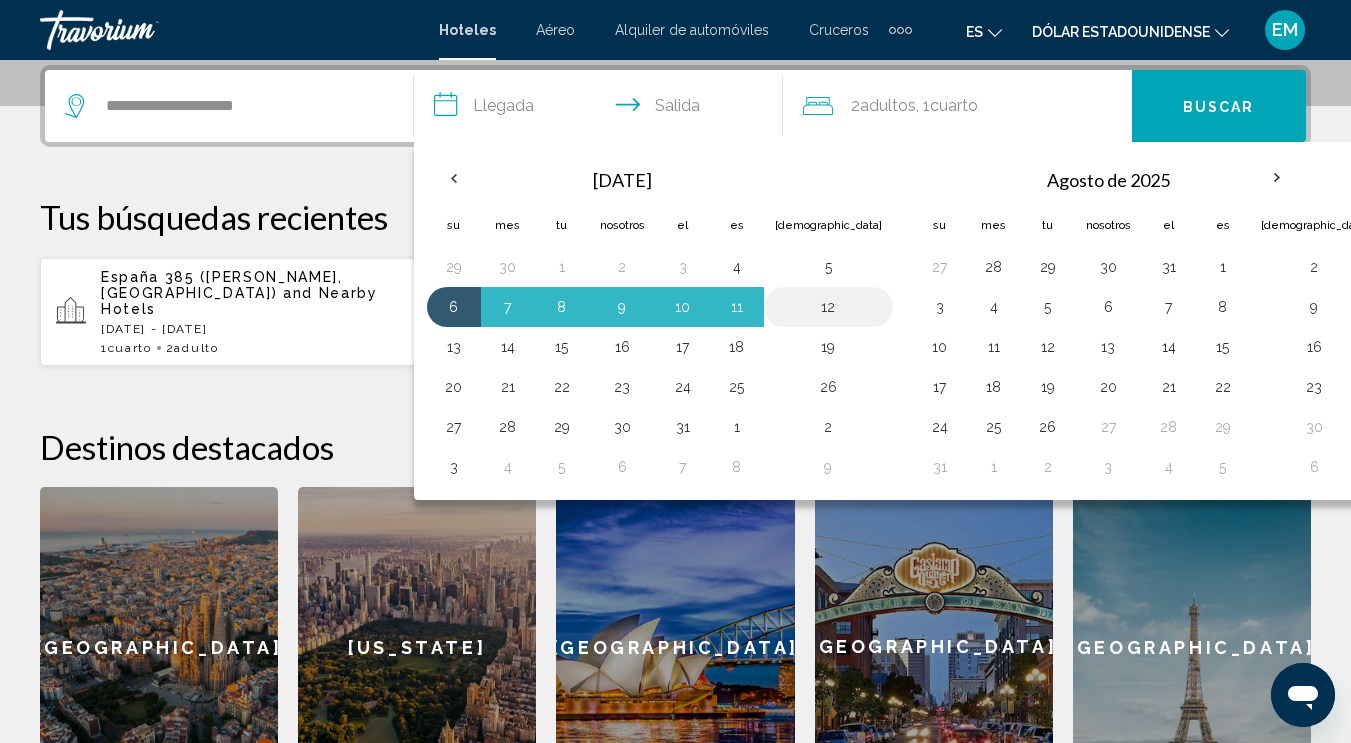 click on "12" at bounding box center [828, 307] 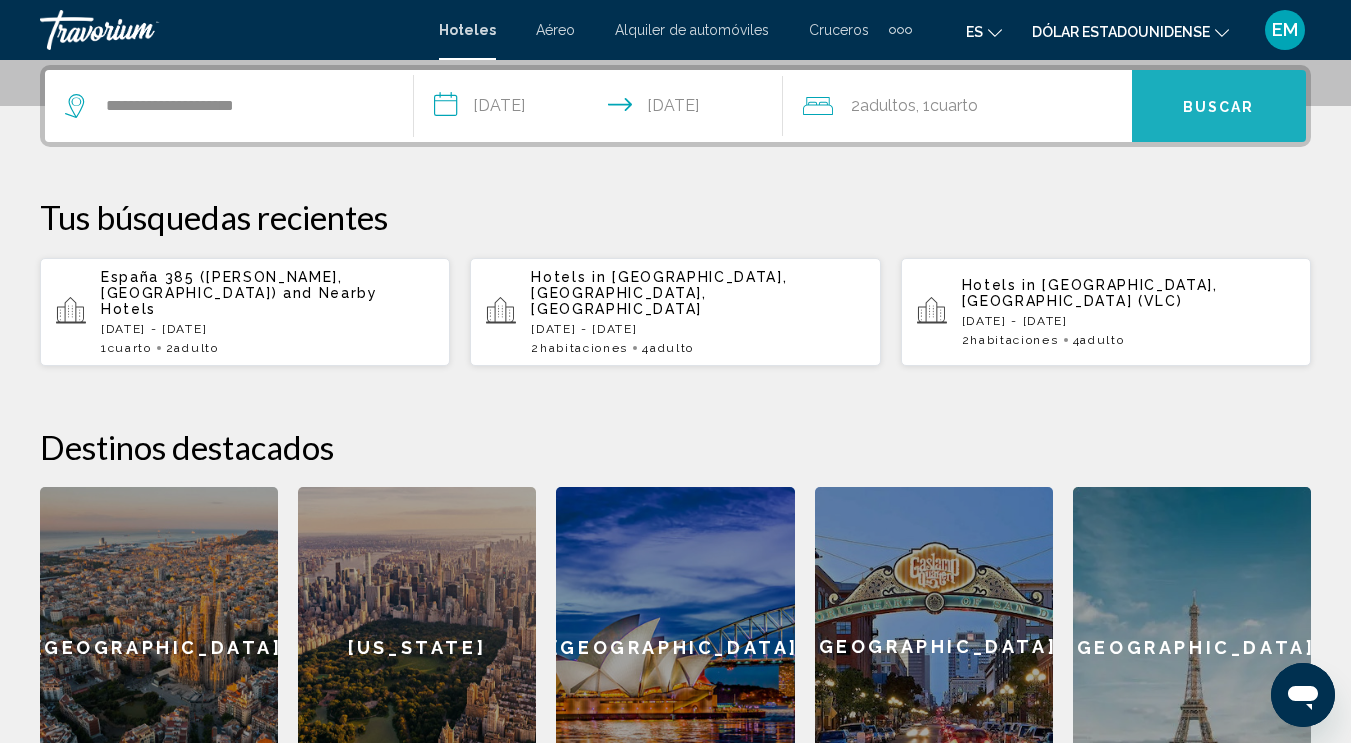 click on "Buscar" at bounding box center [1219, 106] 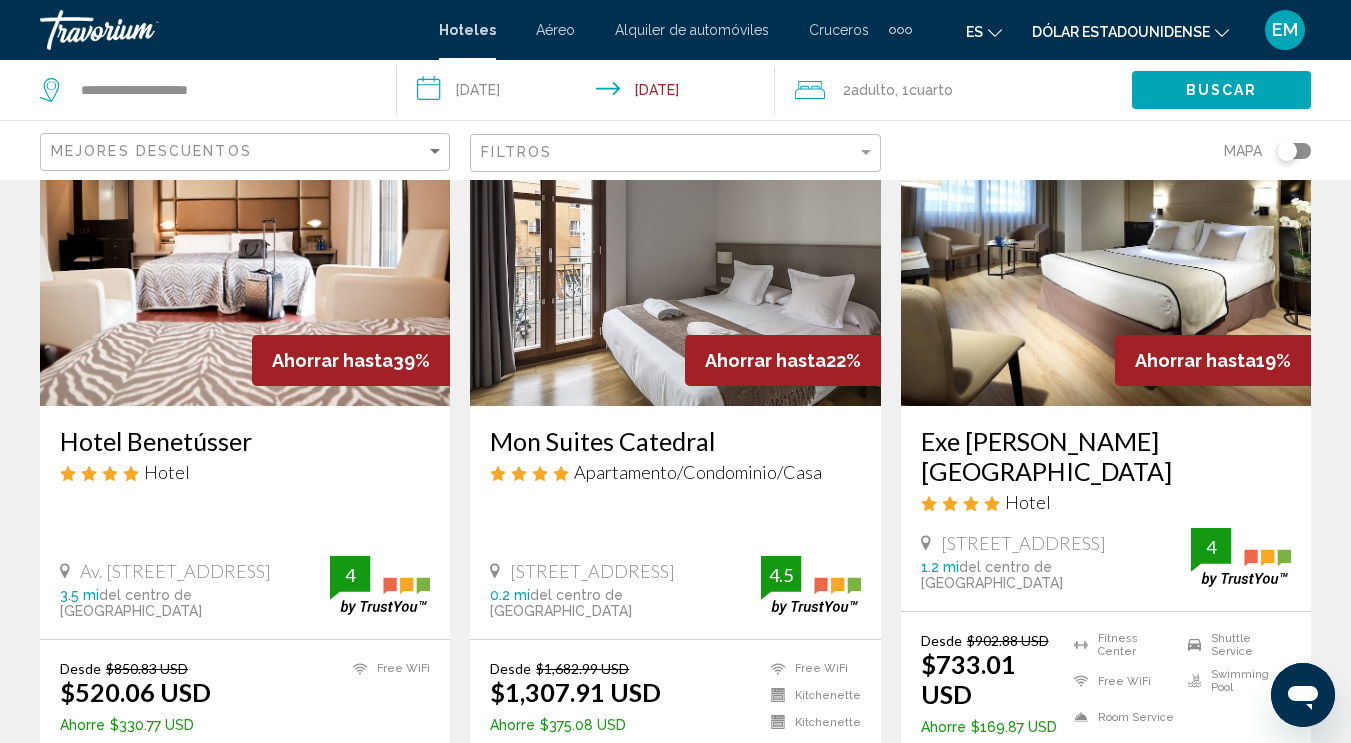 scroll, scrollTop: 0, scrollLeft: 0, axis: both 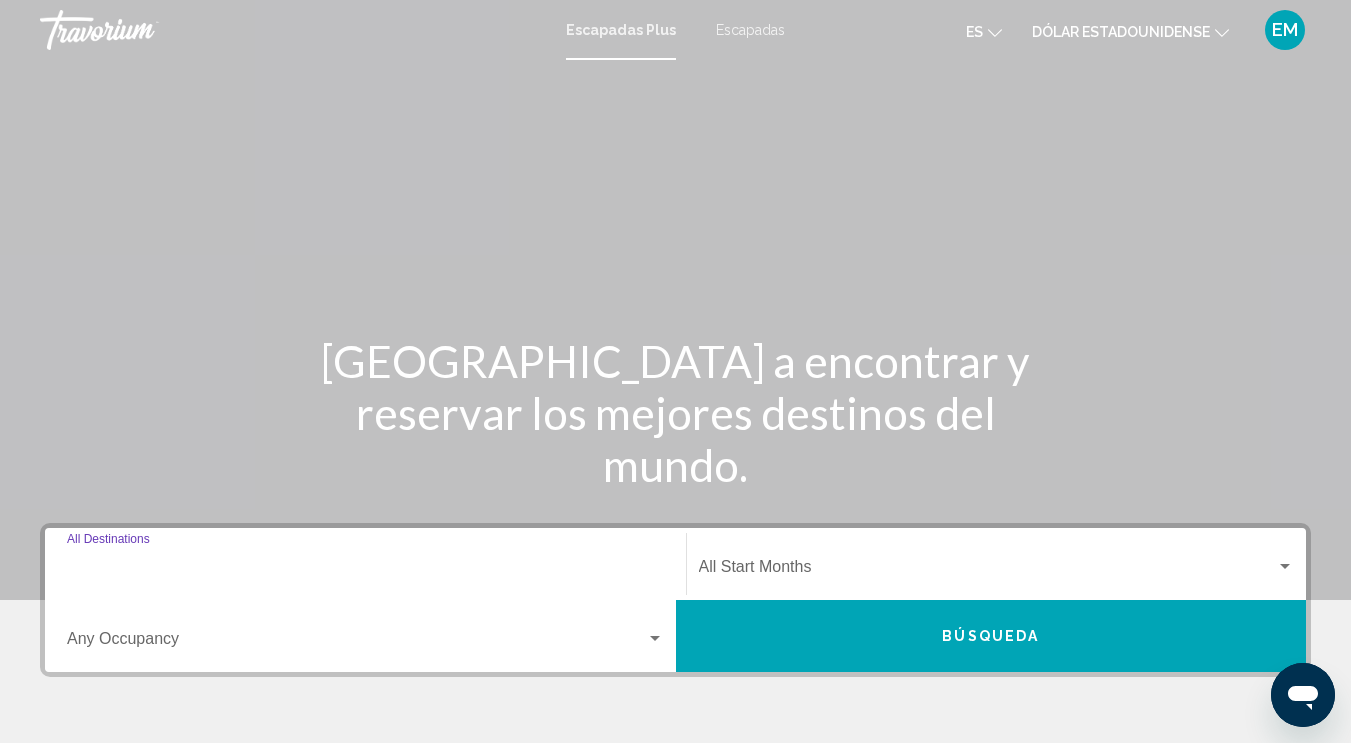 click on "Destination All Destinations" at bounding box center (365, 571) 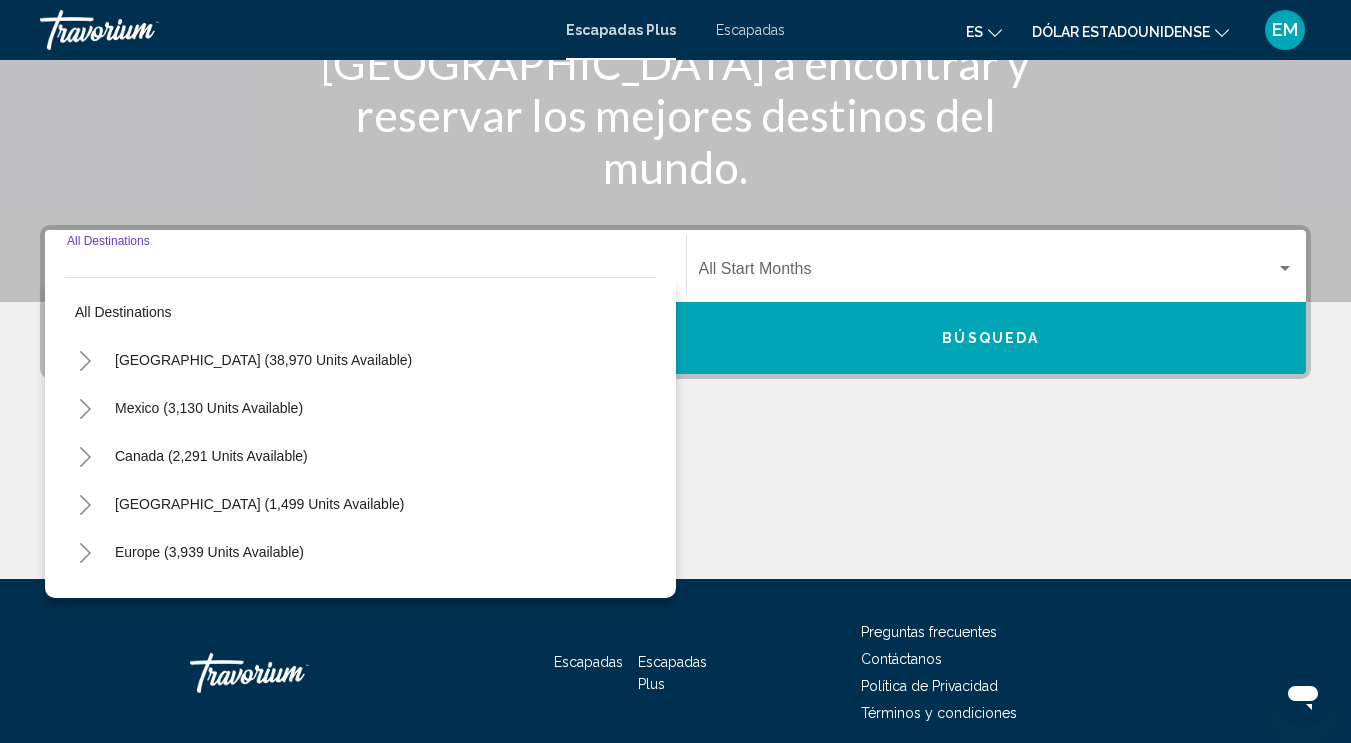 scroll, scrollTop: 379, scrollLeft: 0, axis: vertical 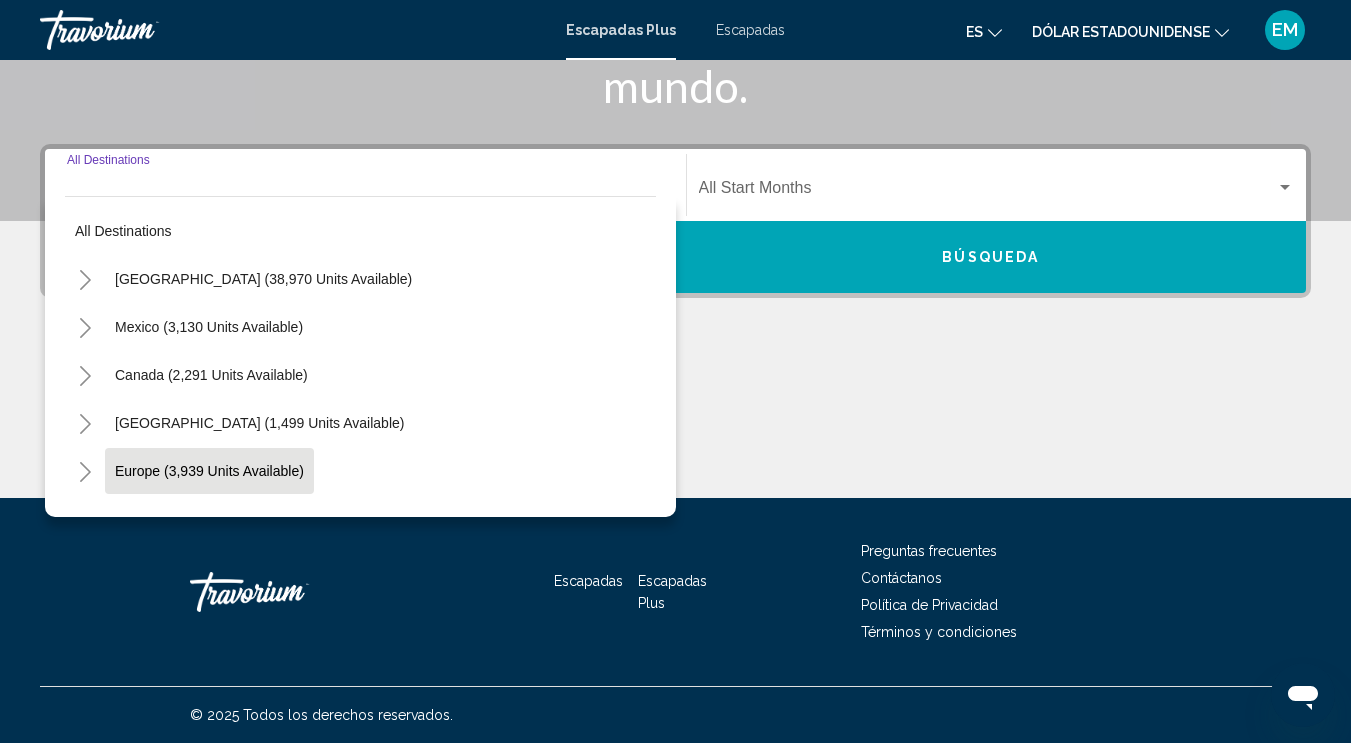 click on "Europe (3,939 units available)" at bounding box center (208, 519) 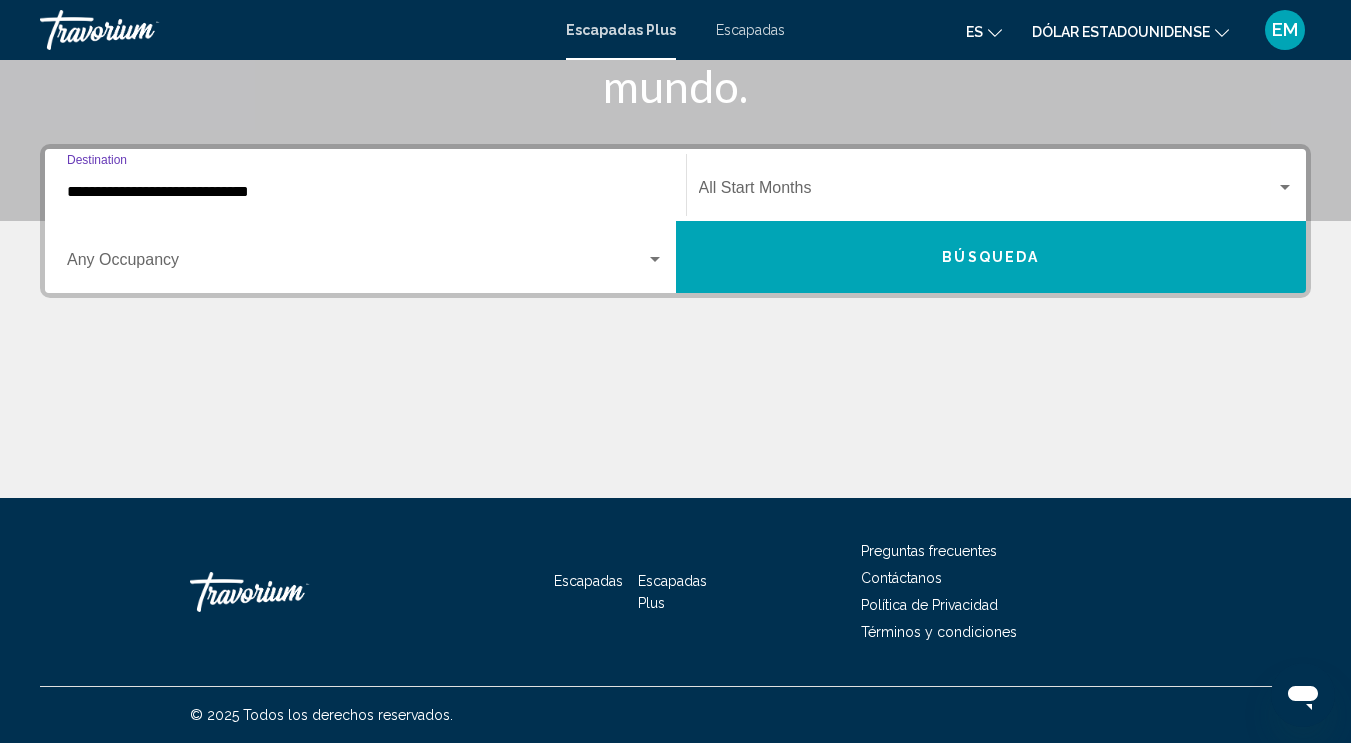 click on "**********" at bounding box center [365, 192] 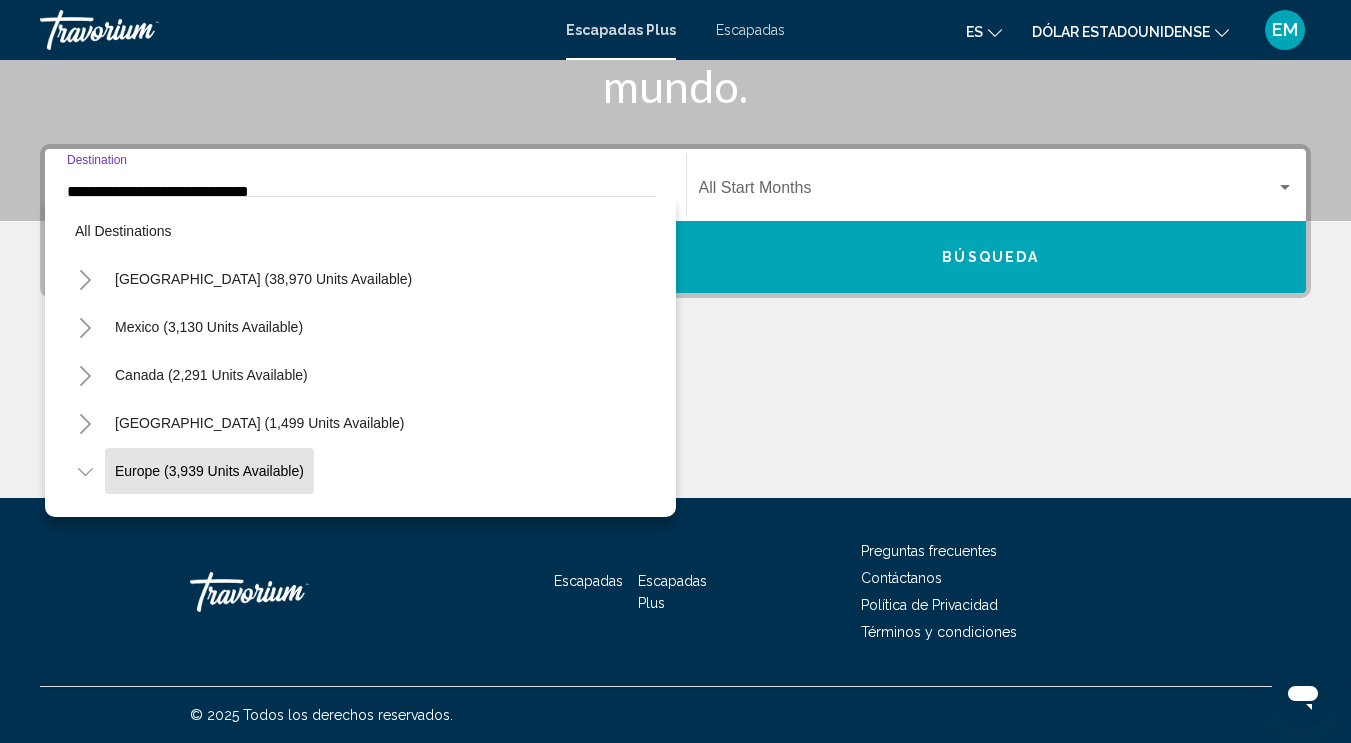 scroll, scrollTop: 360, scrollLeft: 0, axis: vertical 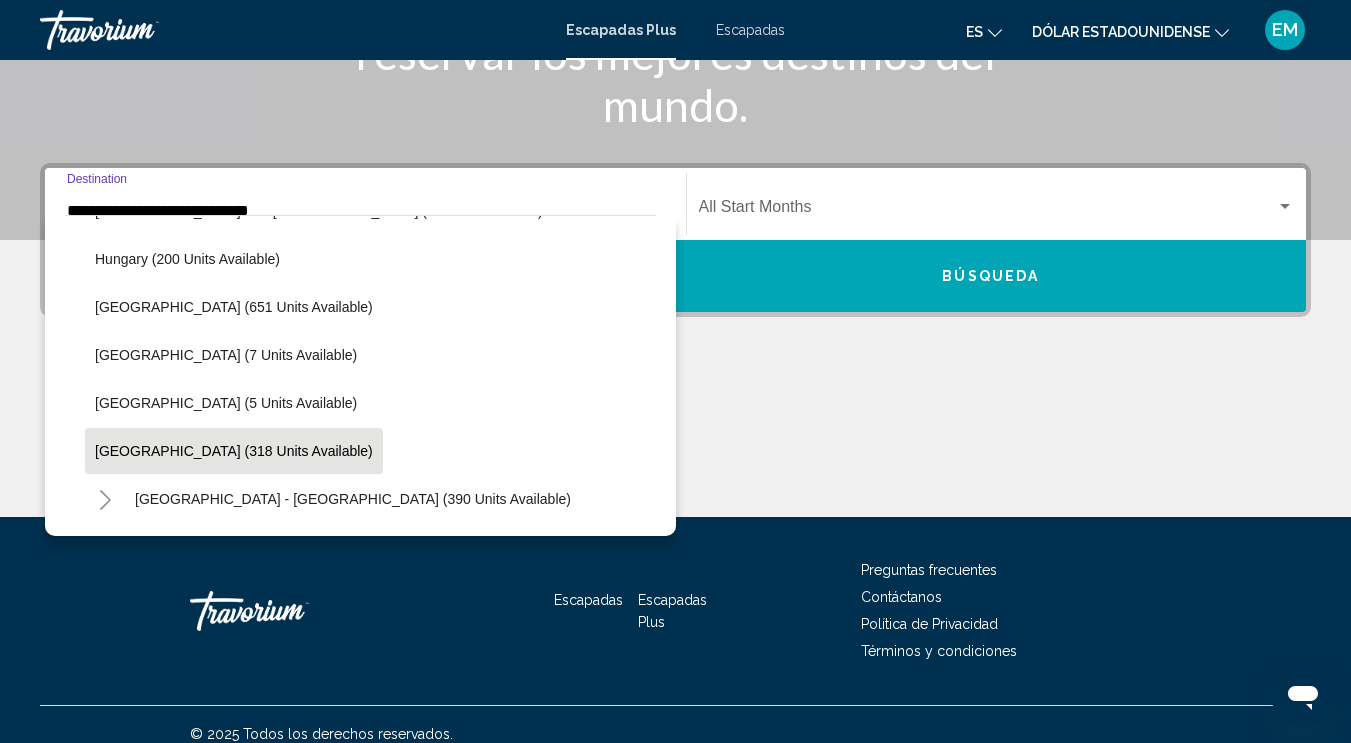 click on "[GEOGRAPHIC_DATA] (318 units available)" 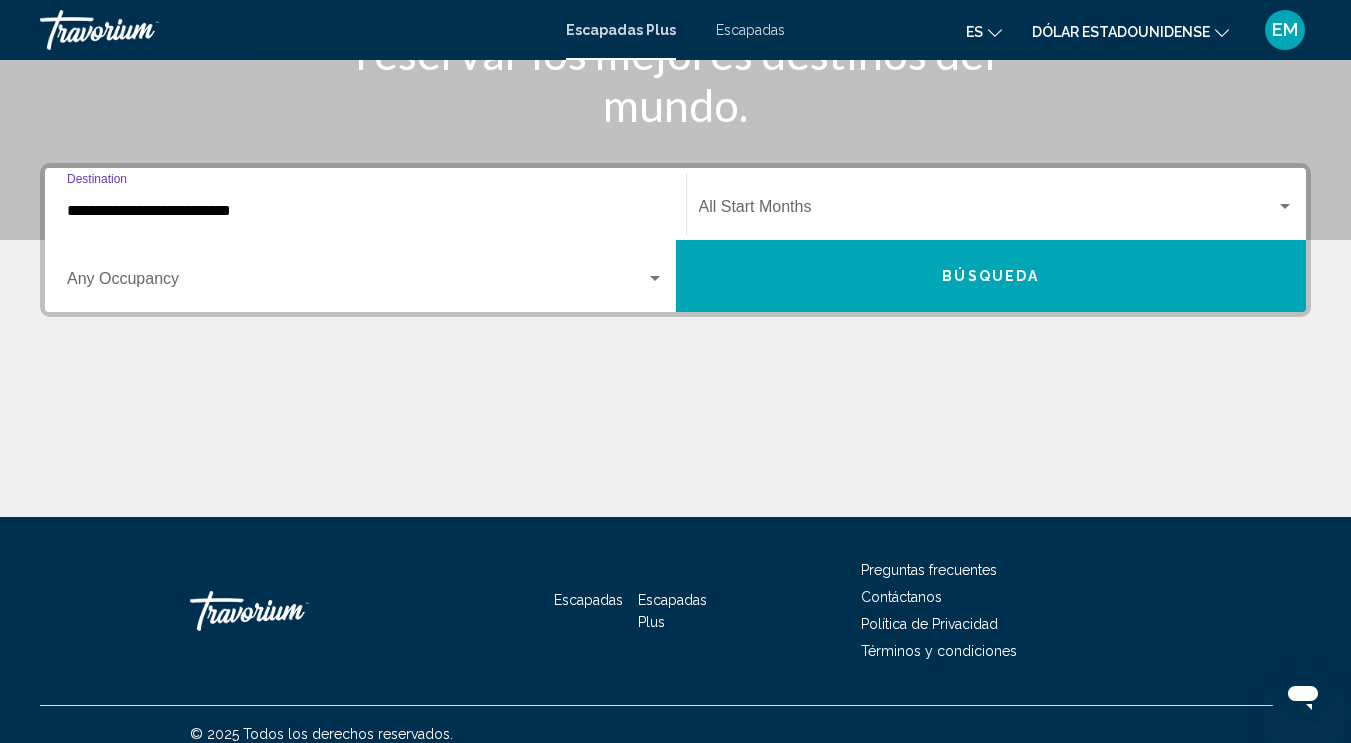 scroll, scrollTop: 379, scrollLeft: 0, axis: vertical 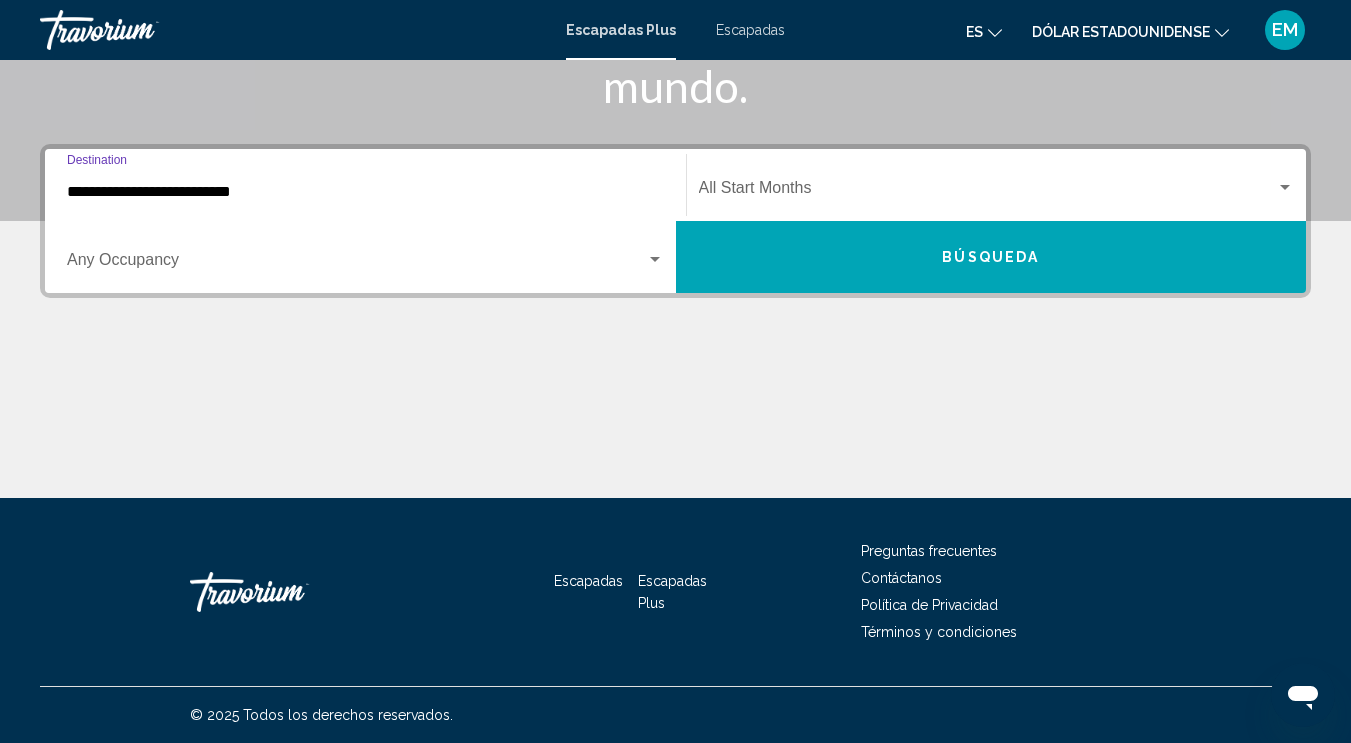 click on "**********" at bounding box center (365, 192) 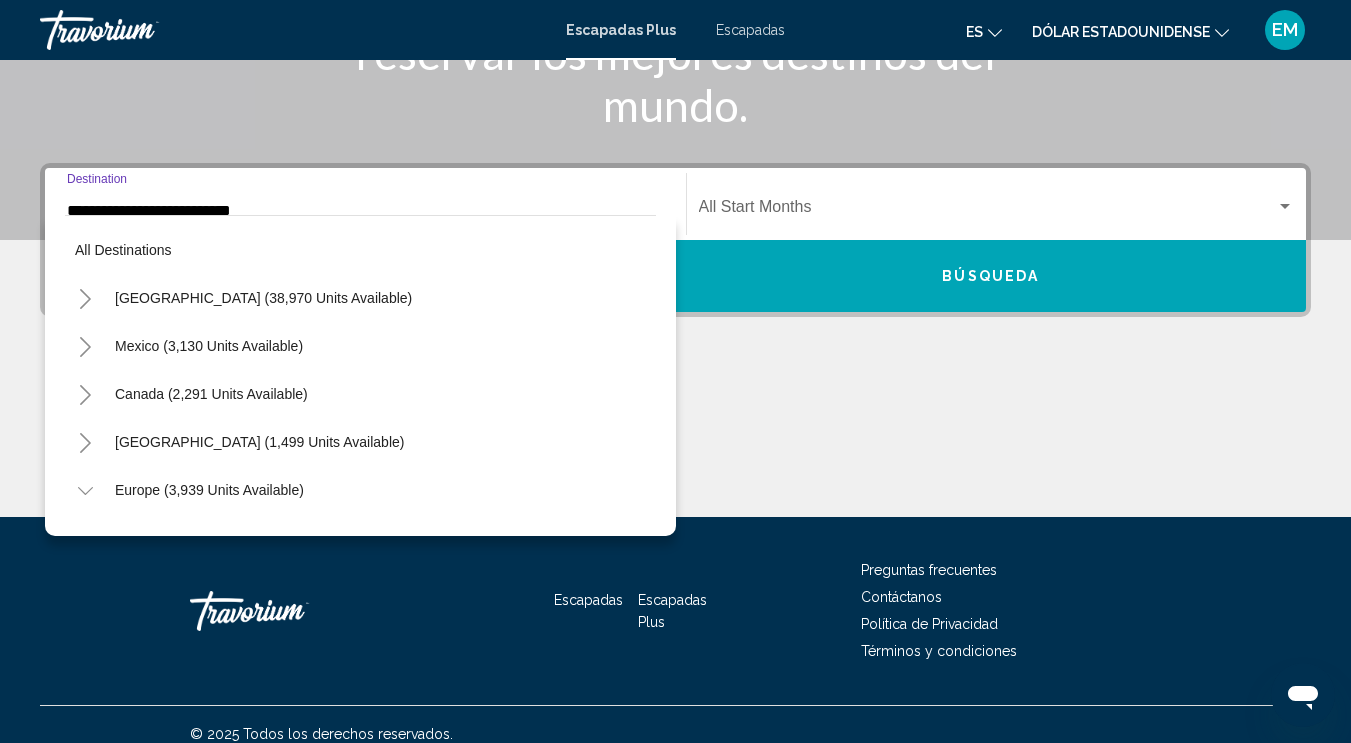 scroll, scrollTop: 599, scrollLeft: 0, axis: vertical 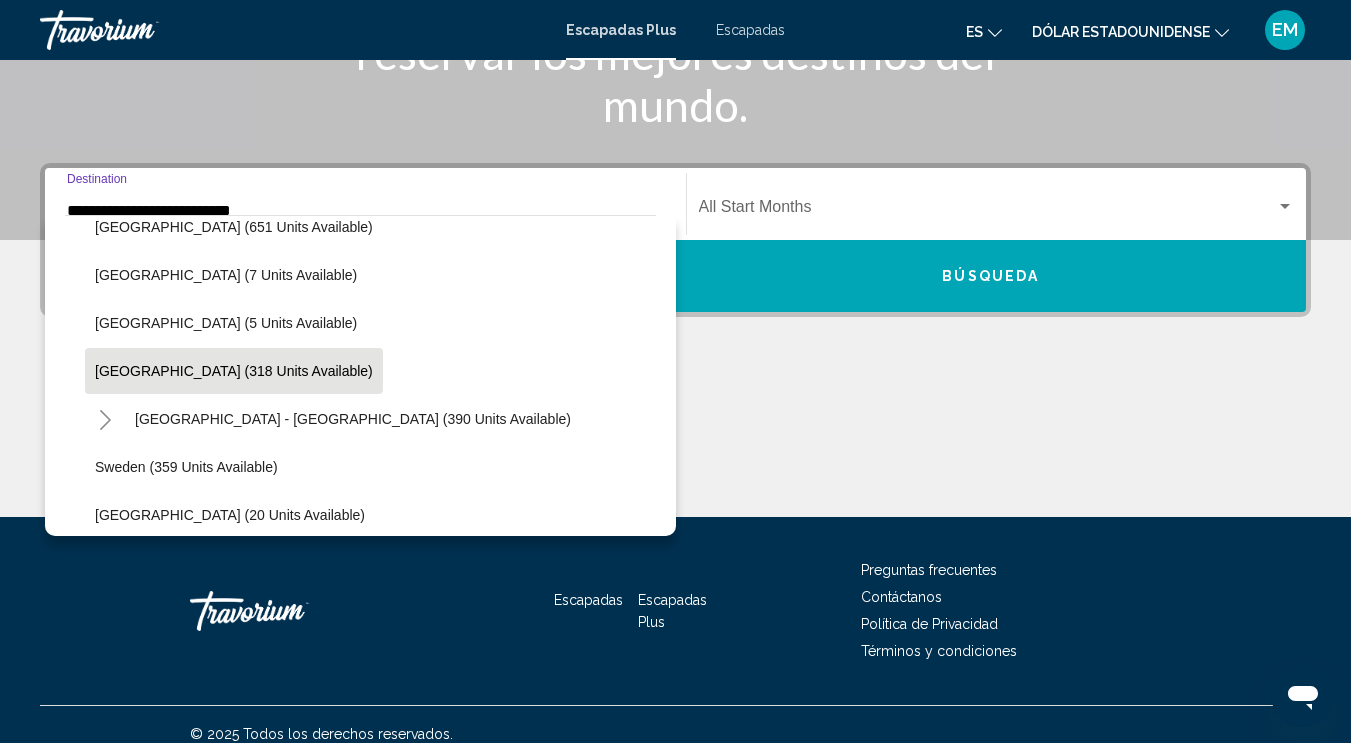 drag, startPoint x: 854, startPoint y: 442, endPoint x: 851, endPoint y: 370, distance: 72.06247 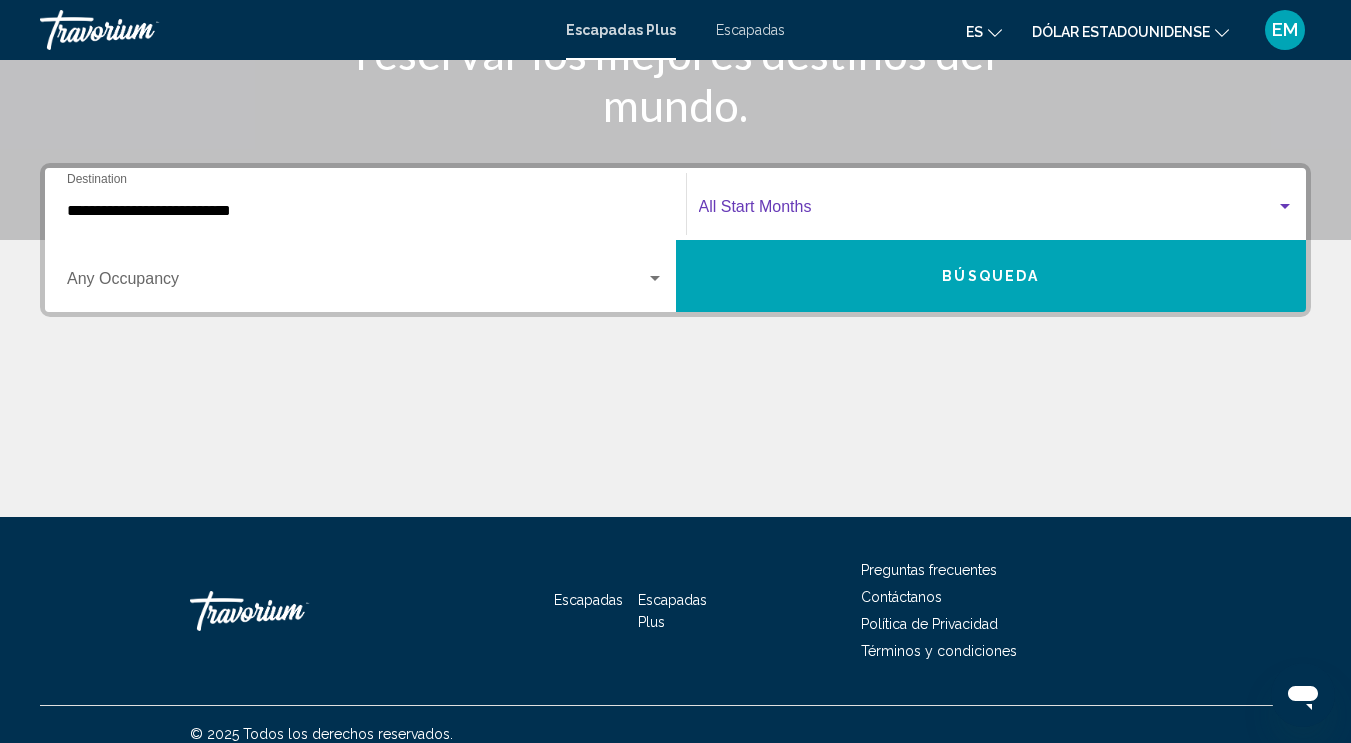 click at bounding box center [1285, 207] 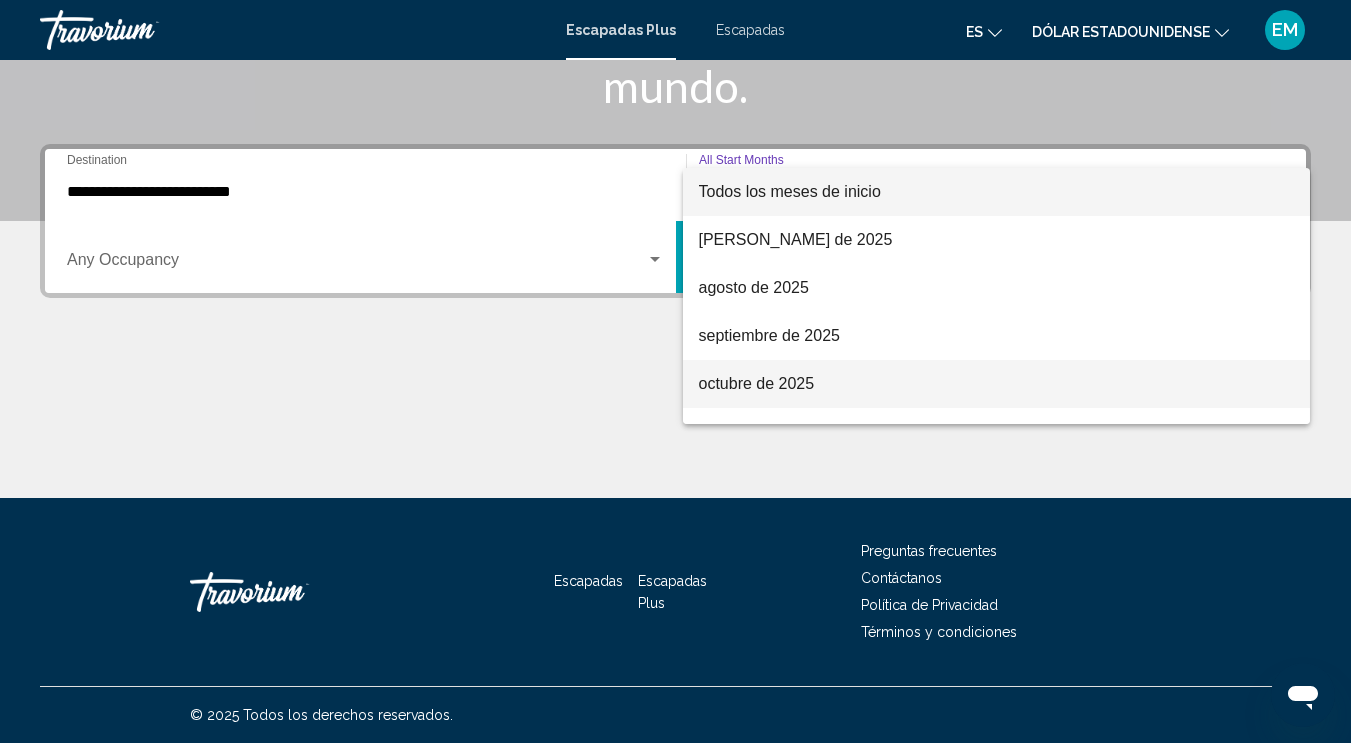 click on "octubre de 2025" at bounding box center (757, 383) 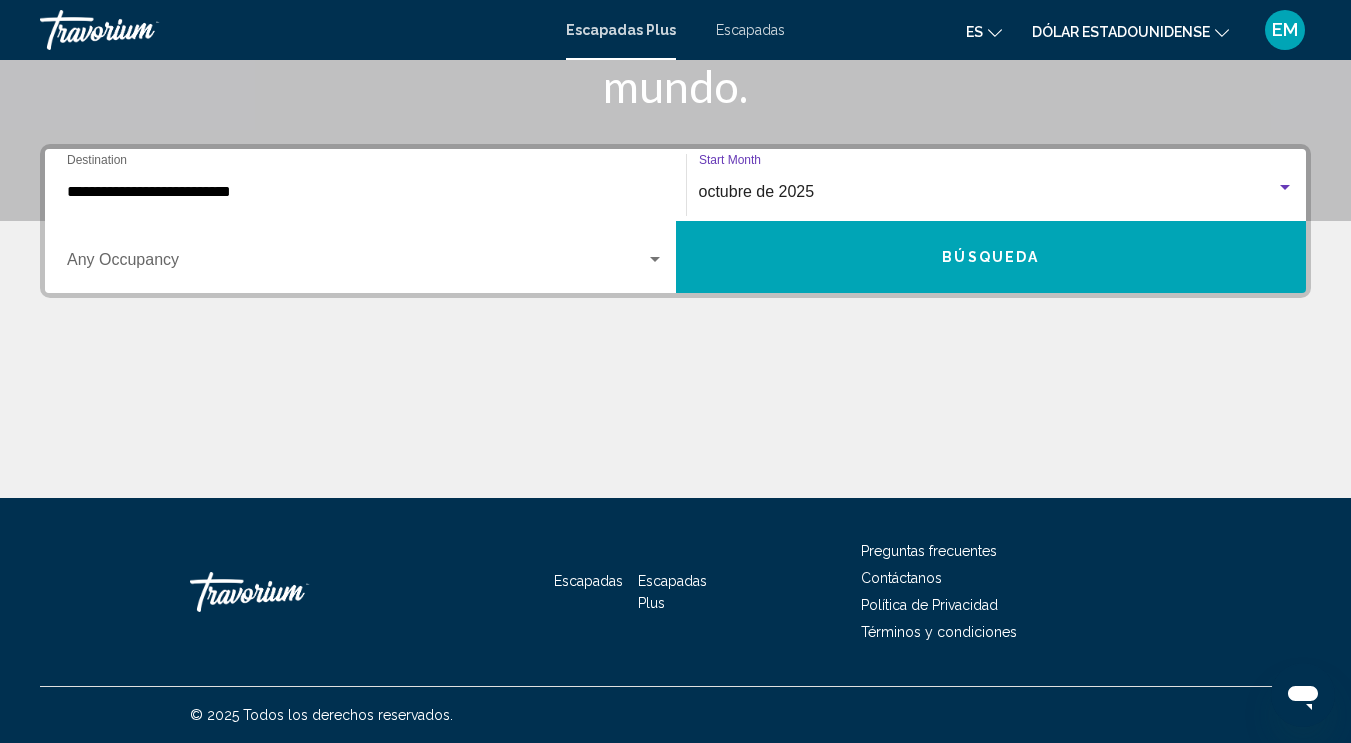 click at bounding box center [356, 264] 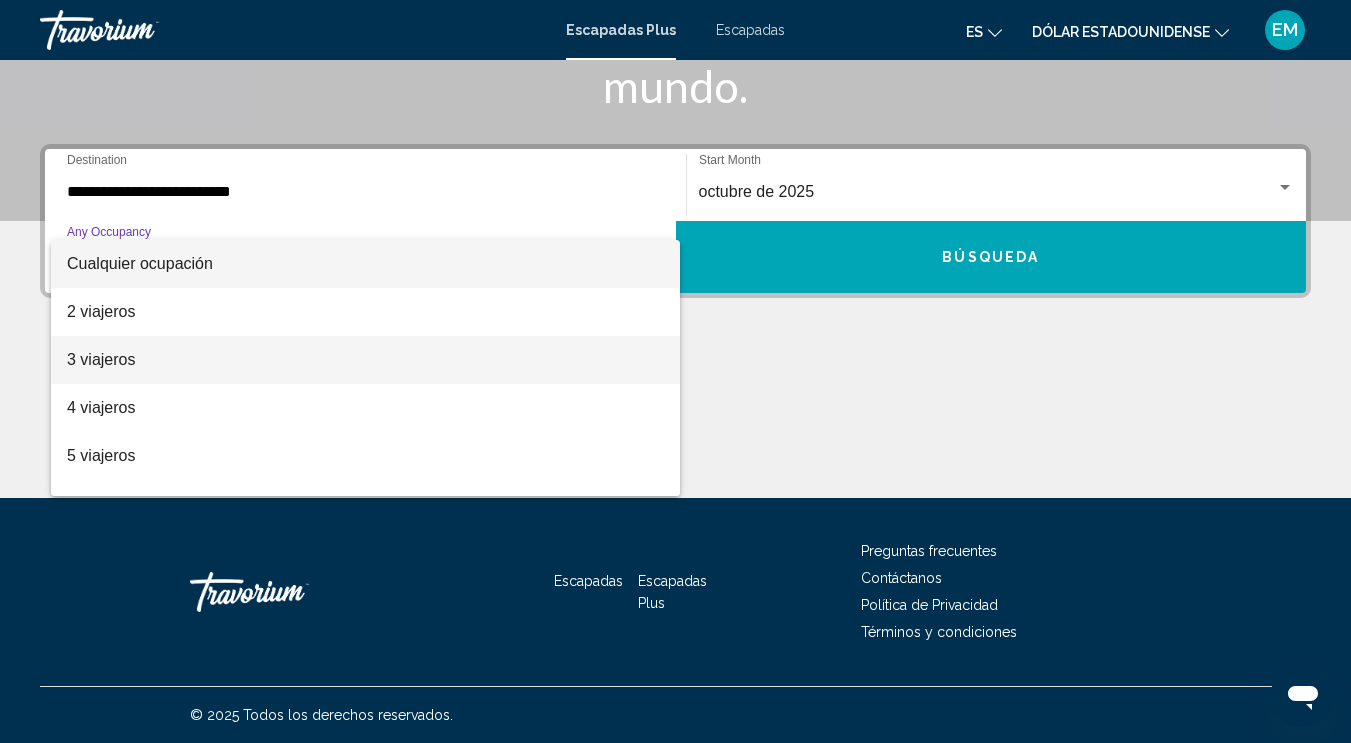 click on "3 viajeros" at bounding box center [365, 360] 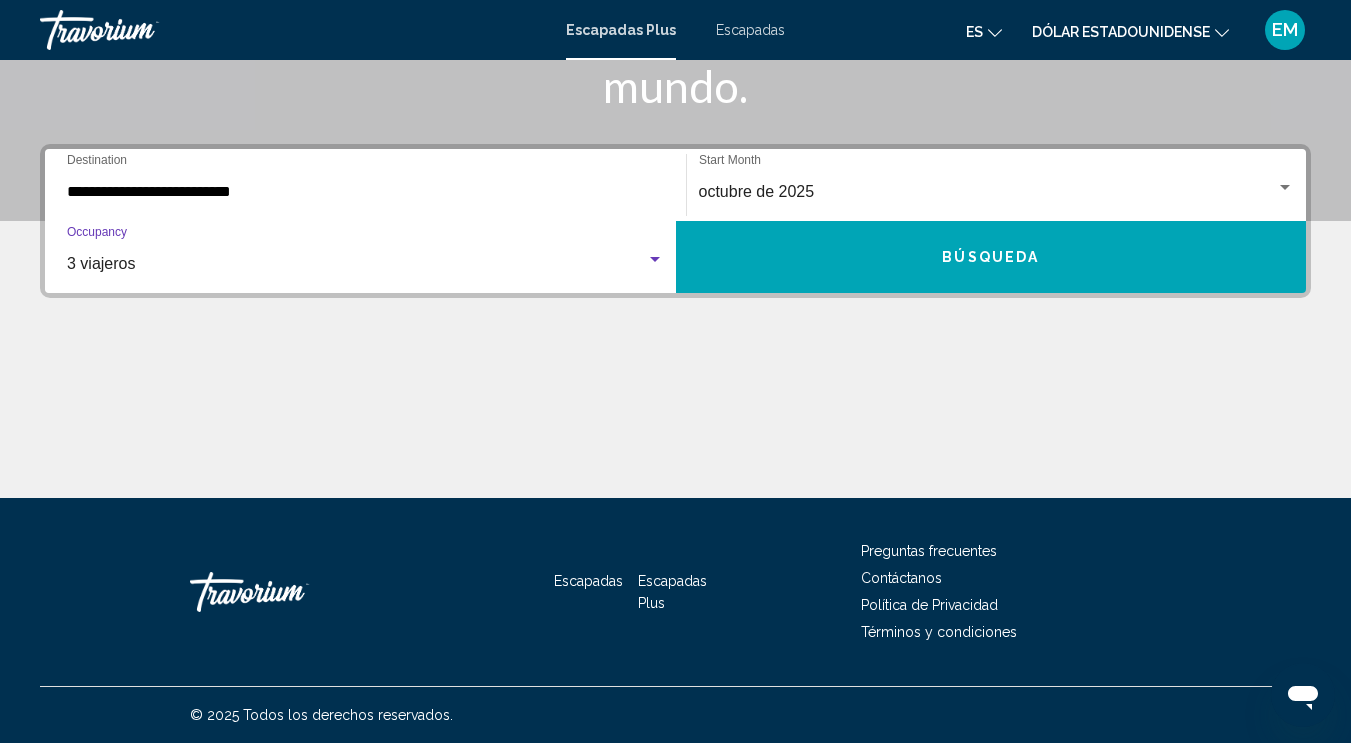 click on "Búsqueda" at bounding box center [991, 257] 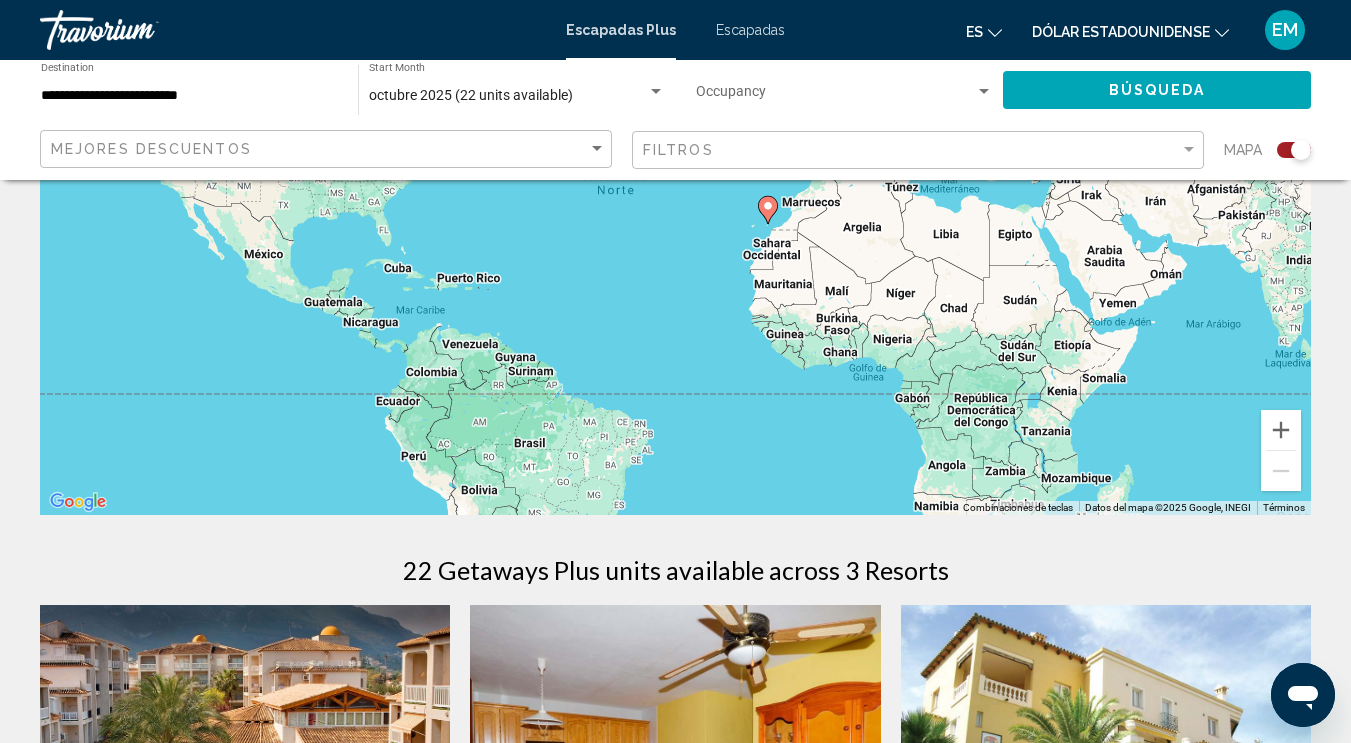 scroll, scrollTop: 200, scrollLeft: 0, axis: vertical 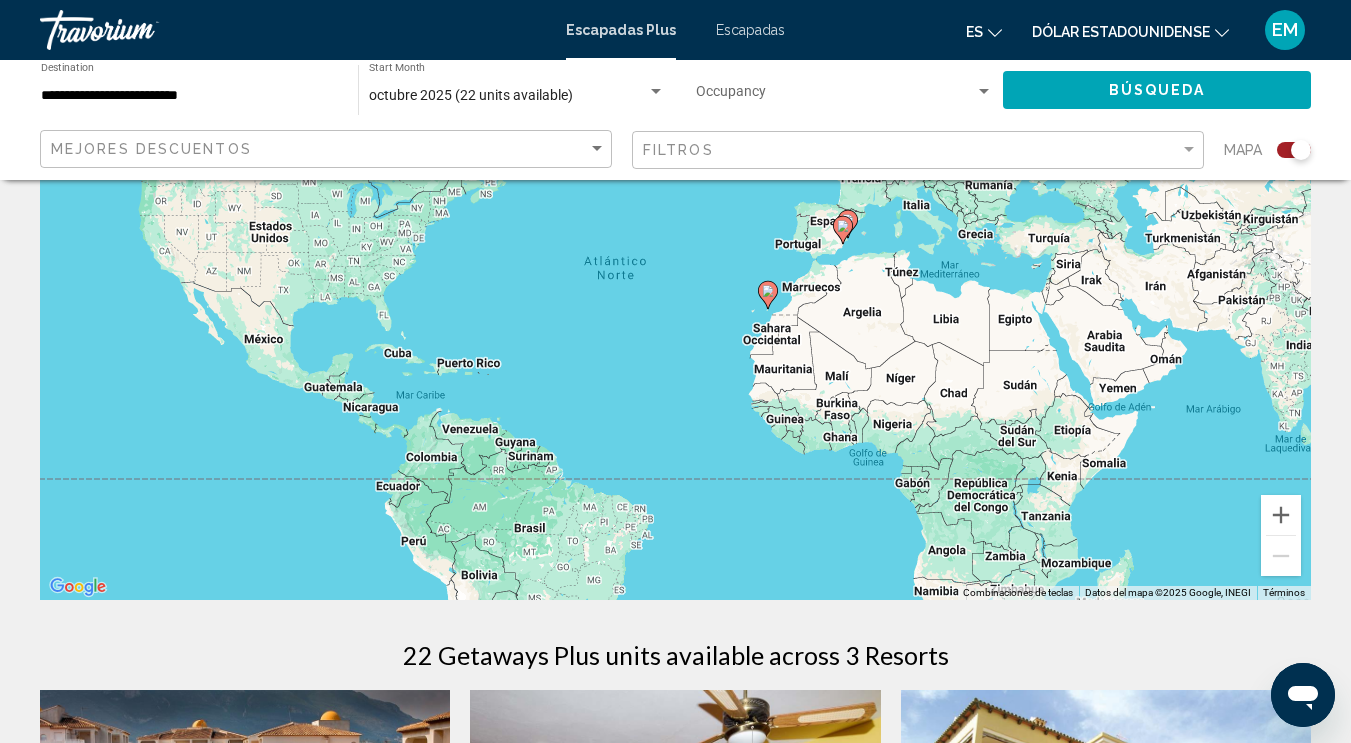 click on "Dólar estadounidense" 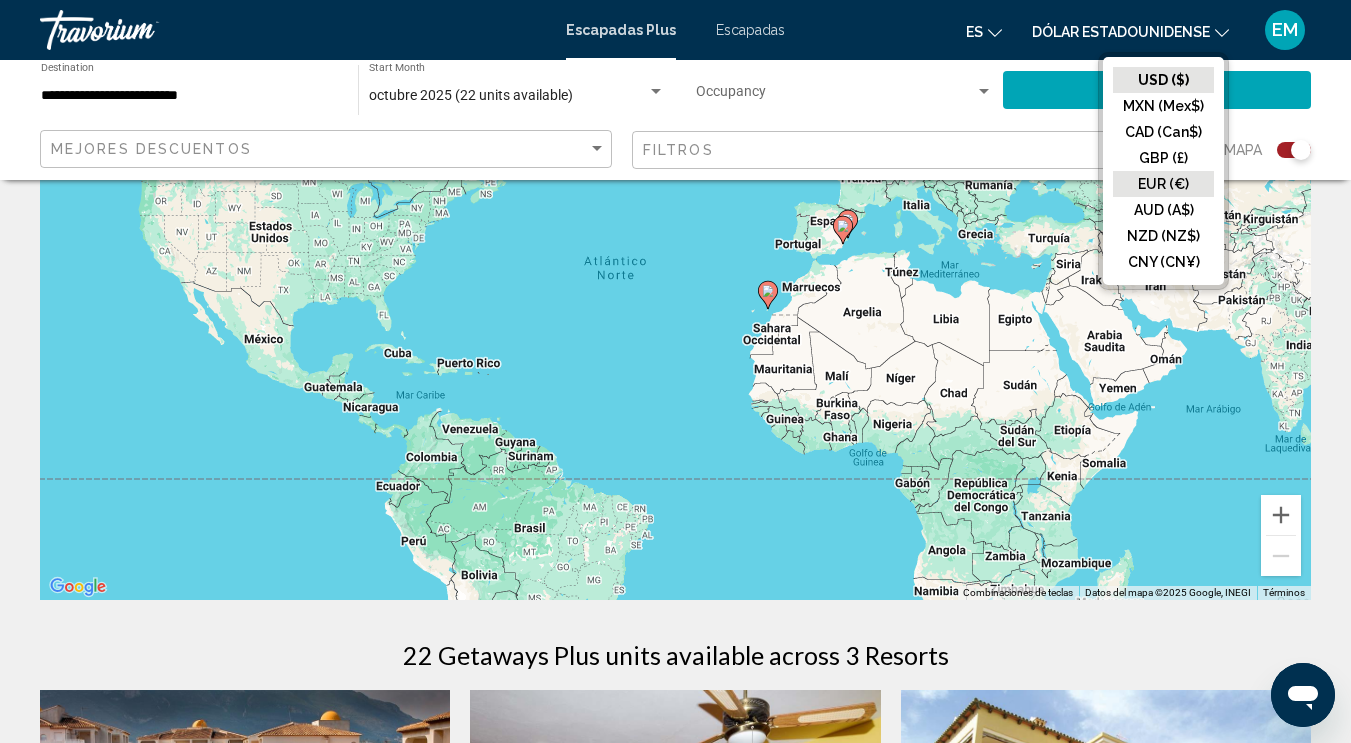 click on "EUR (€)" 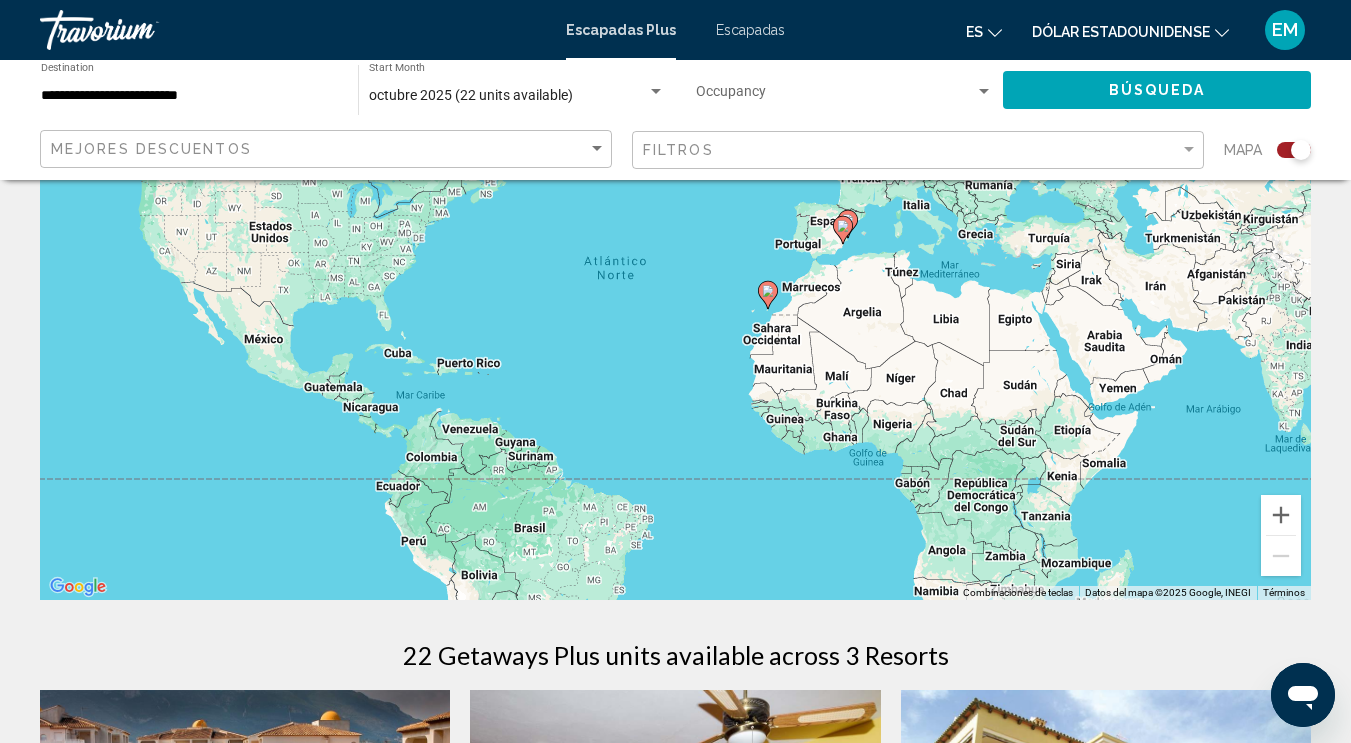 click on "Escapadas" at bounding box center (750, 30) 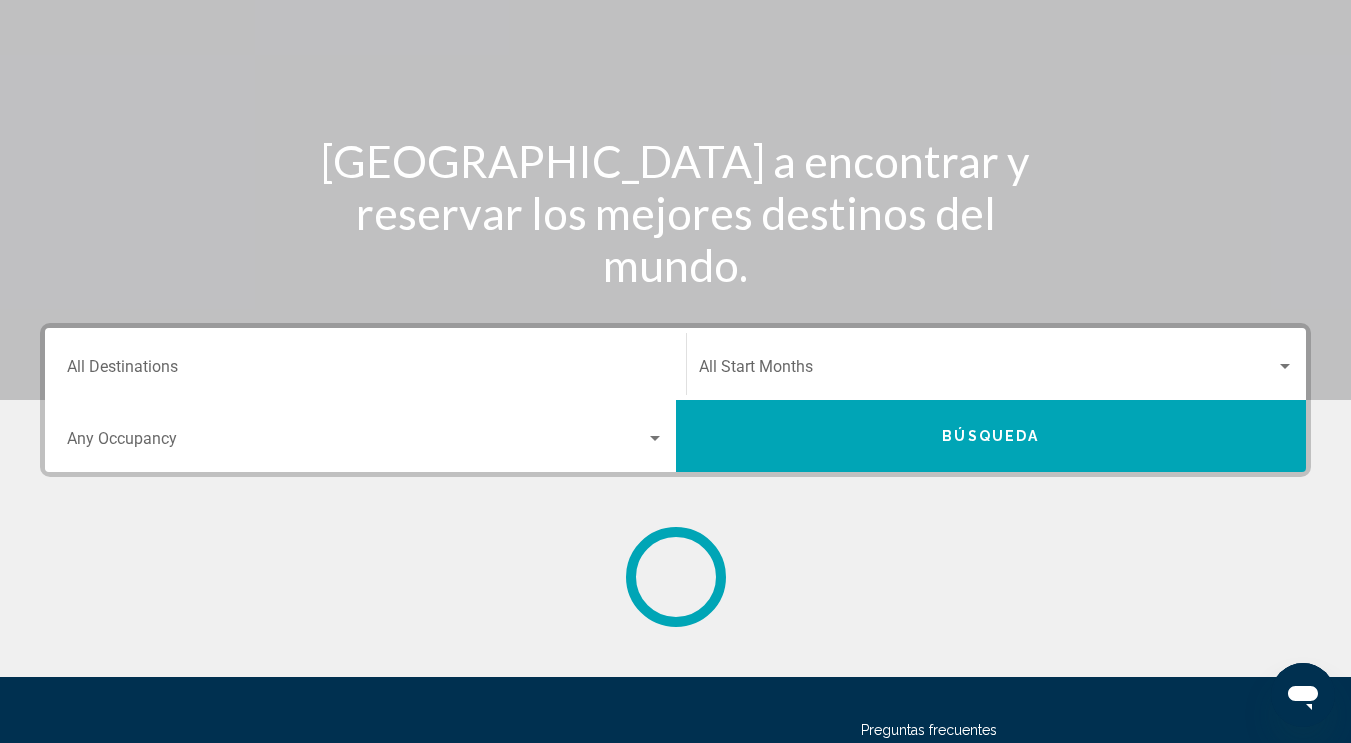 scroll, scrollTop: 0, scrollLeft: 0, axis: both 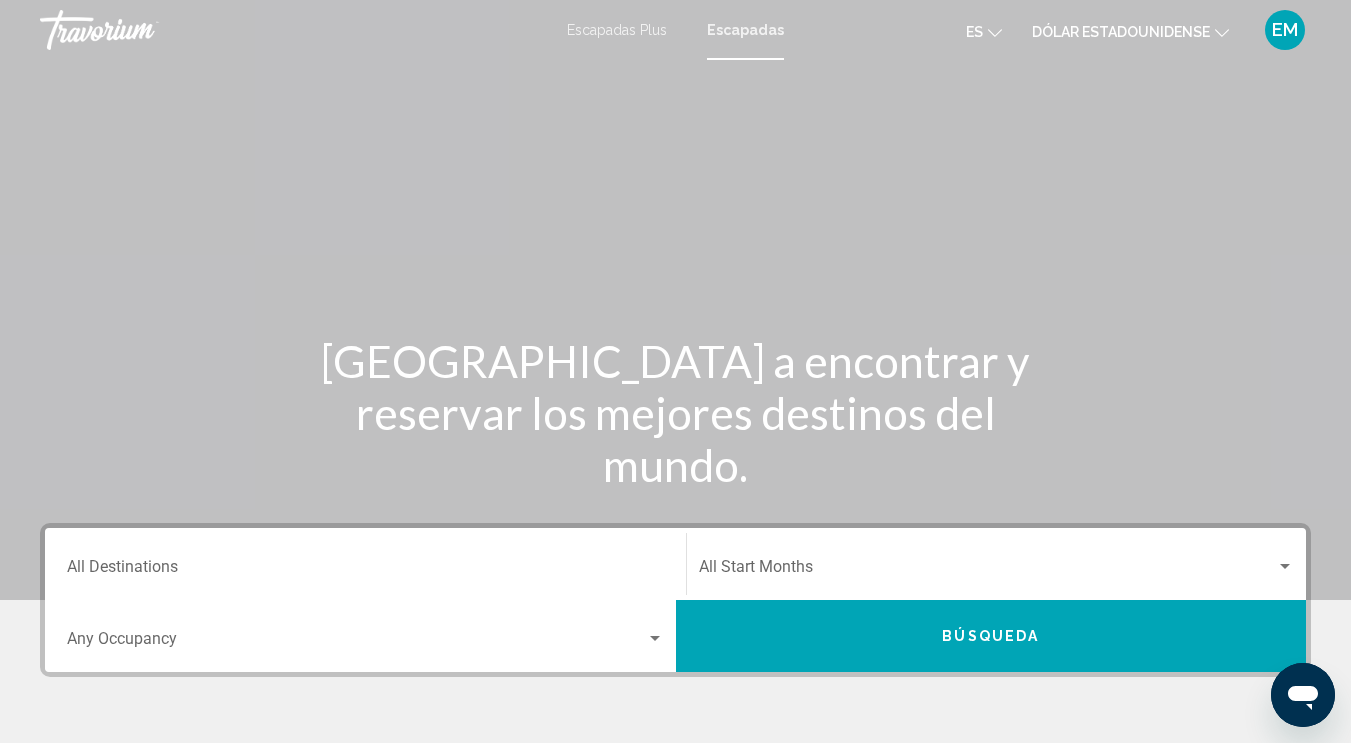 click on "Destination All Destinations" at bounding box center [365, 571] 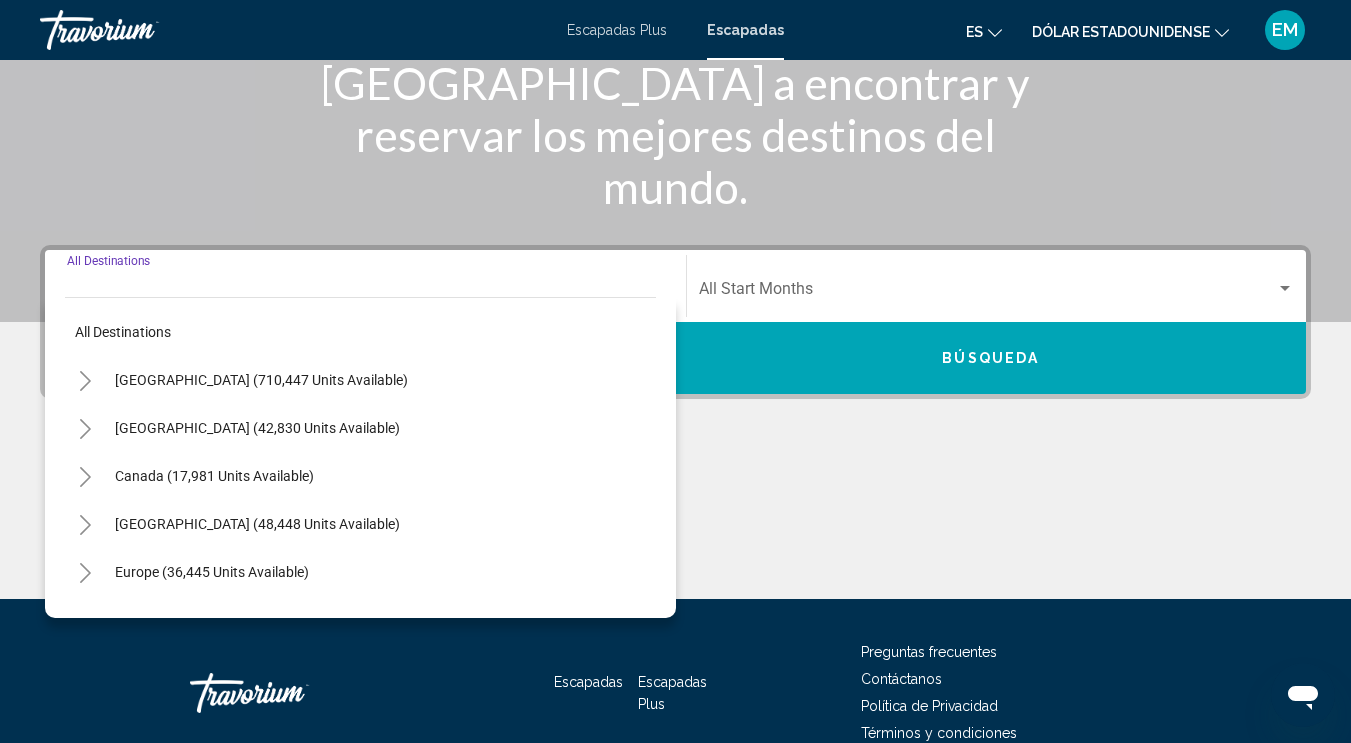 scroll, scrollTop: 379, scrollLeft: 0, axis: vertical 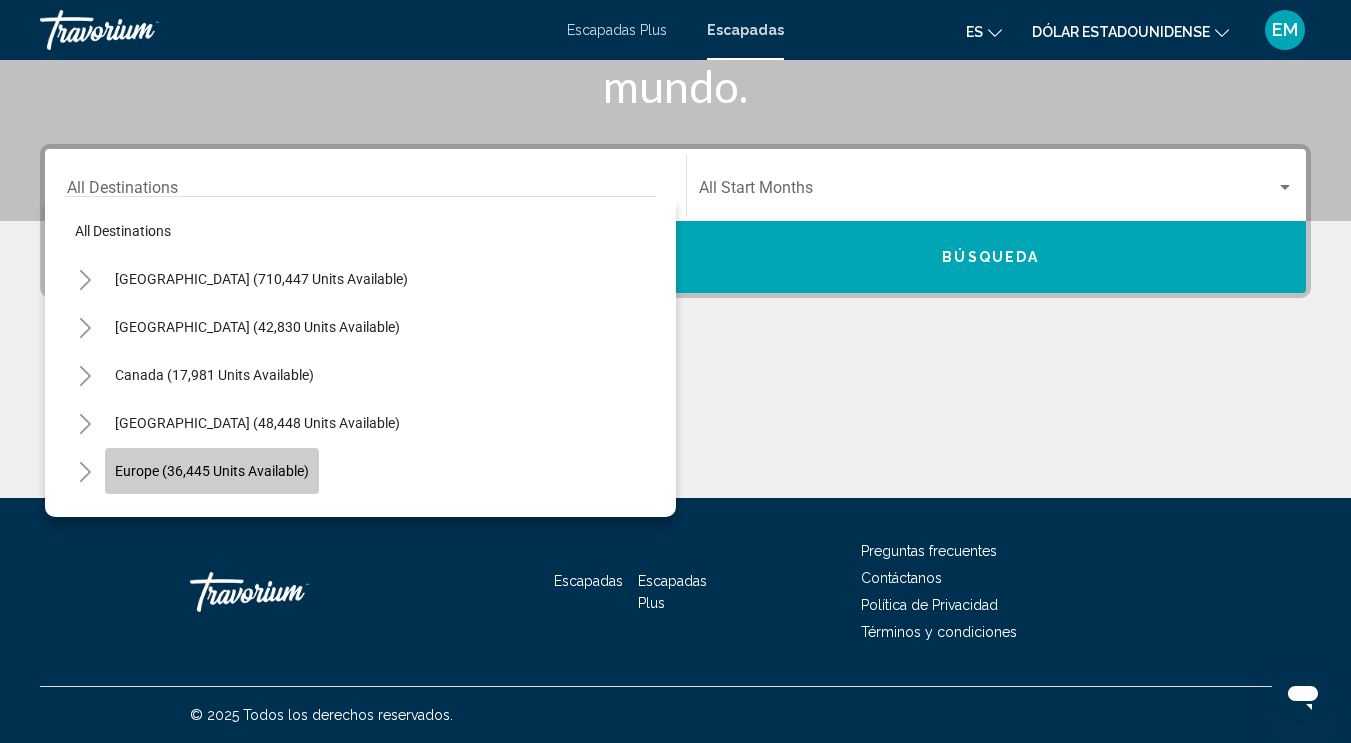 click on "Europe (36,445 units available)" 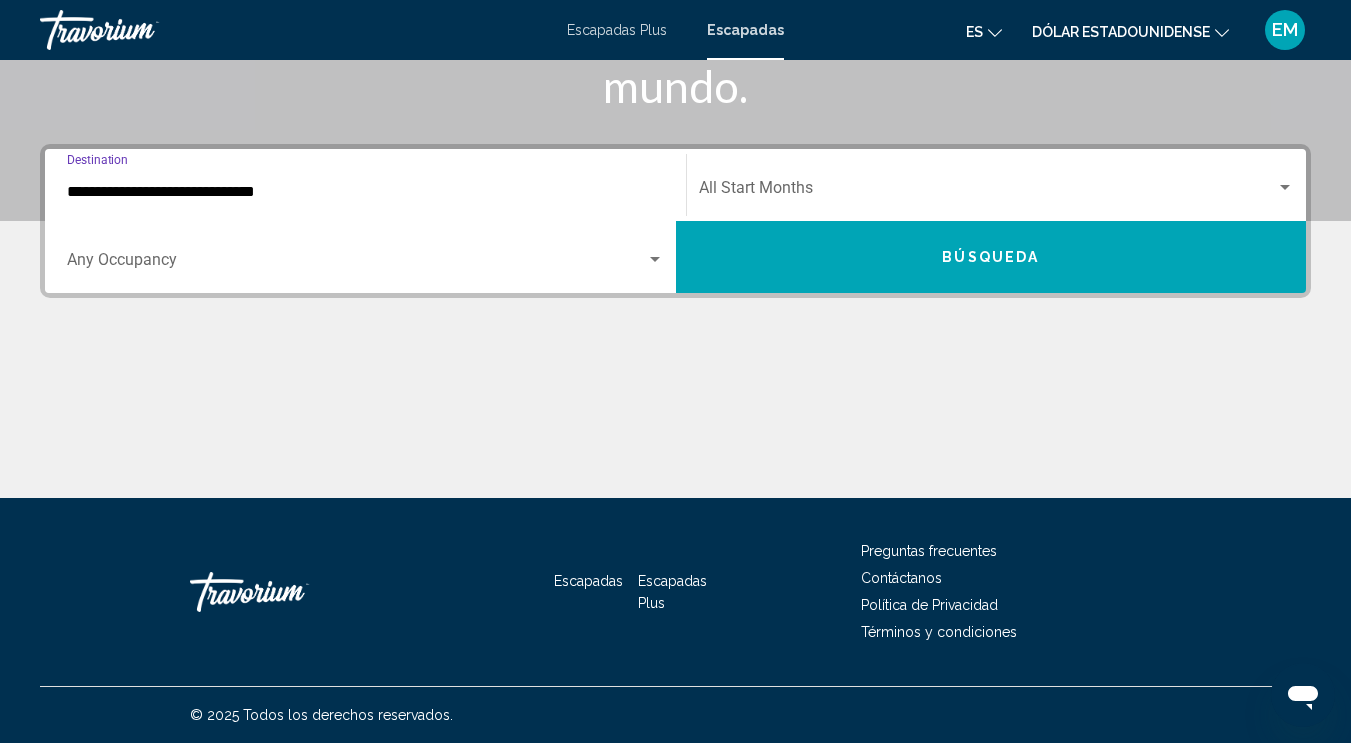click on "**********" at bounding box center [365, 192] 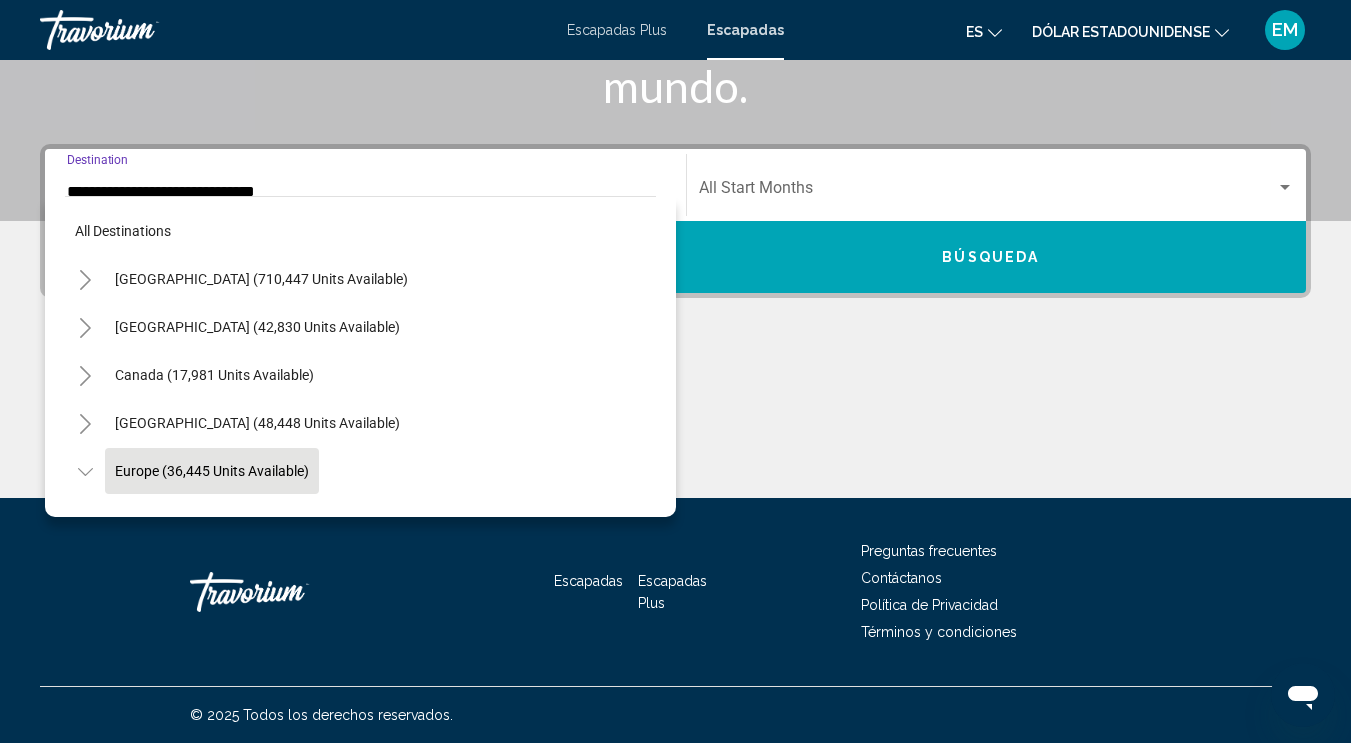 scroll, scrollTop: 360, scrollLeft: 0, axis: vertical 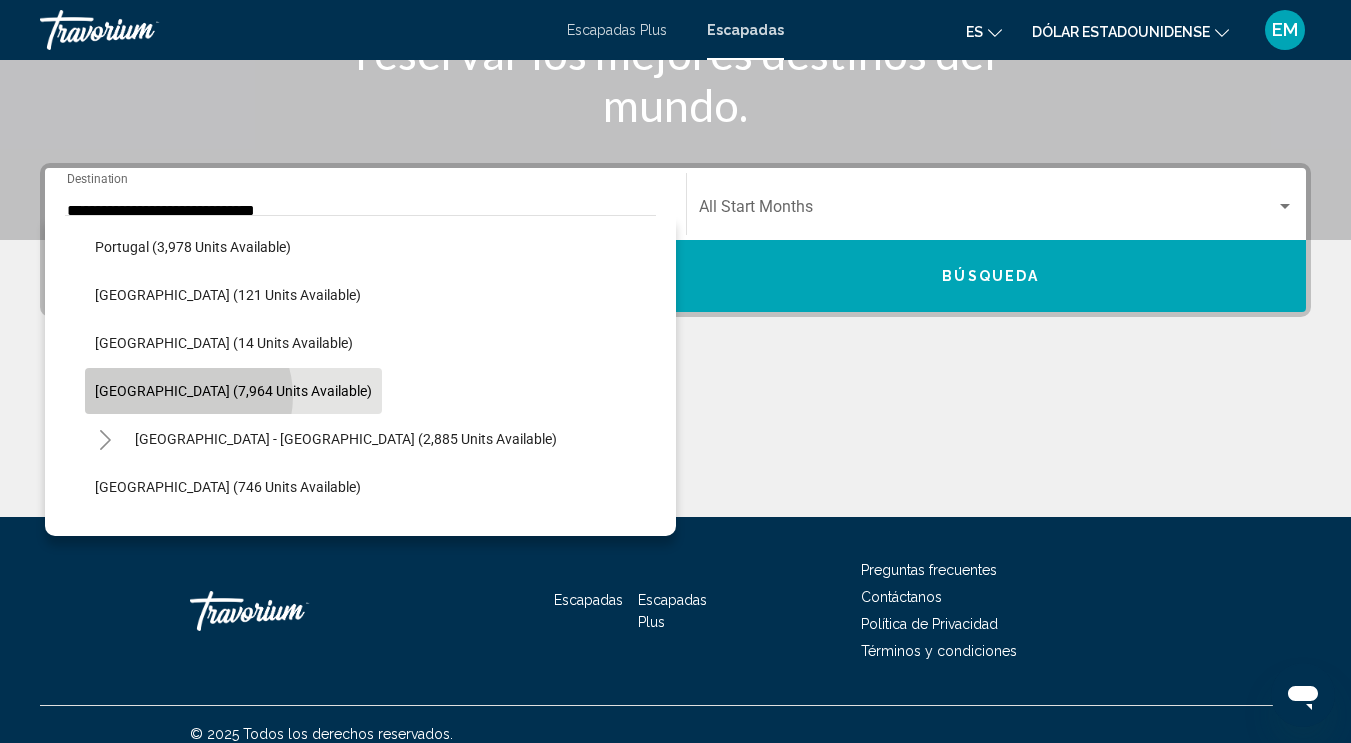click on "[GEOGRAPHIC_DATA] (7,964 units available)" 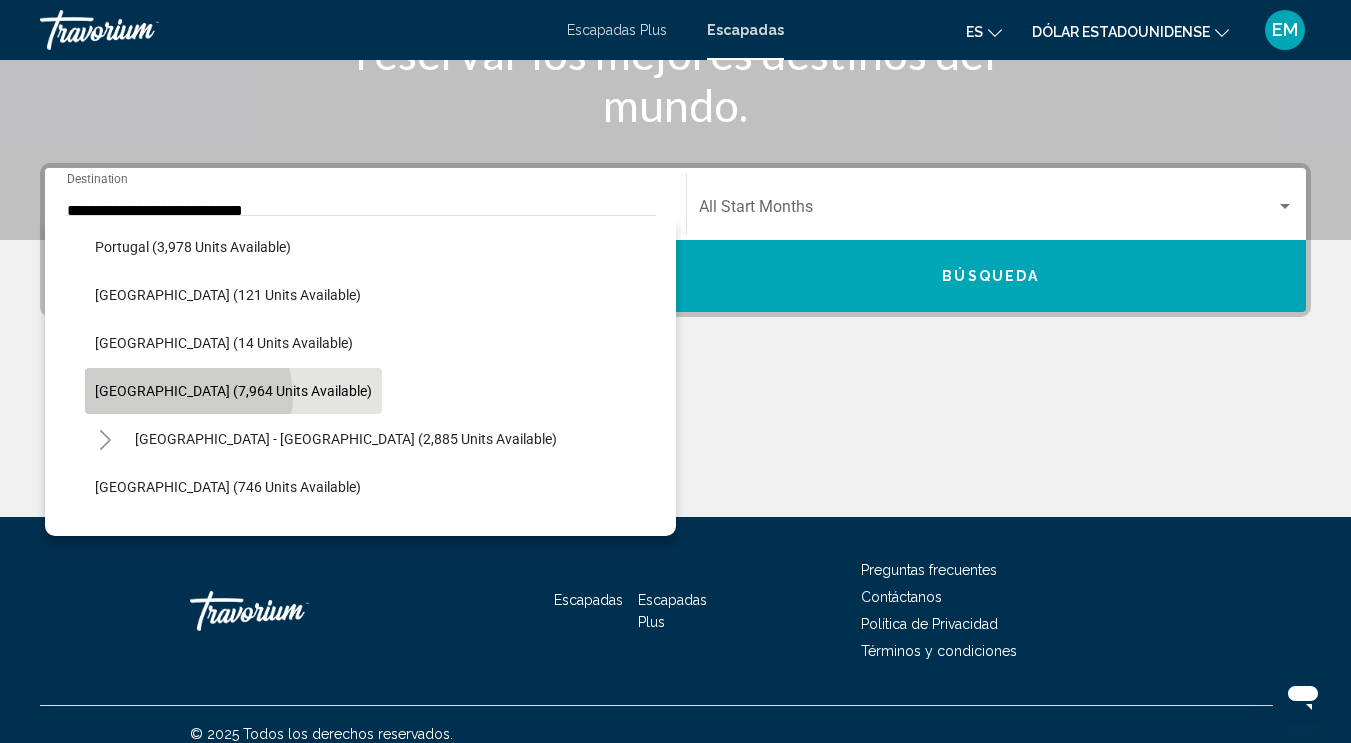 scroll, scrollTop: 379, scrollLeft: 0, axis: vertical 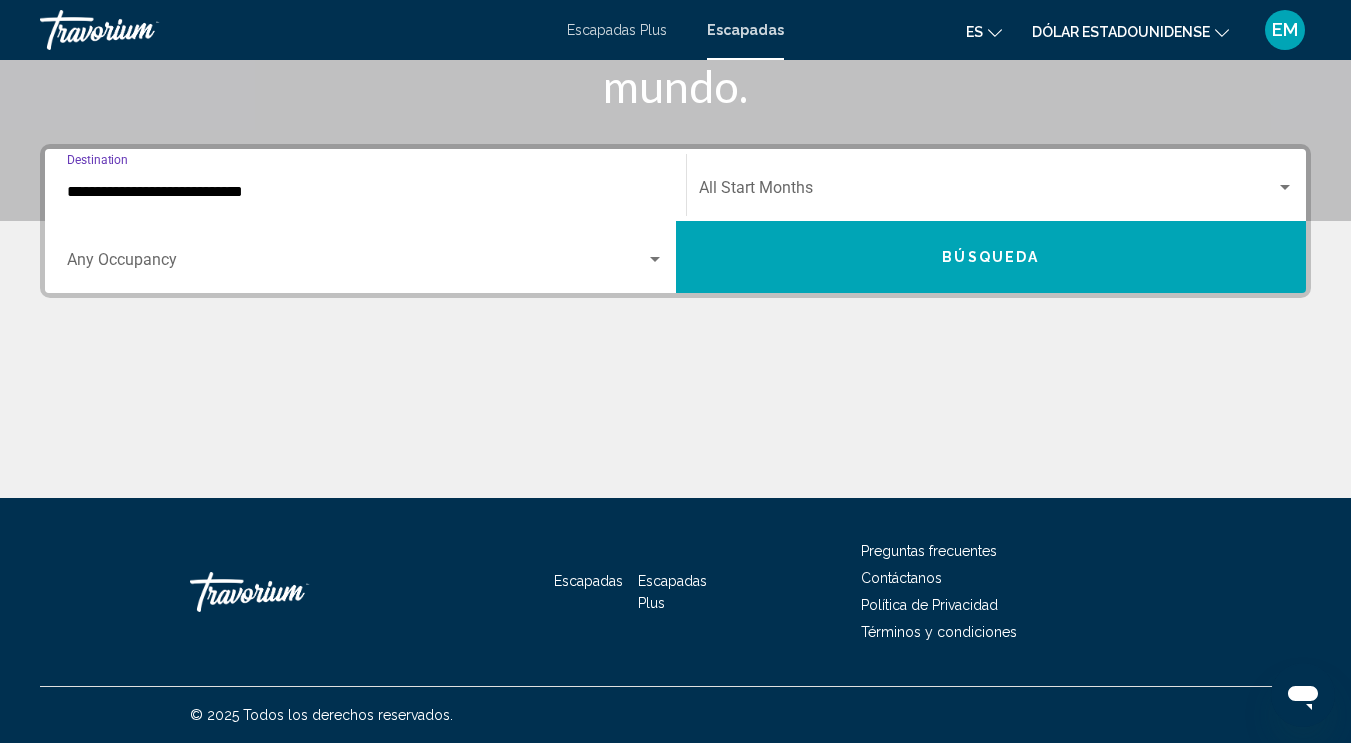click at bounding box center (988, 192) 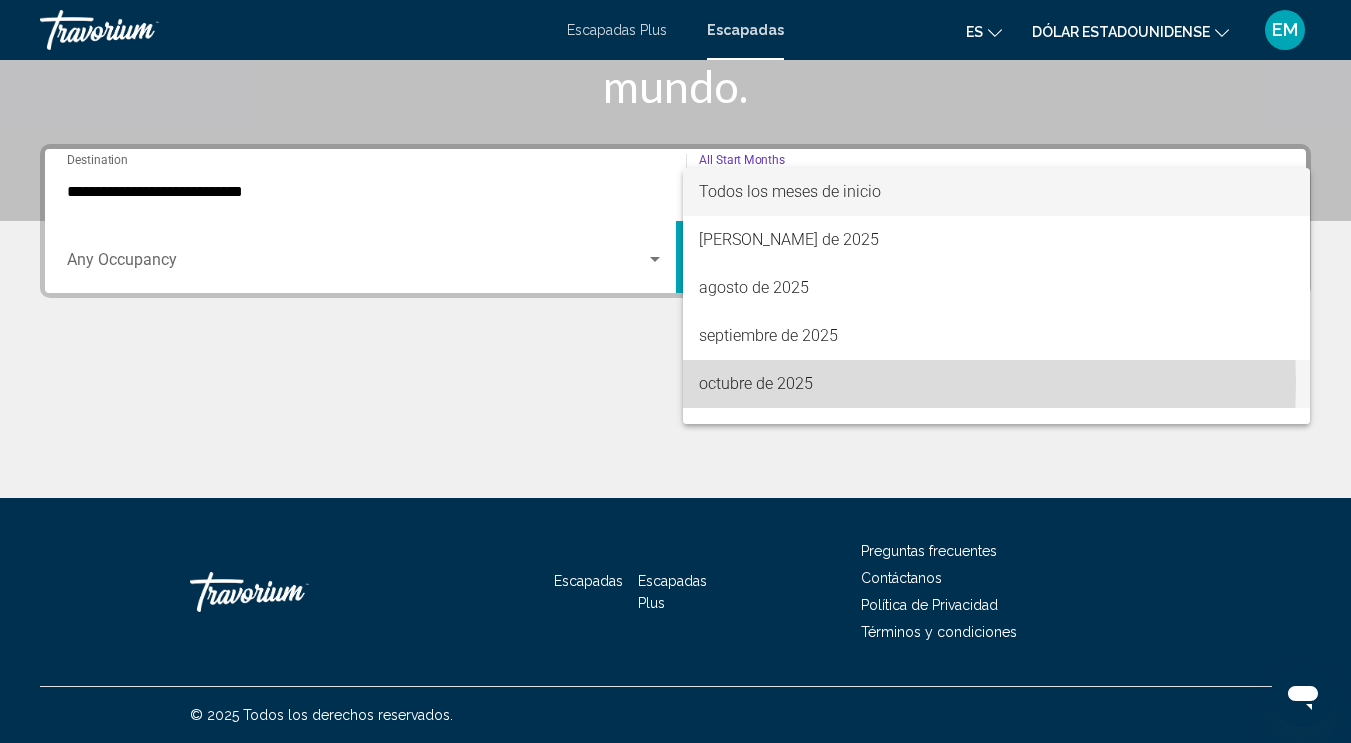 click on "octubre de 2025" at bounding box center (756, 383) 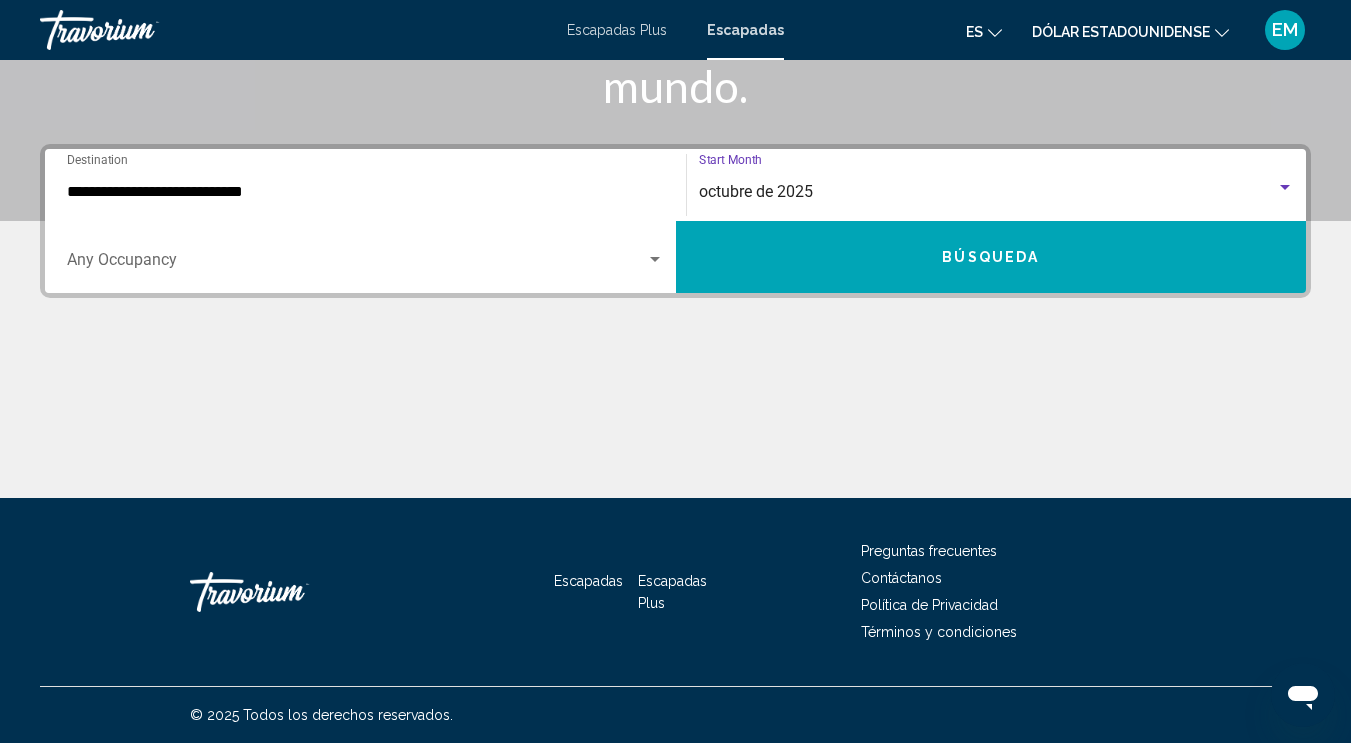 click at bounding box center (356, 264) 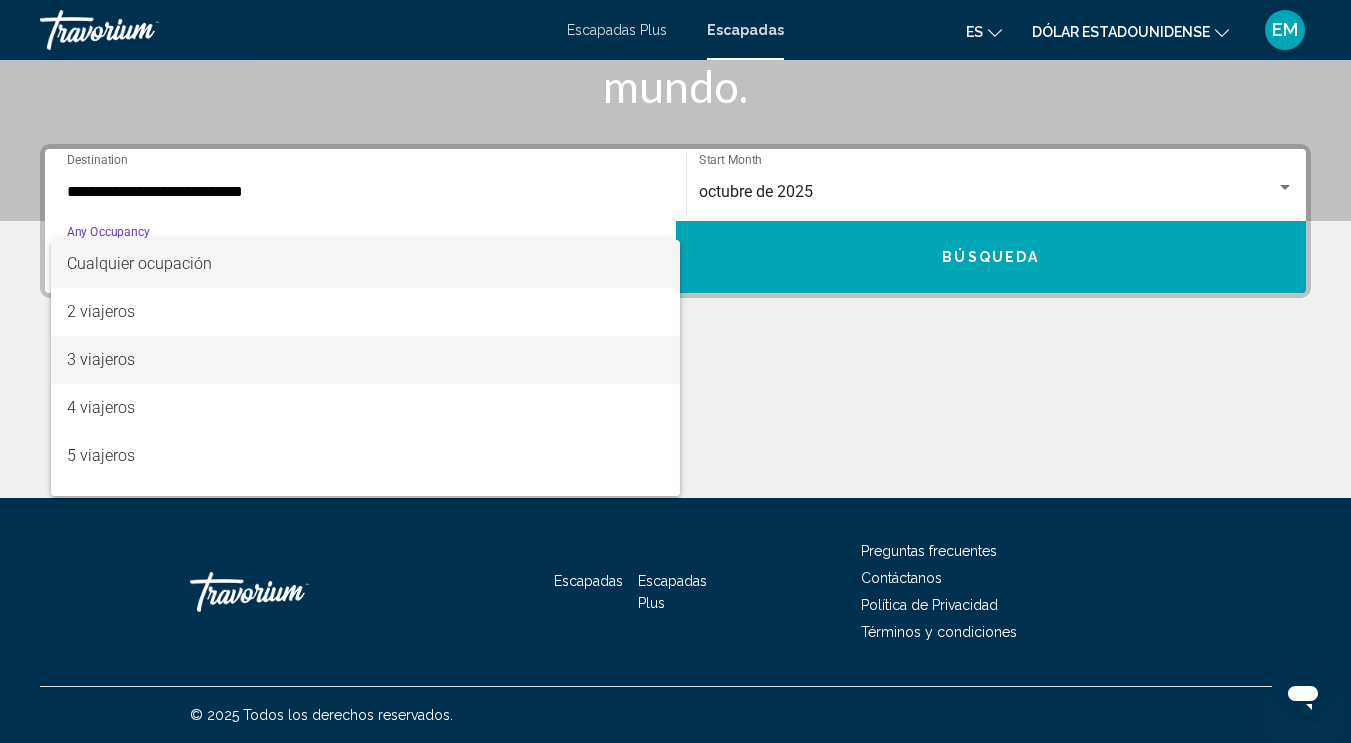 click on "3 viajeros" at bounding box center [365, 360] 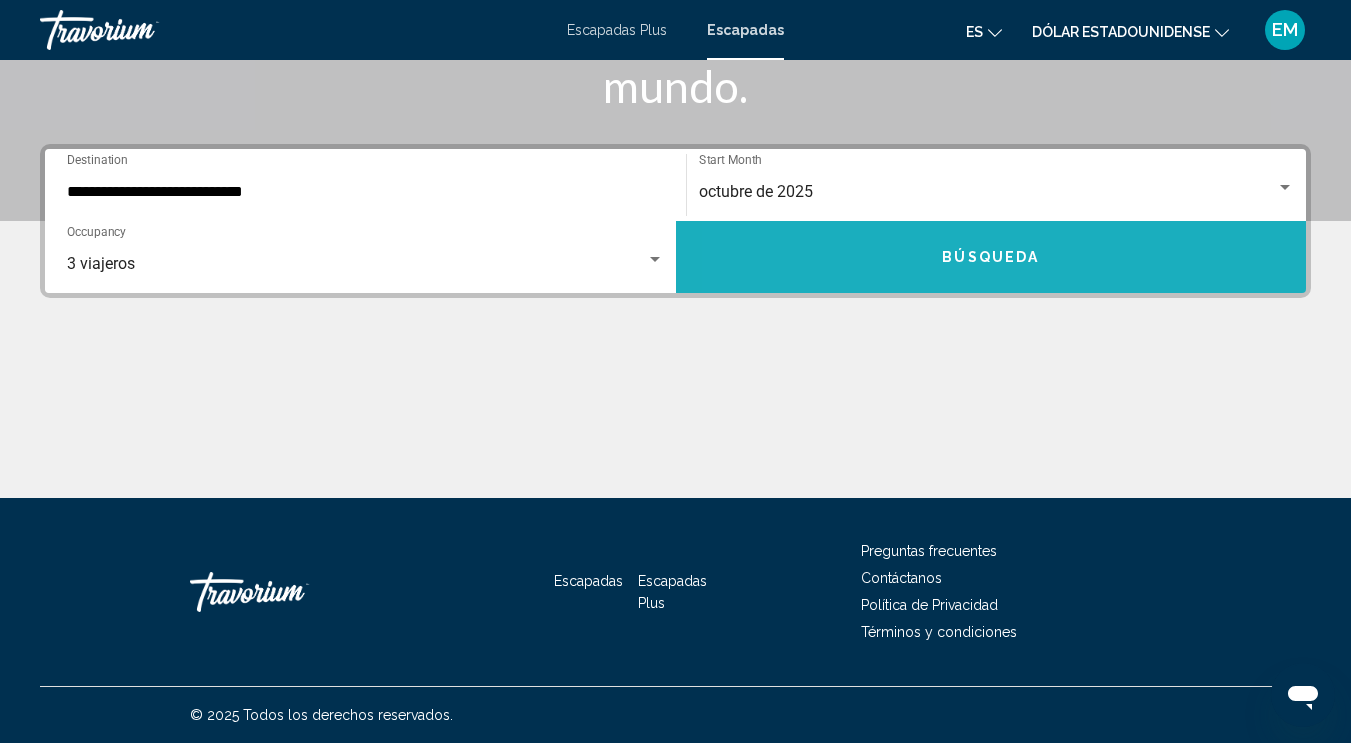 click on "Búsqueda" at bounding box center (991, 257) 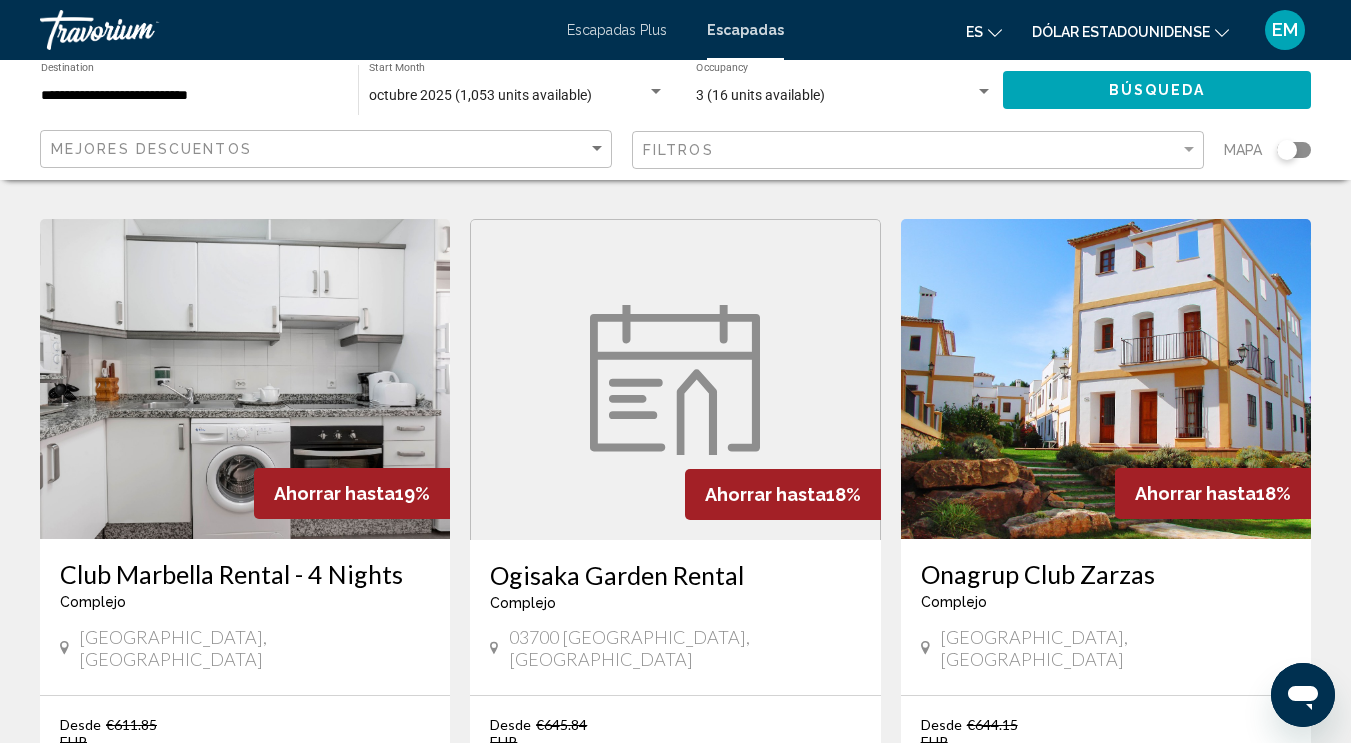 scroll, scrollTop: 800, scrollLeft: 0, axis: vertical 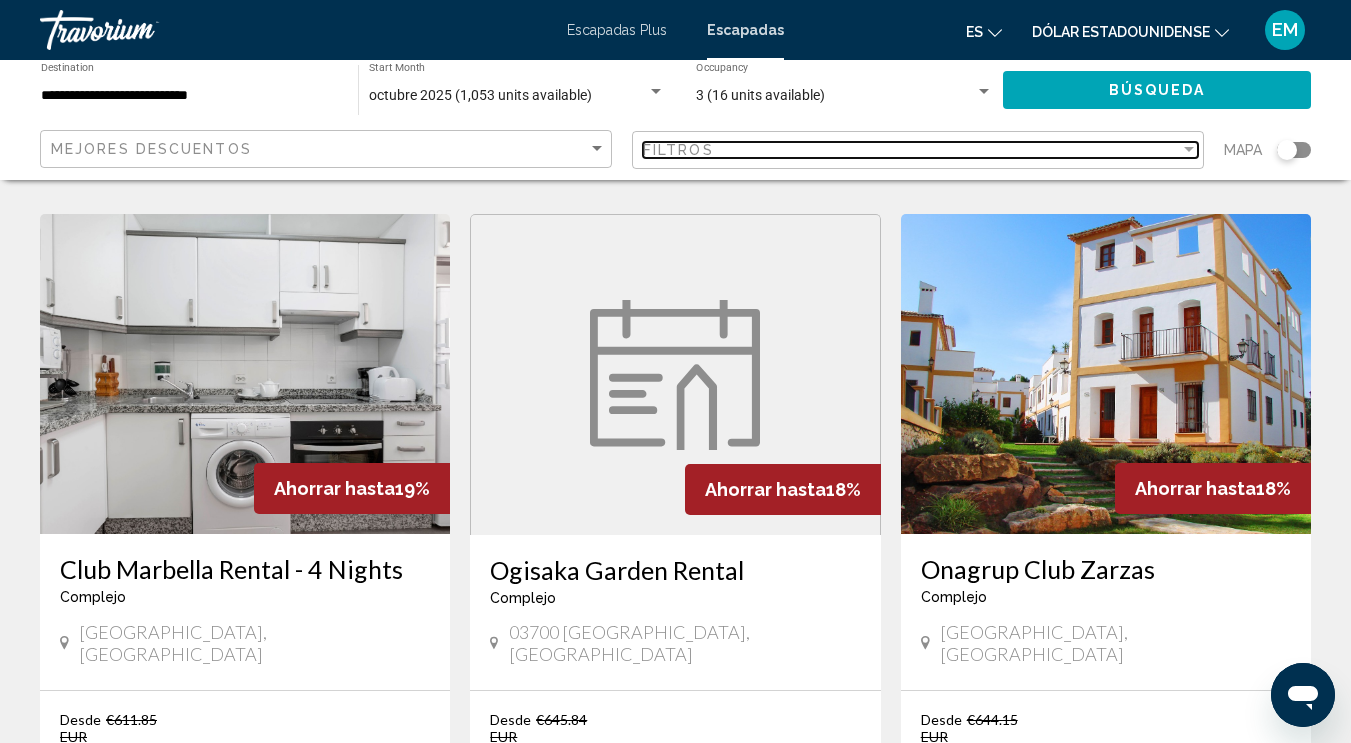click at bounding box center [1189, 149] 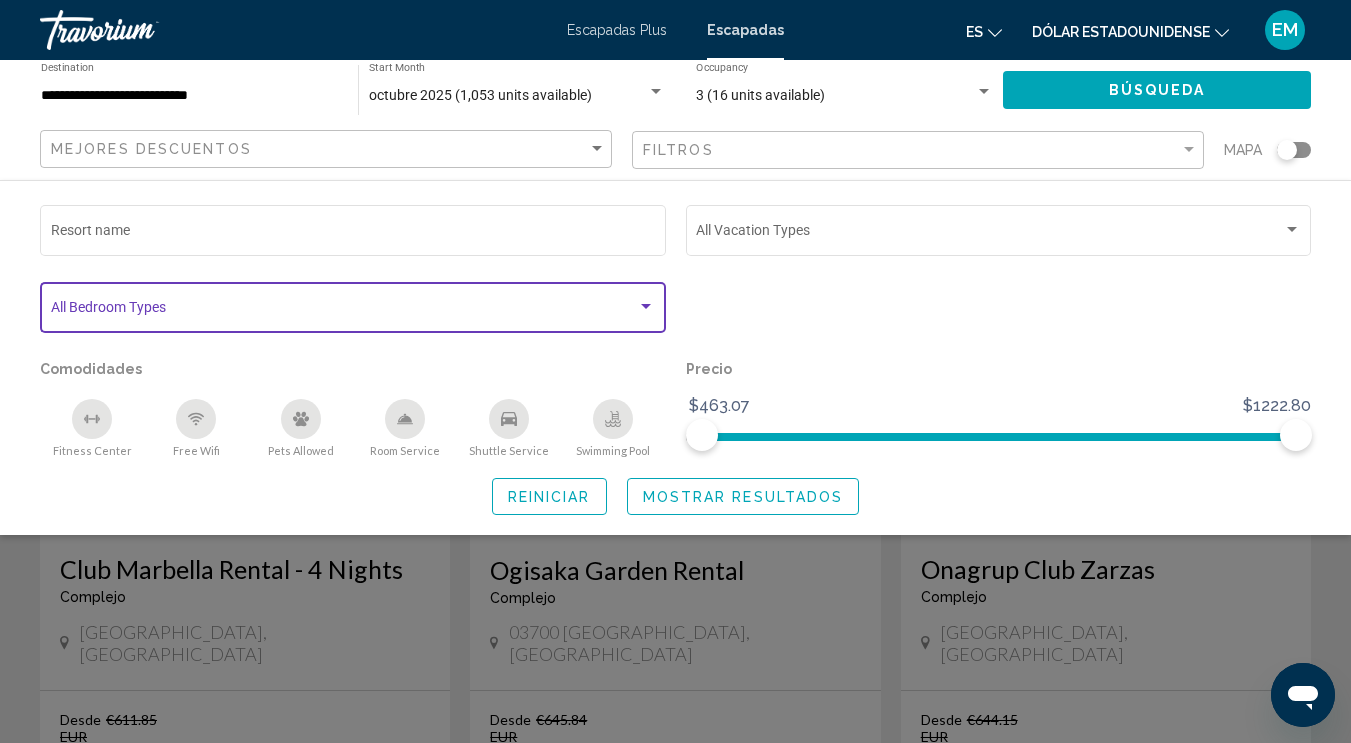 click at bounding box center [344, 311] 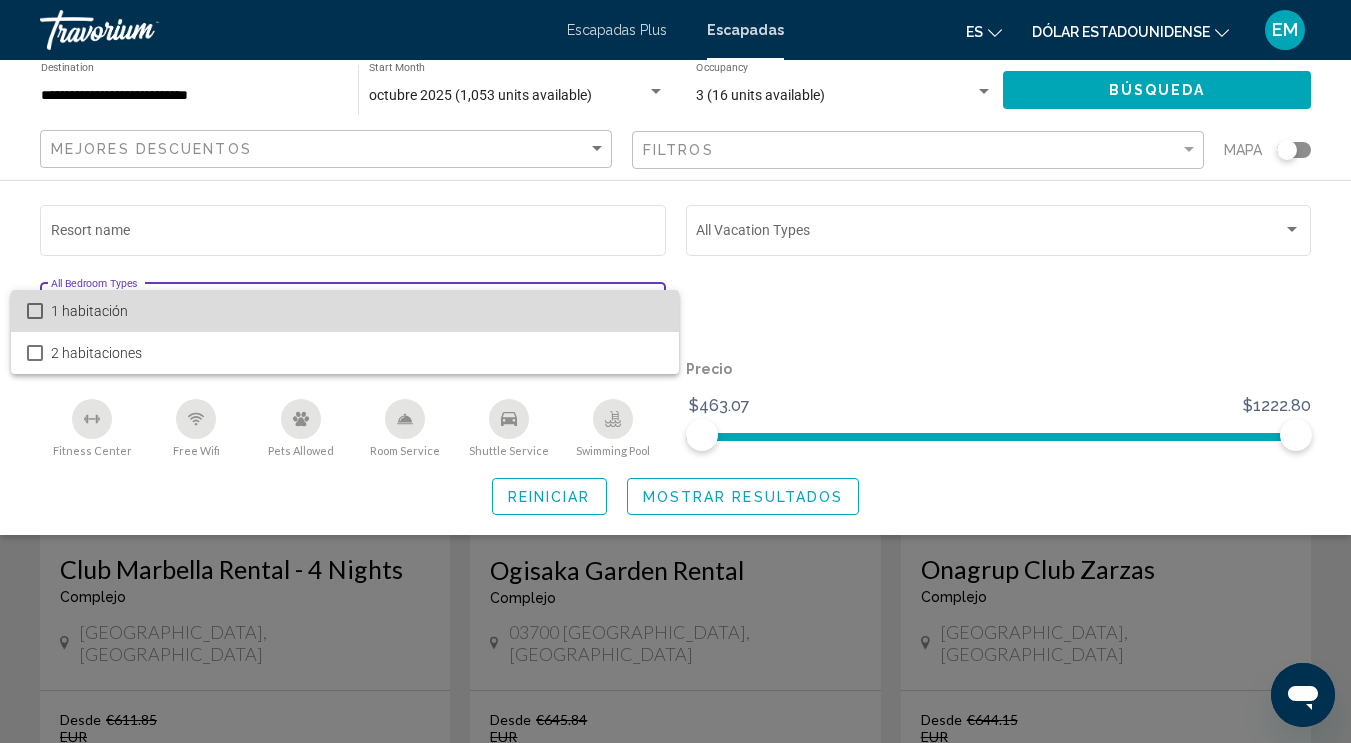 click on "1 habitación" at bounding box center [357, 311] 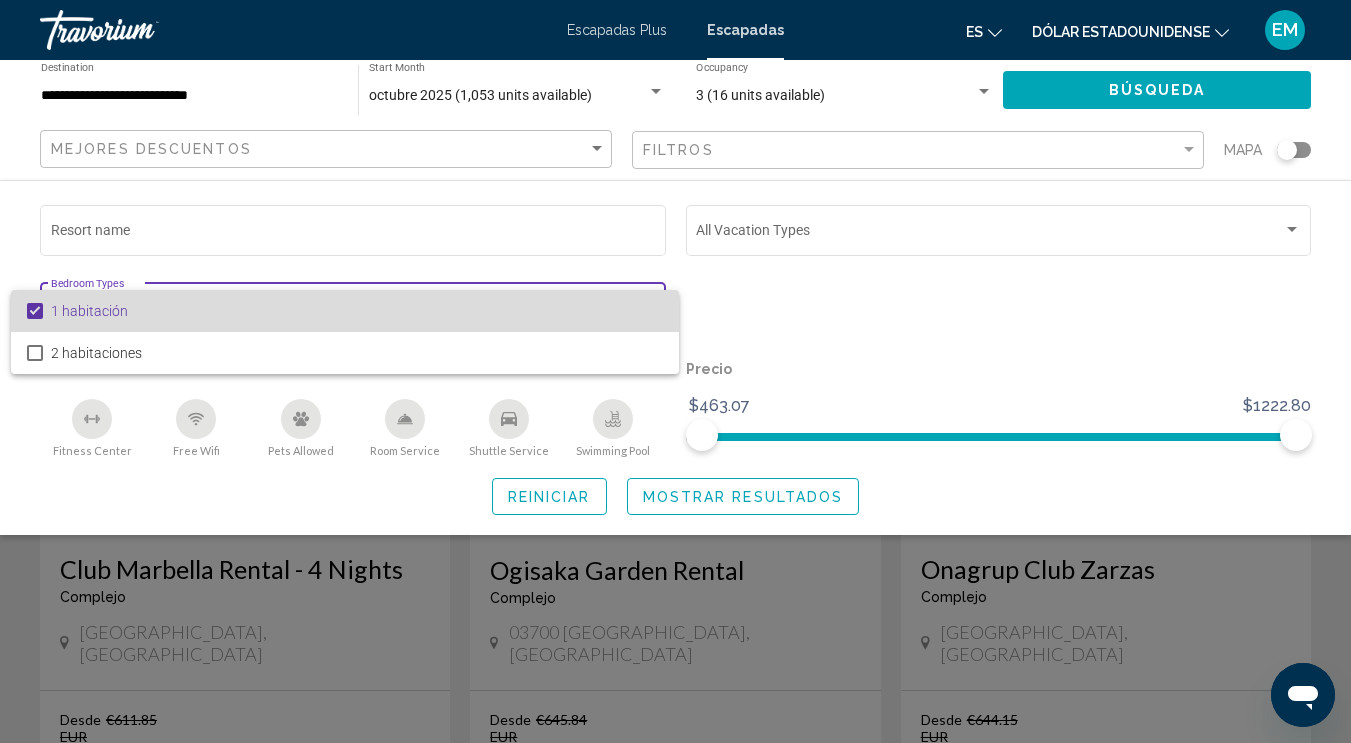 click on "1 habitación" at bounding box center (357, 311) 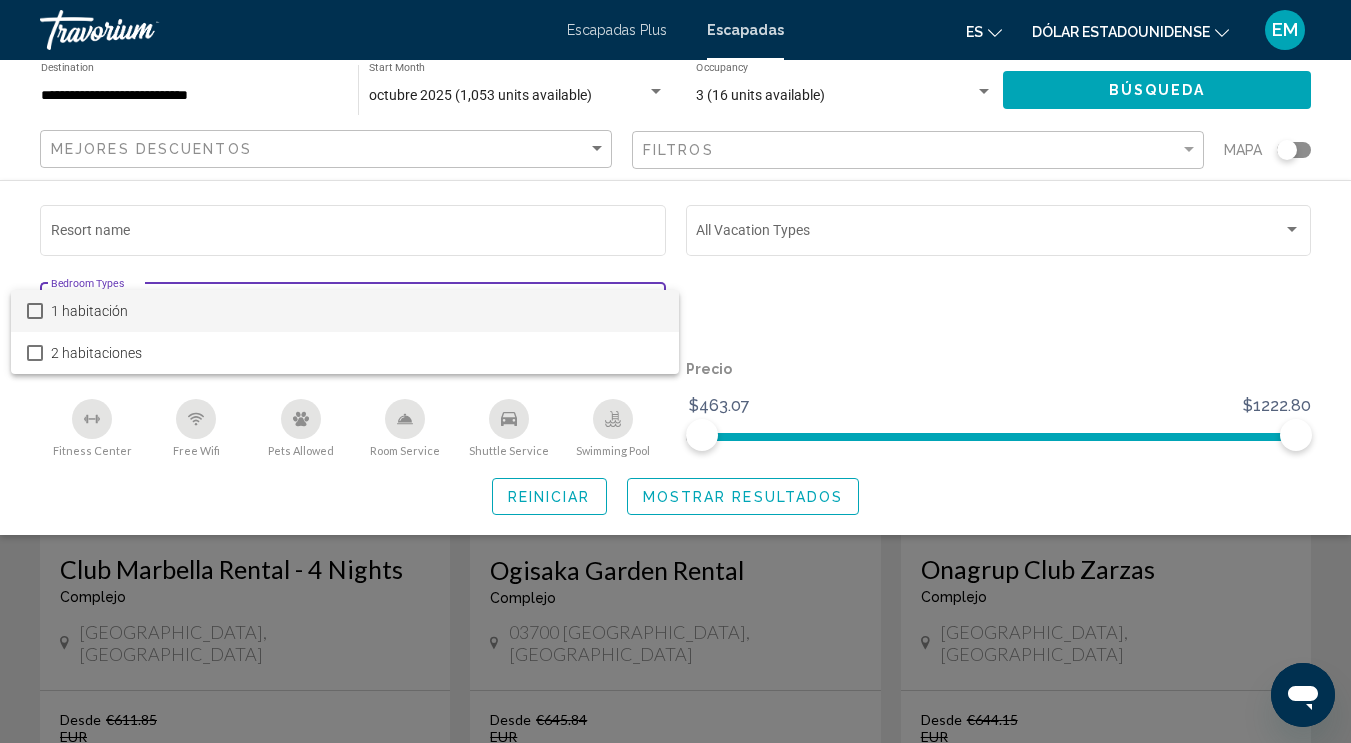 click at bounding box center [675, 371] 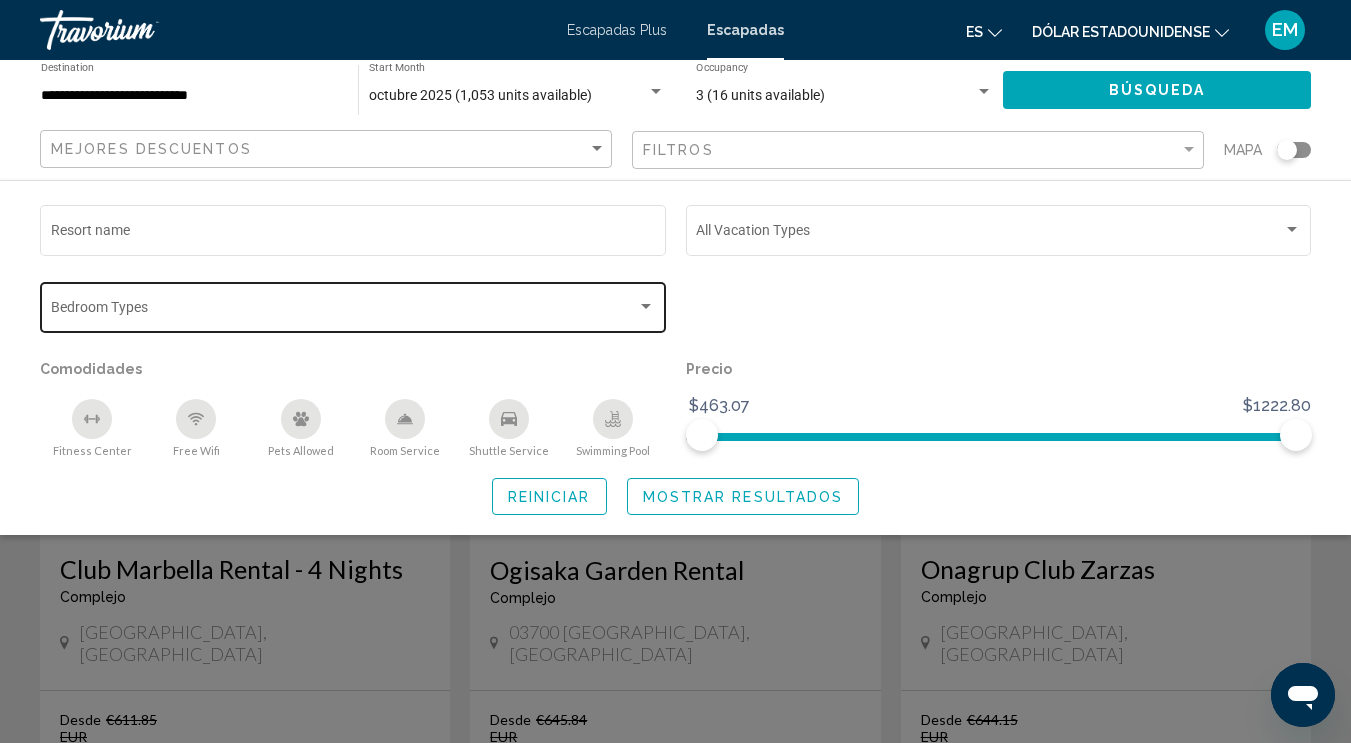 click on "Filtros" 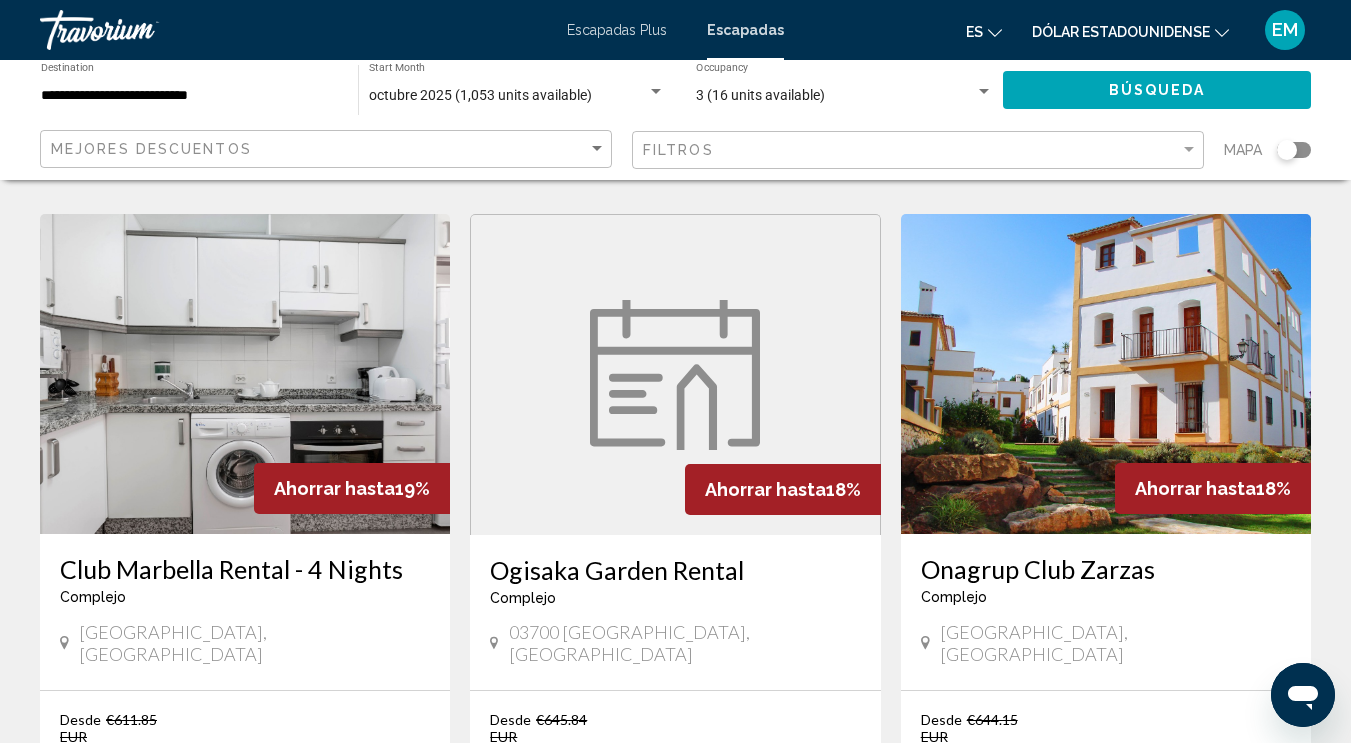 click on "Filtros" 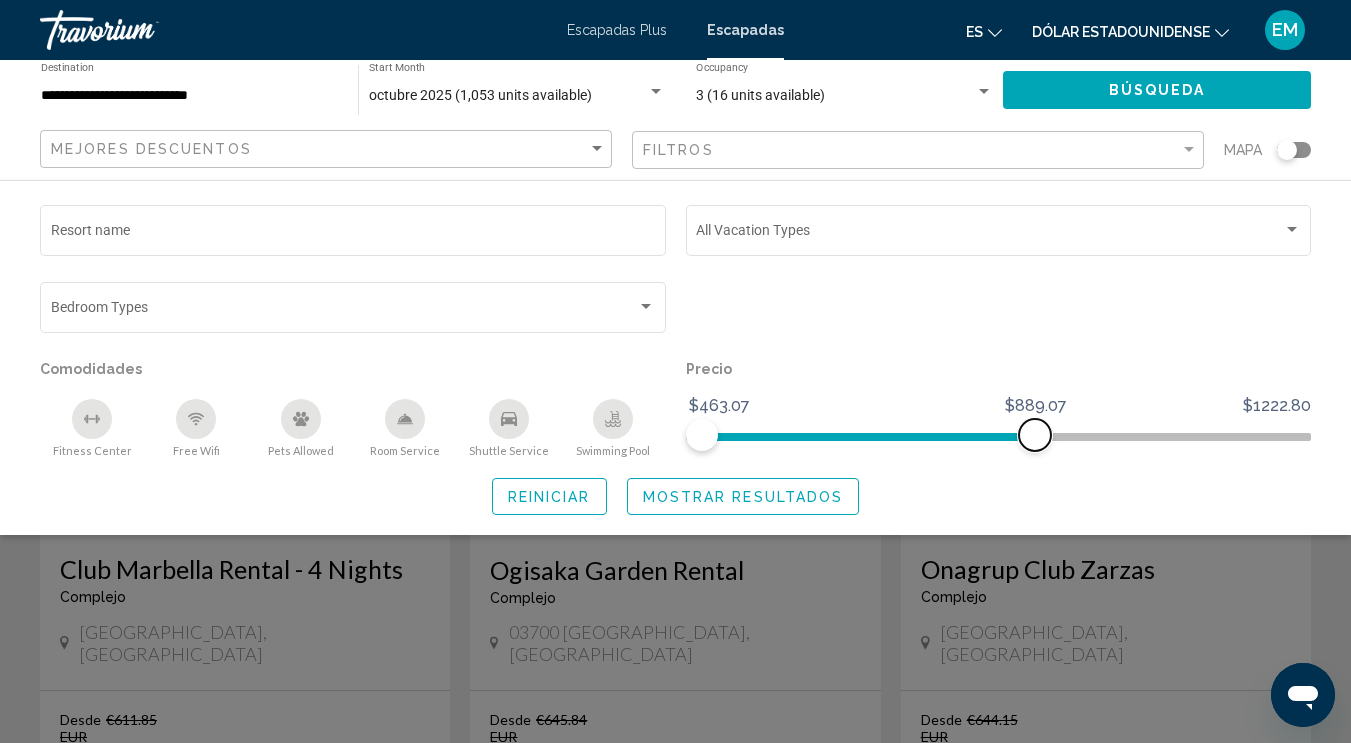 drag, startPoint x: 1294, startPoint y: 447, endPoint x: 1034, endPoint y: 449, distance: 260.0077 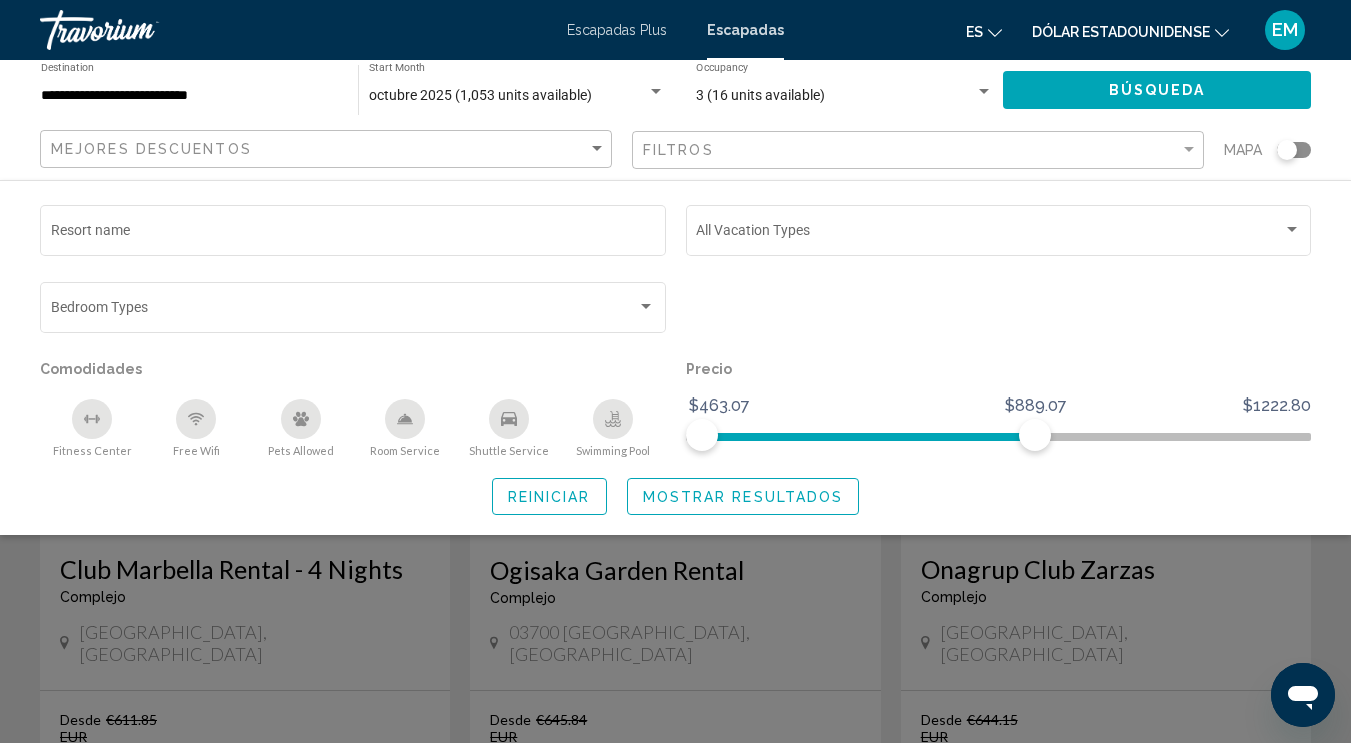 click 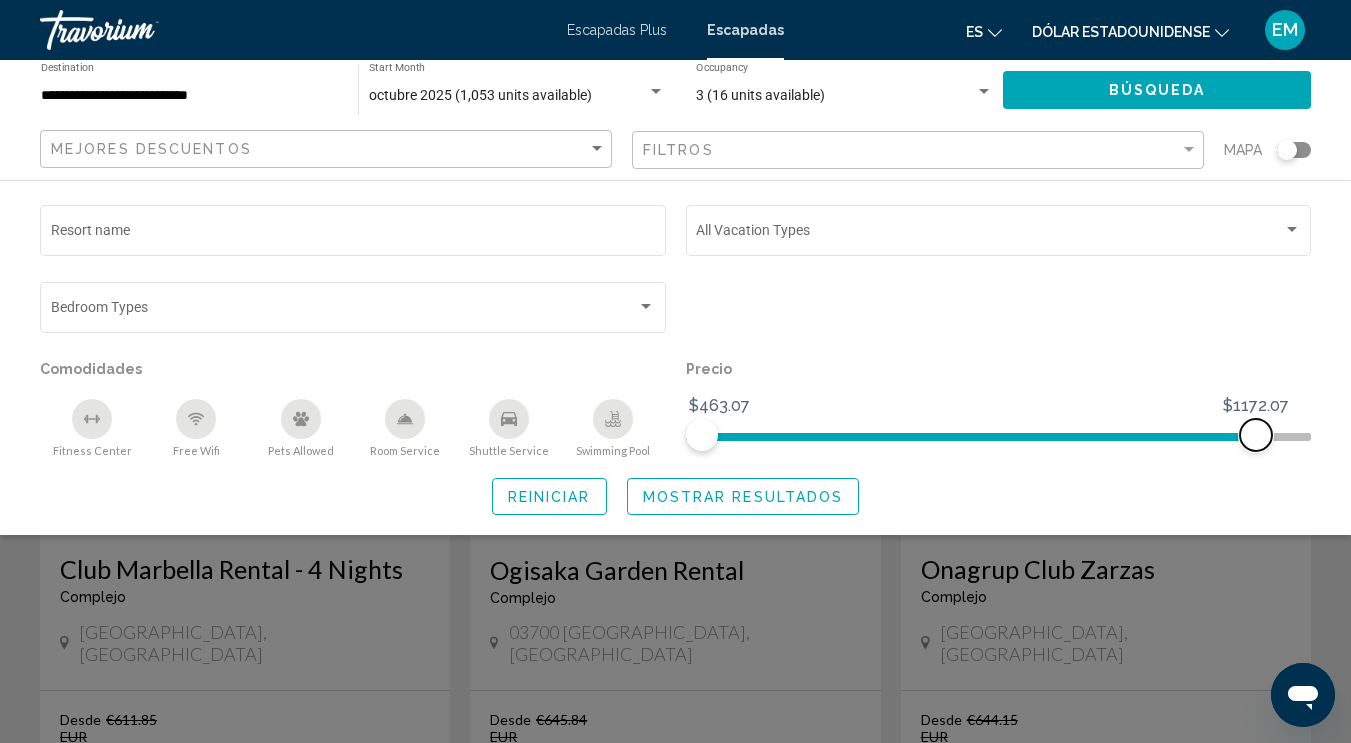 drag, startPoint x: 1044, startPoint y: 428, endPoint x: 1331, endPoint y: 417, distance: 287.21072 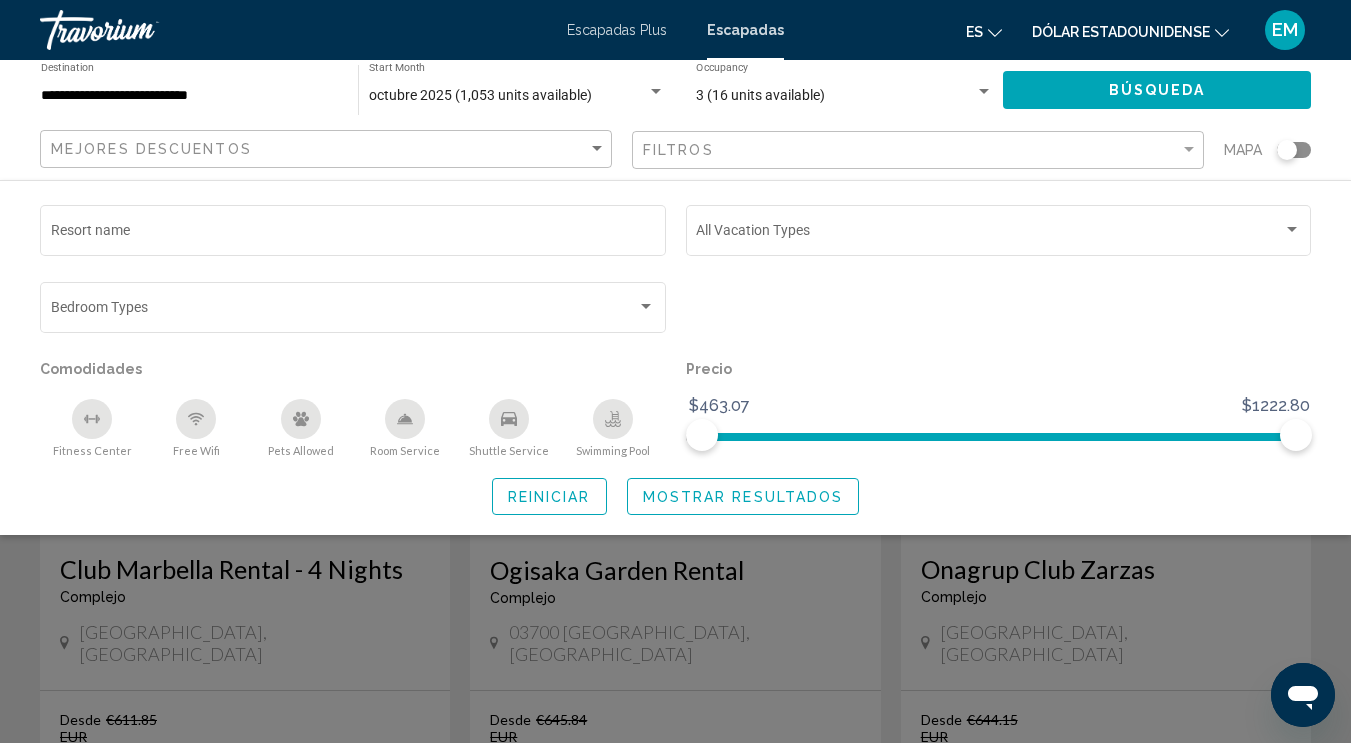click 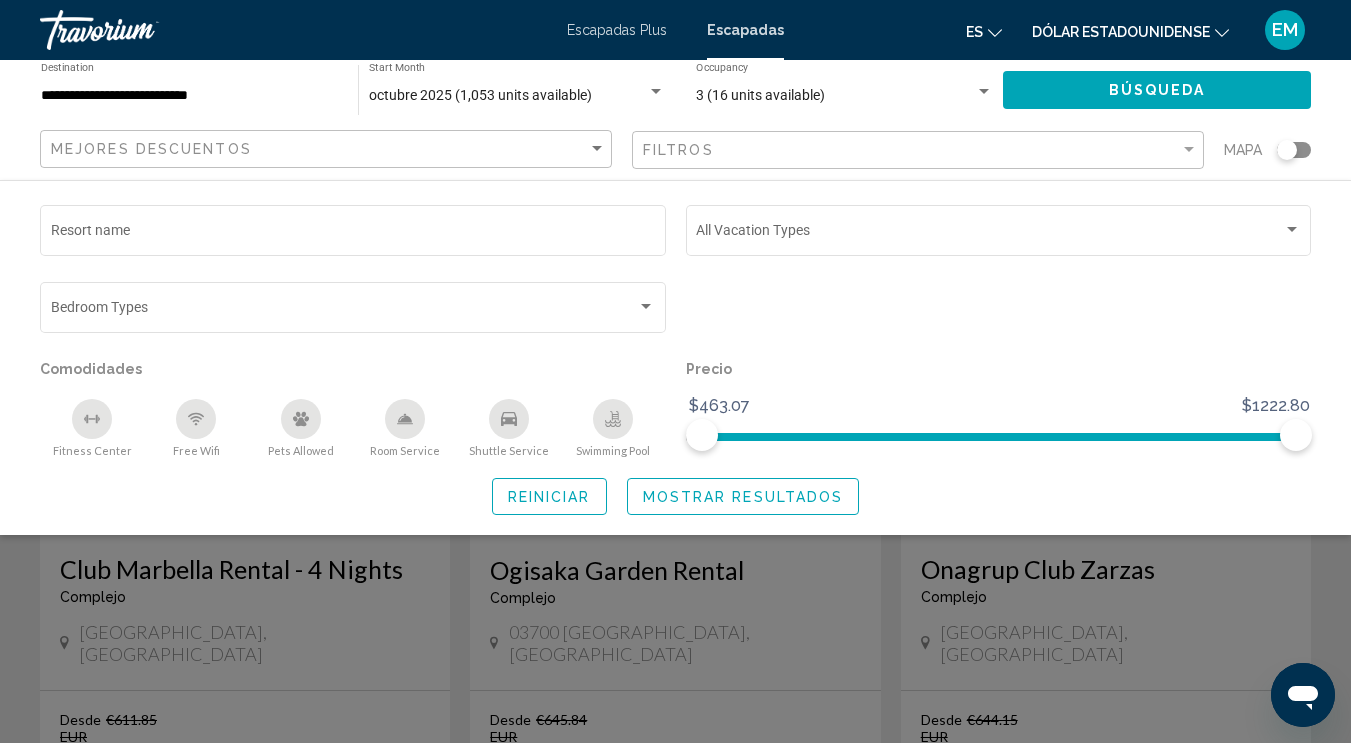 click on "Reiniciar Mostrar resultados" 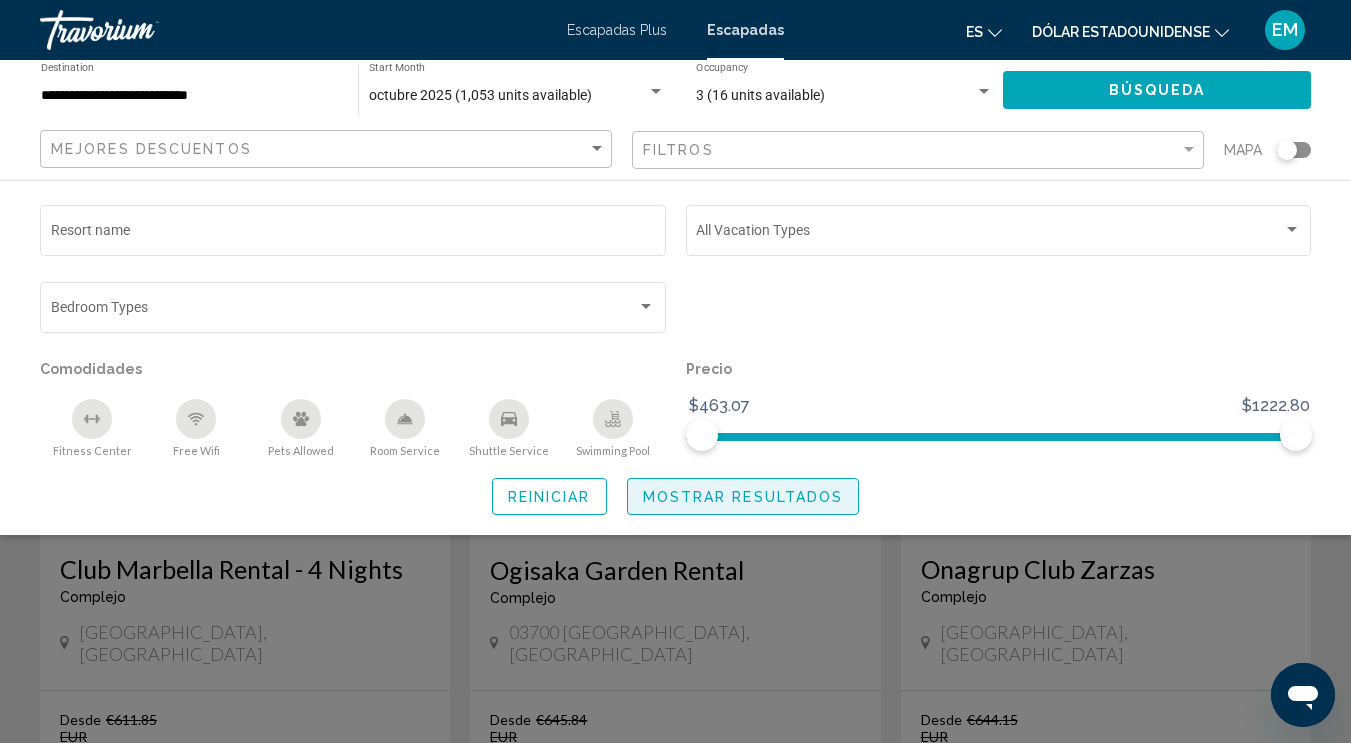 click on "Mostrar resultados" 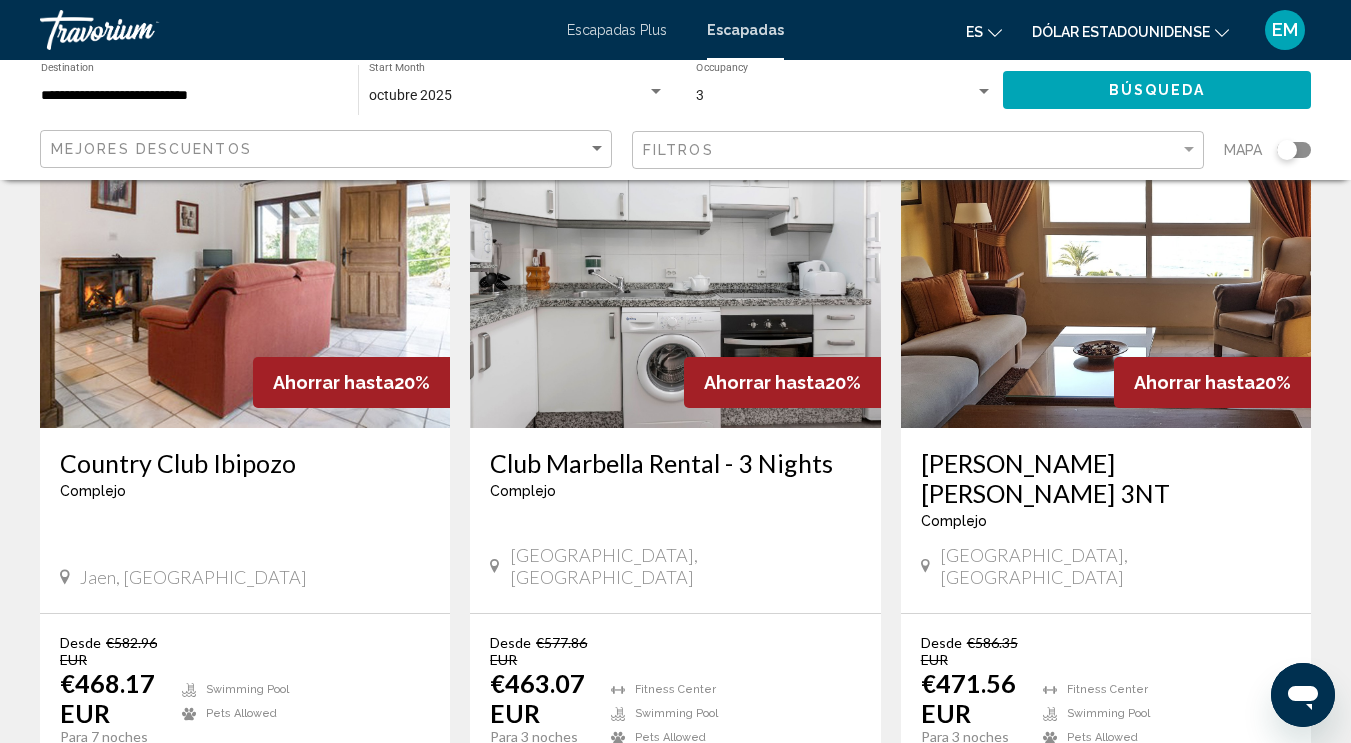 scroll, scrollTop: 0, scrollLeft: 0, axis: both 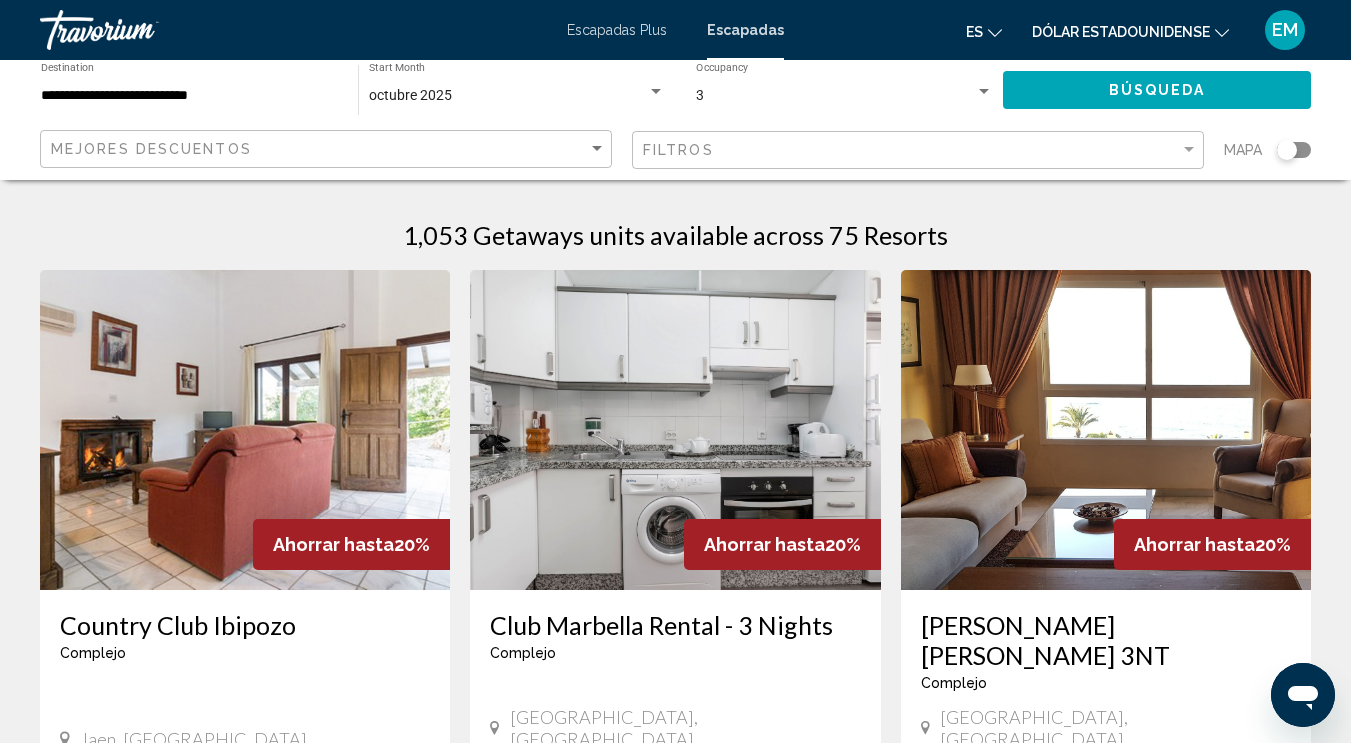 click on "3" at bounding box center [835, 96] 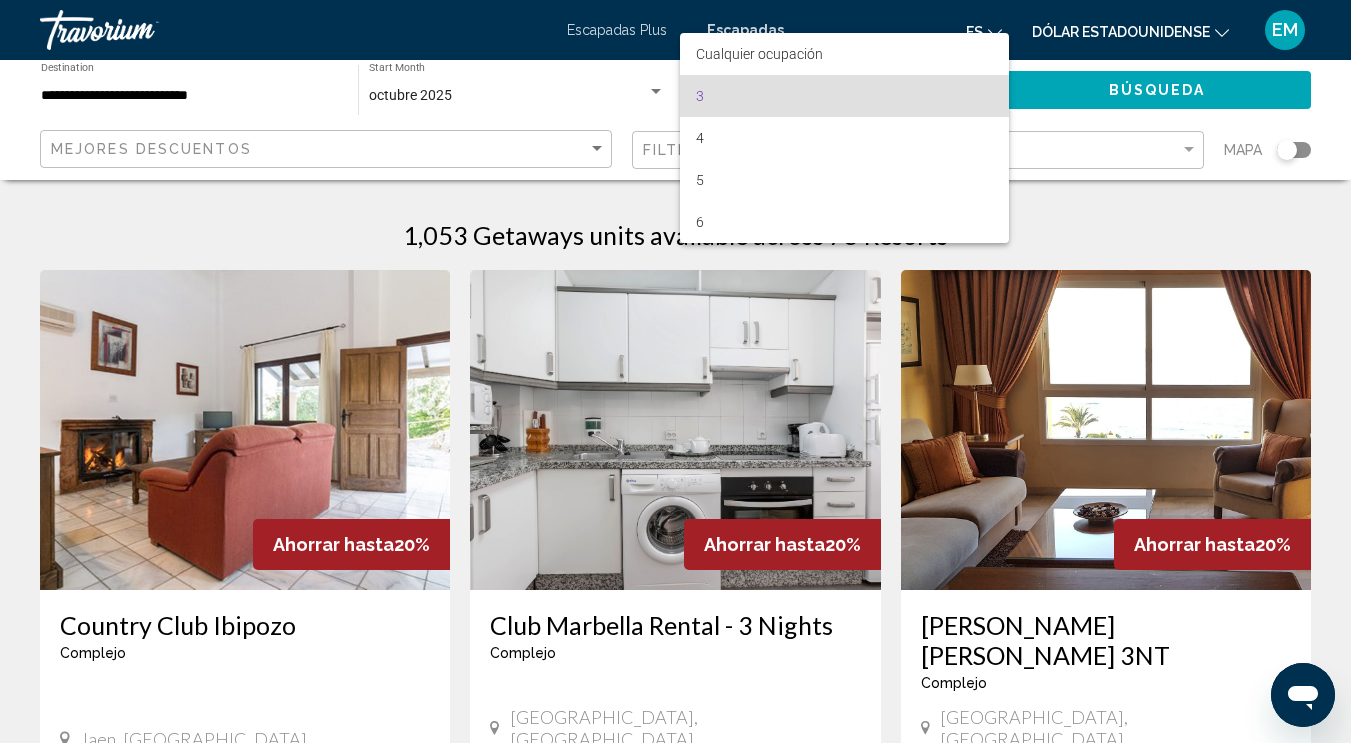 click at bounding box center (675, 371) 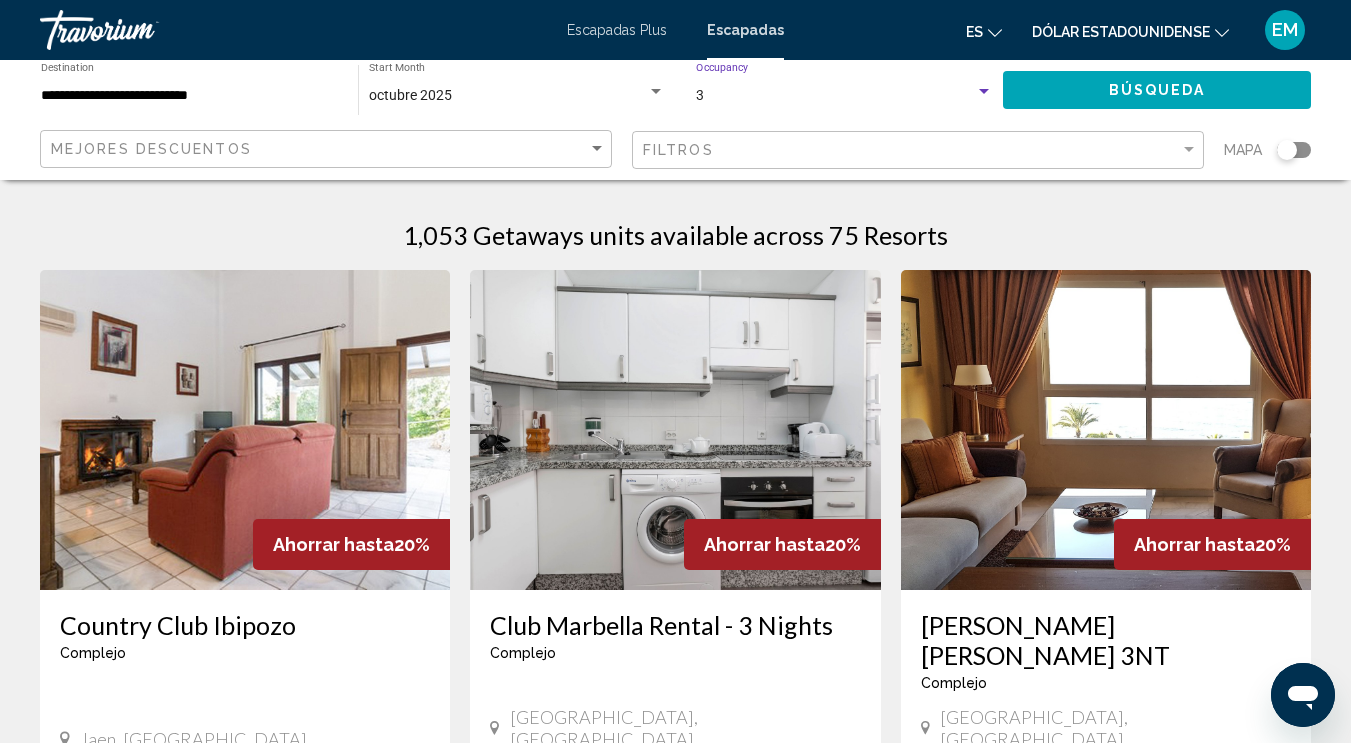click at bounding box center (984, 92) 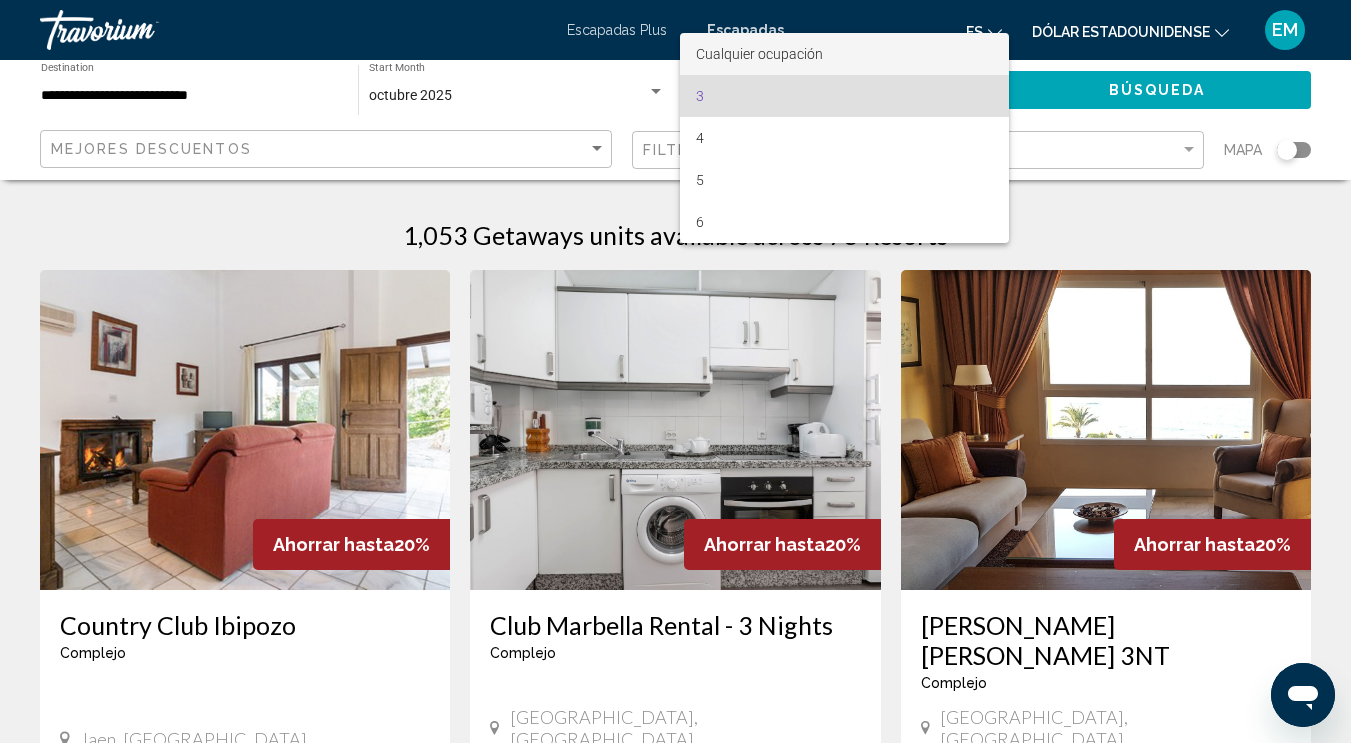 click on "Cualquier ocupación" at bounding box center [759, 54] 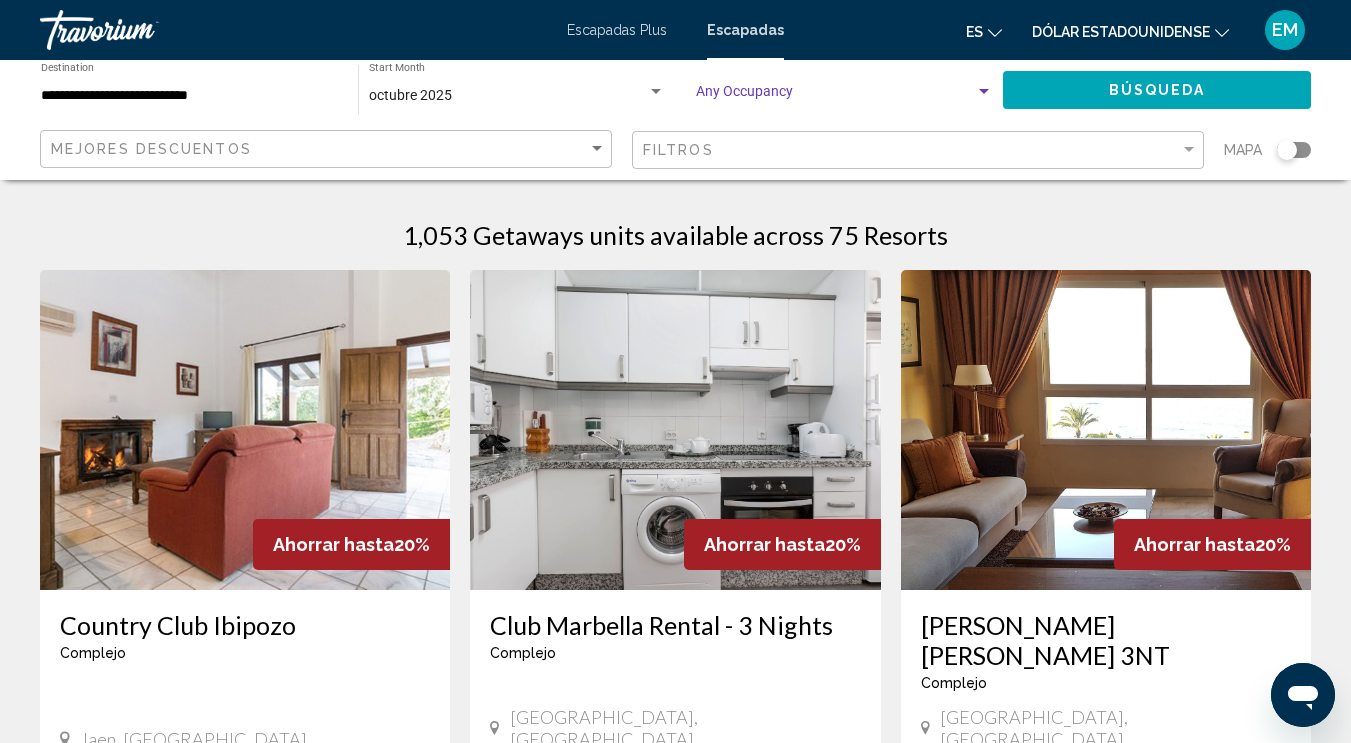 click at bounding box center [984, 92] 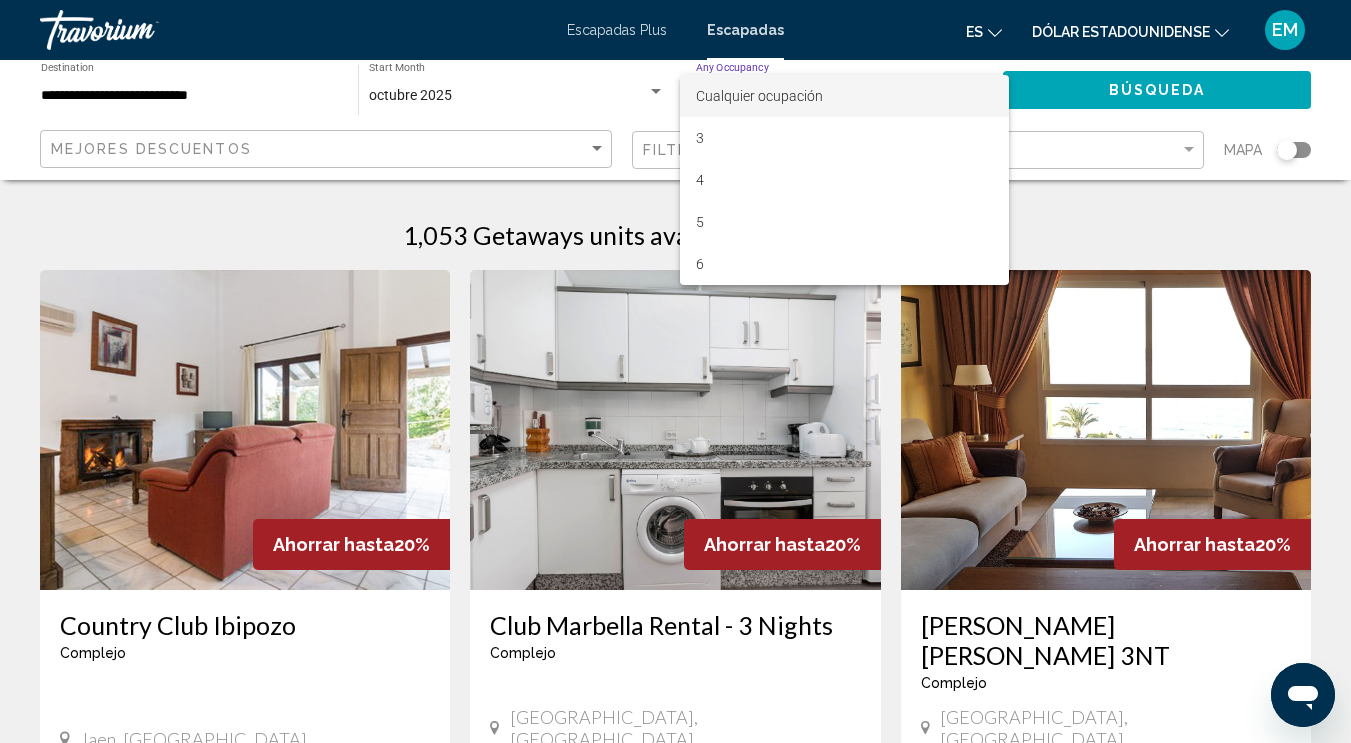 click on "Cualquier ocupación" at bounding box center [844, 96] 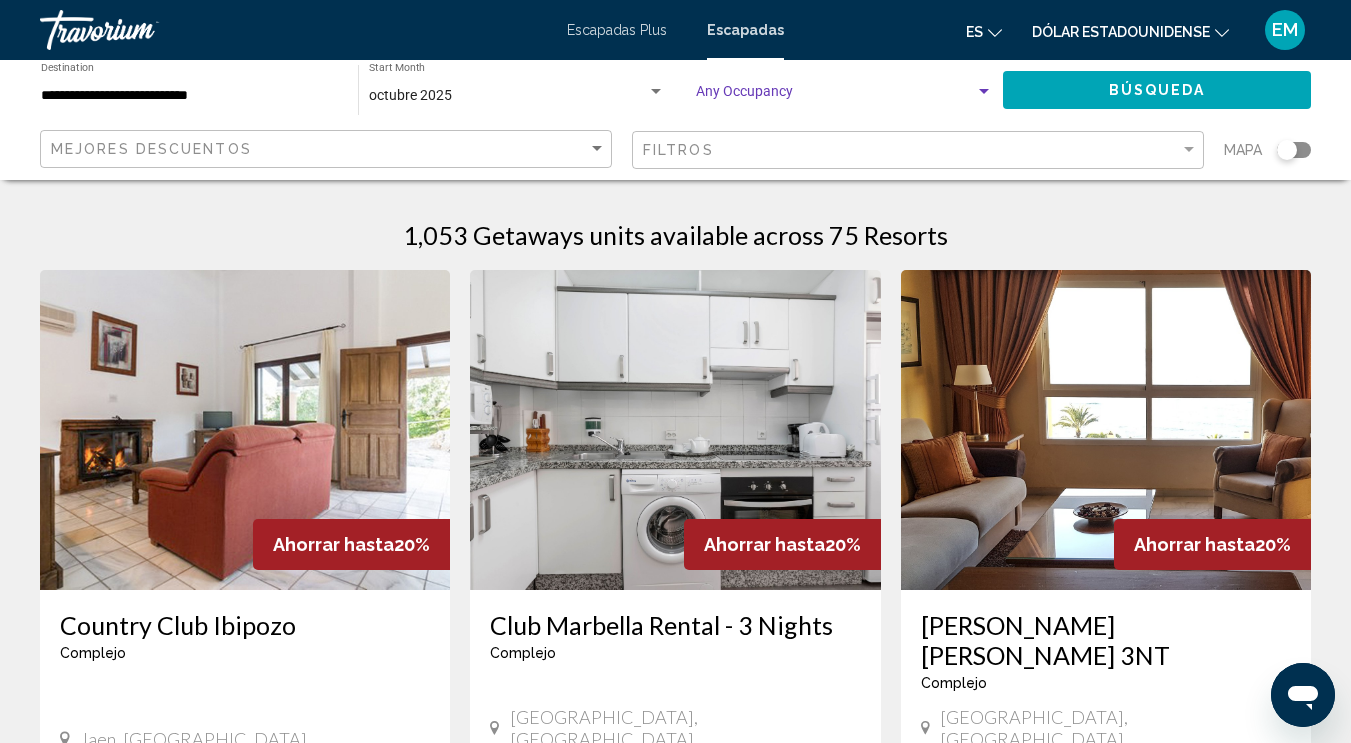 click at bounding box center [984, 92] 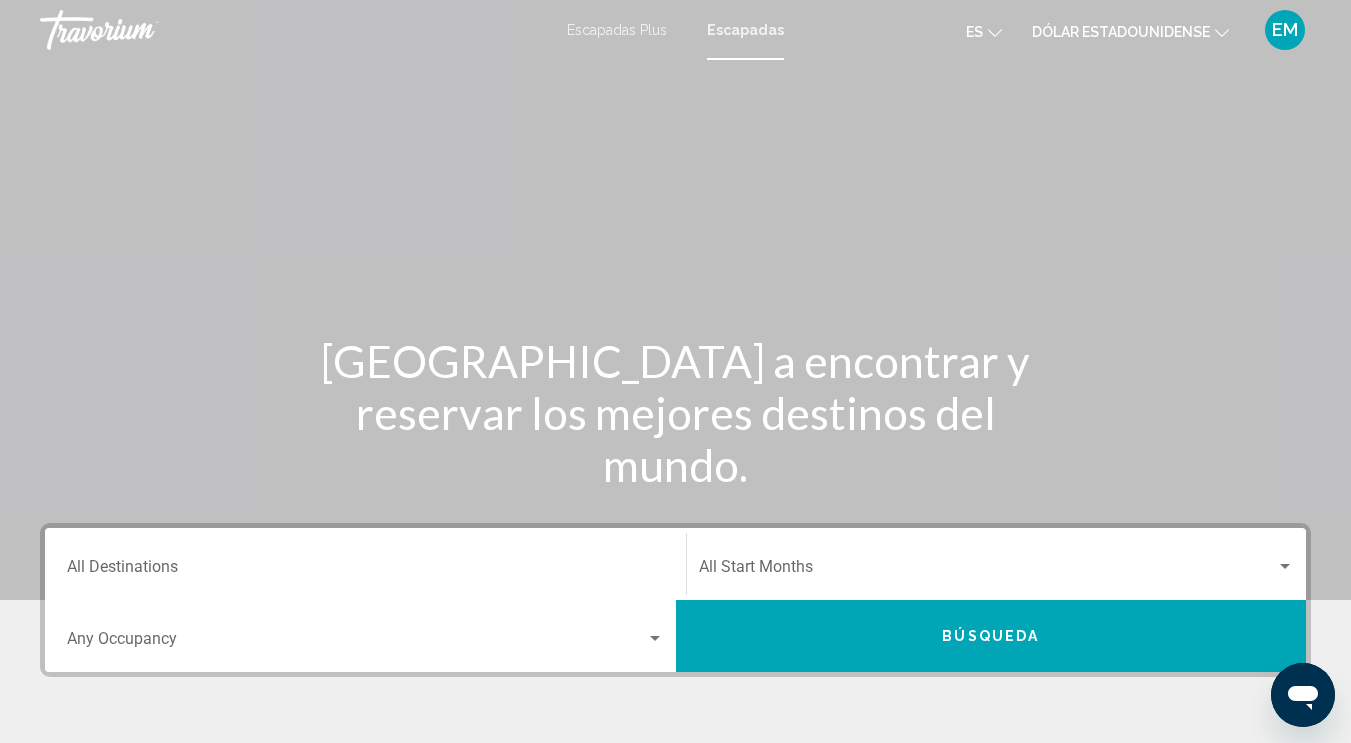 click on "Destination All Destinations" at bounding box center [365, 571] 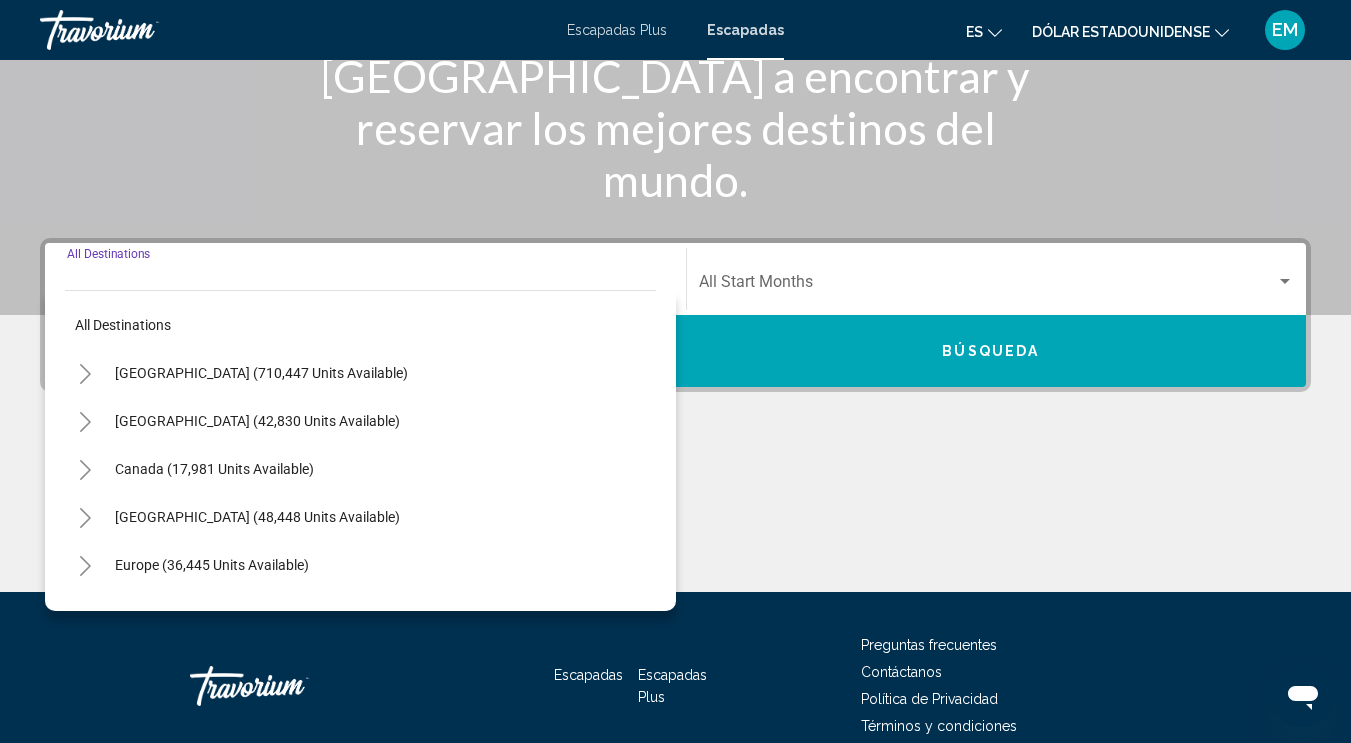 scroll, scrollTop: 379, scrollLeft: 0, axis: vertical 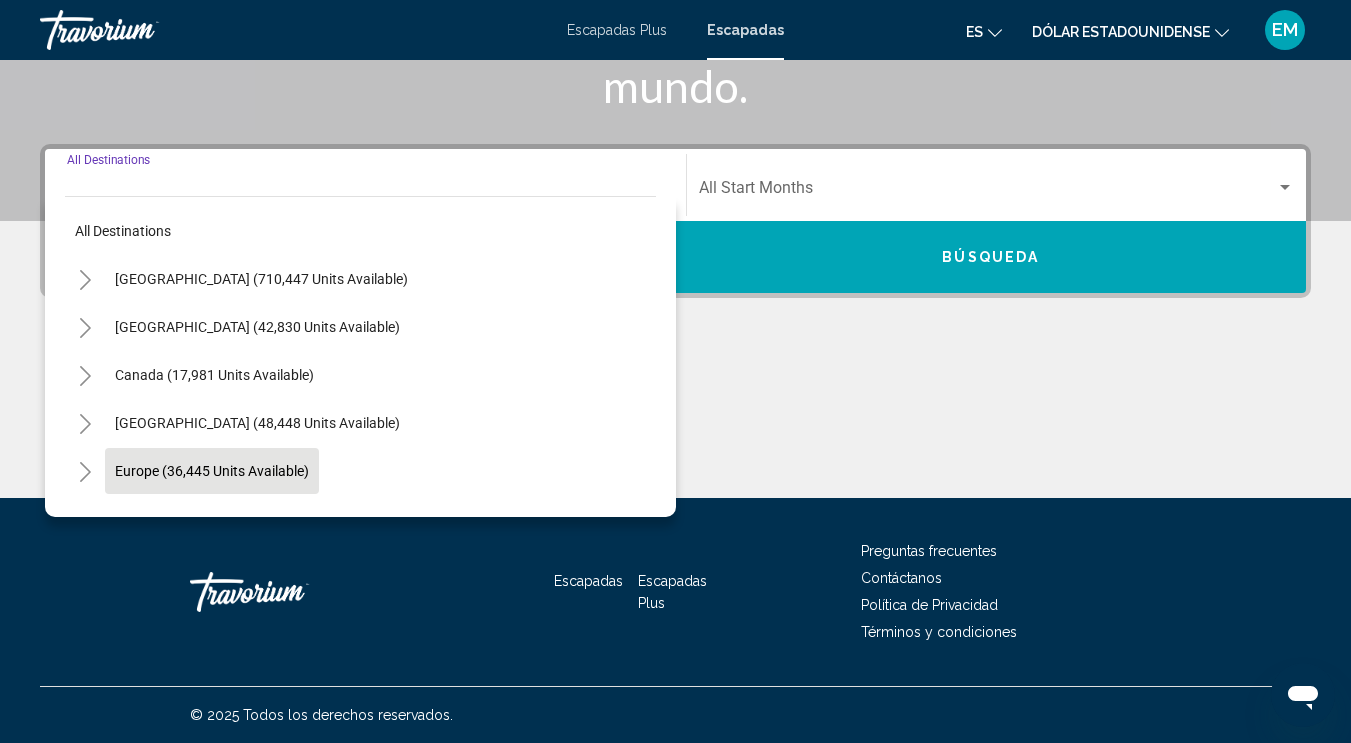 click on "Europe (36,445 units available)" at bounding box center [214, 519] 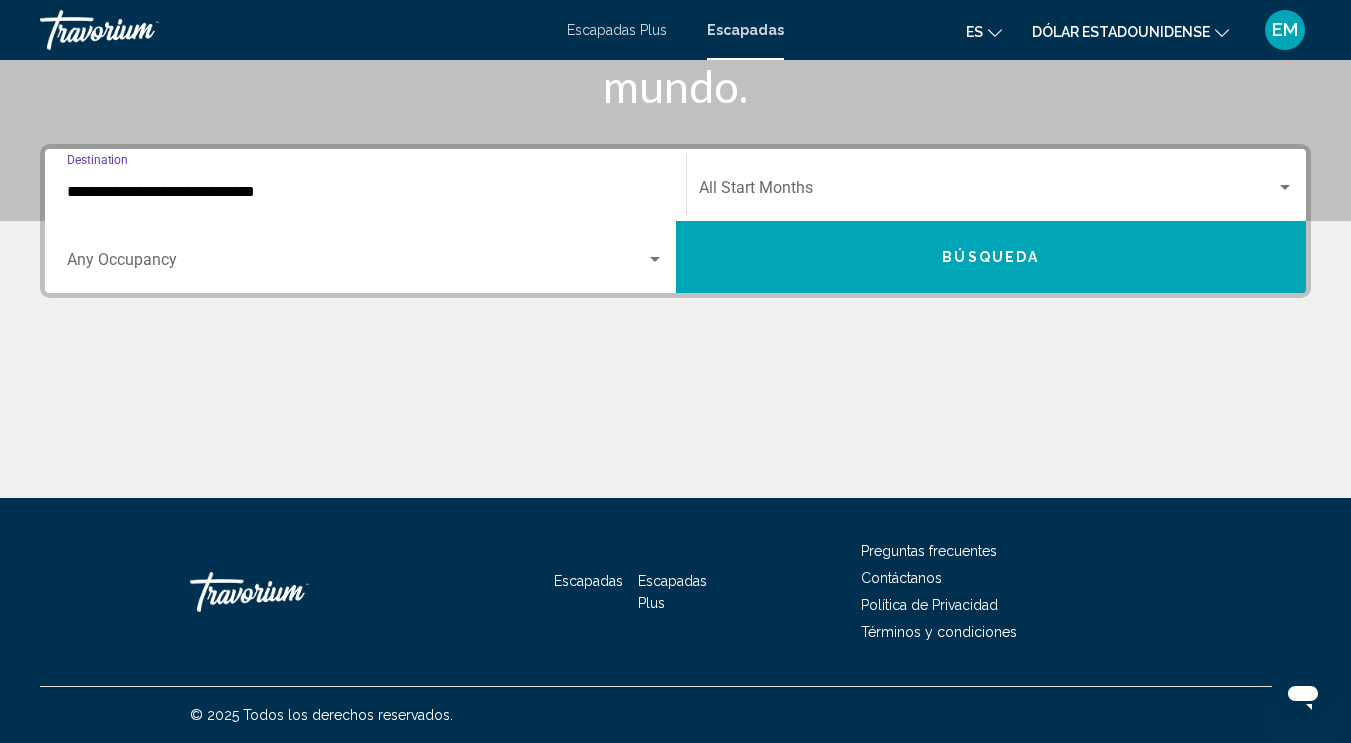 click on "**********" at bounding box center [365, 192] 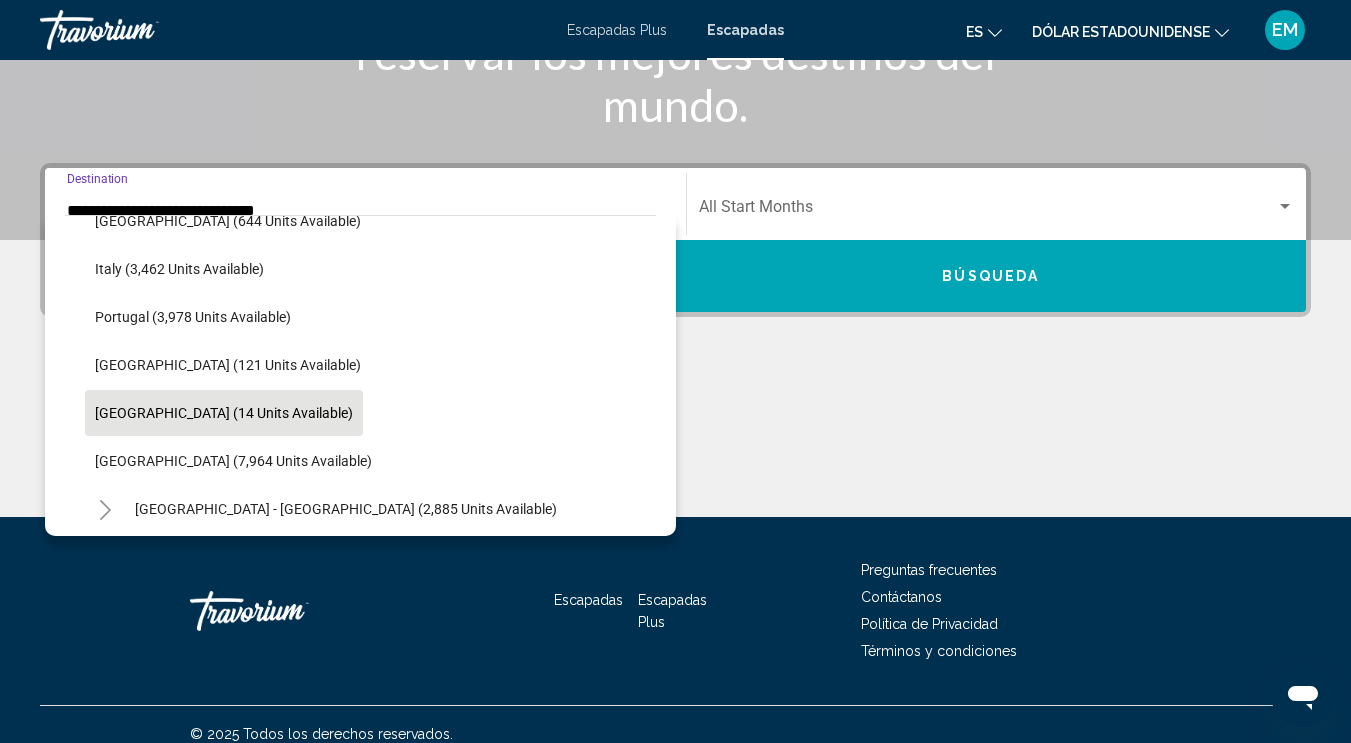 scroll, scrollTop: 819, scrollLeft: 0, axis: vertical 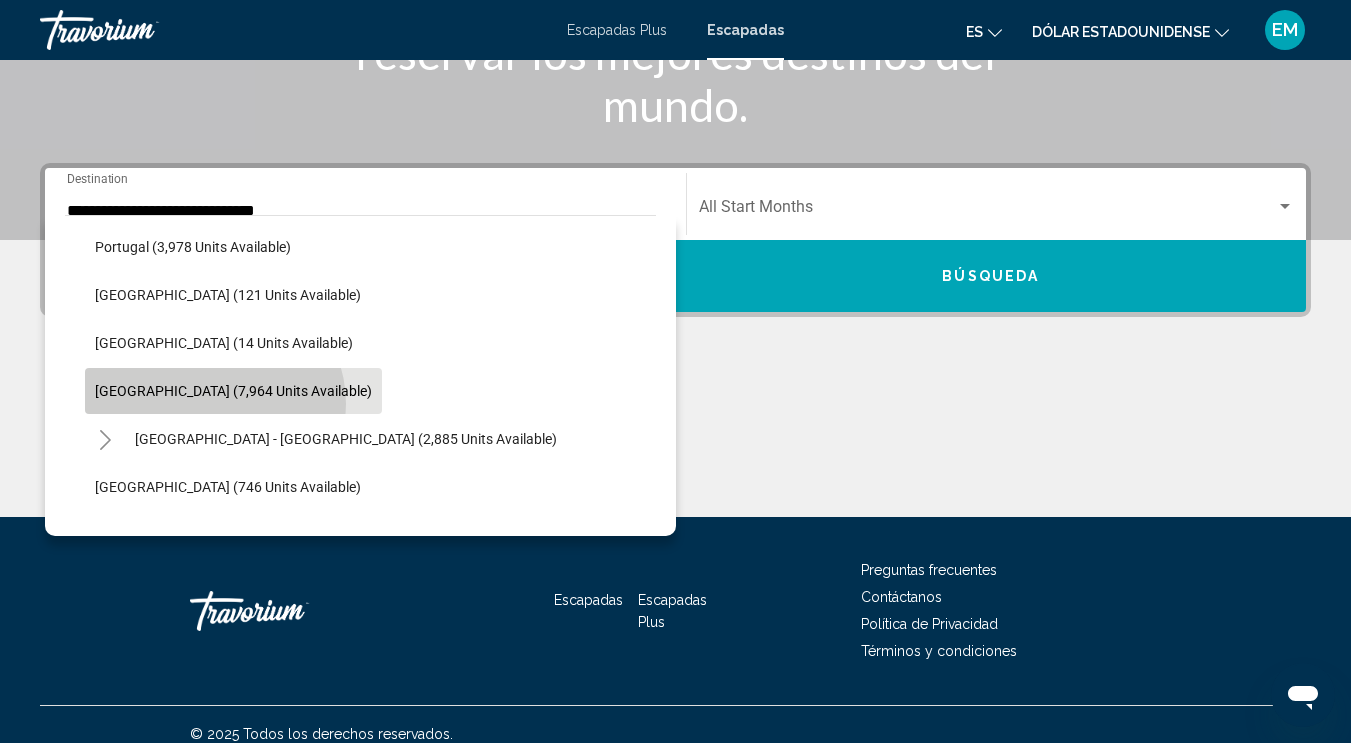 click on "[GEOGRAPHIC_DATA] (7,964 units available)" 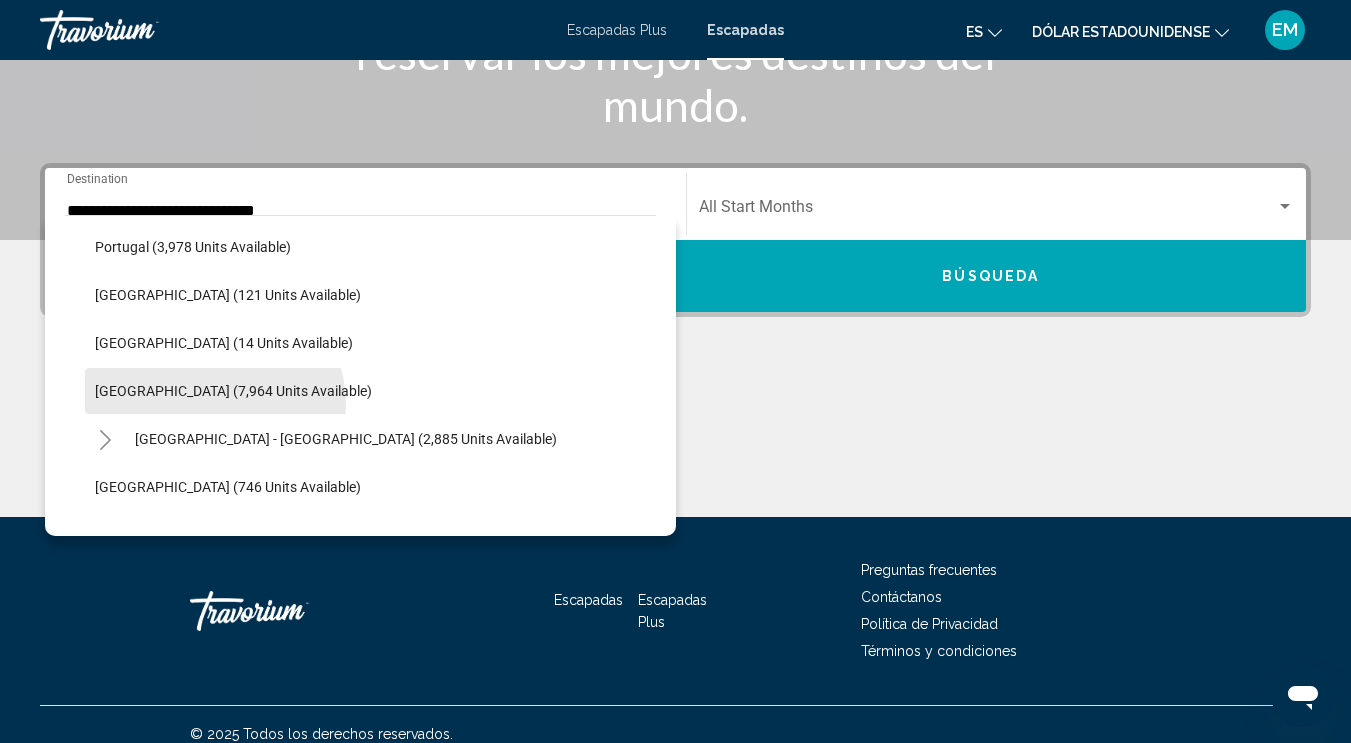 type on "**********" 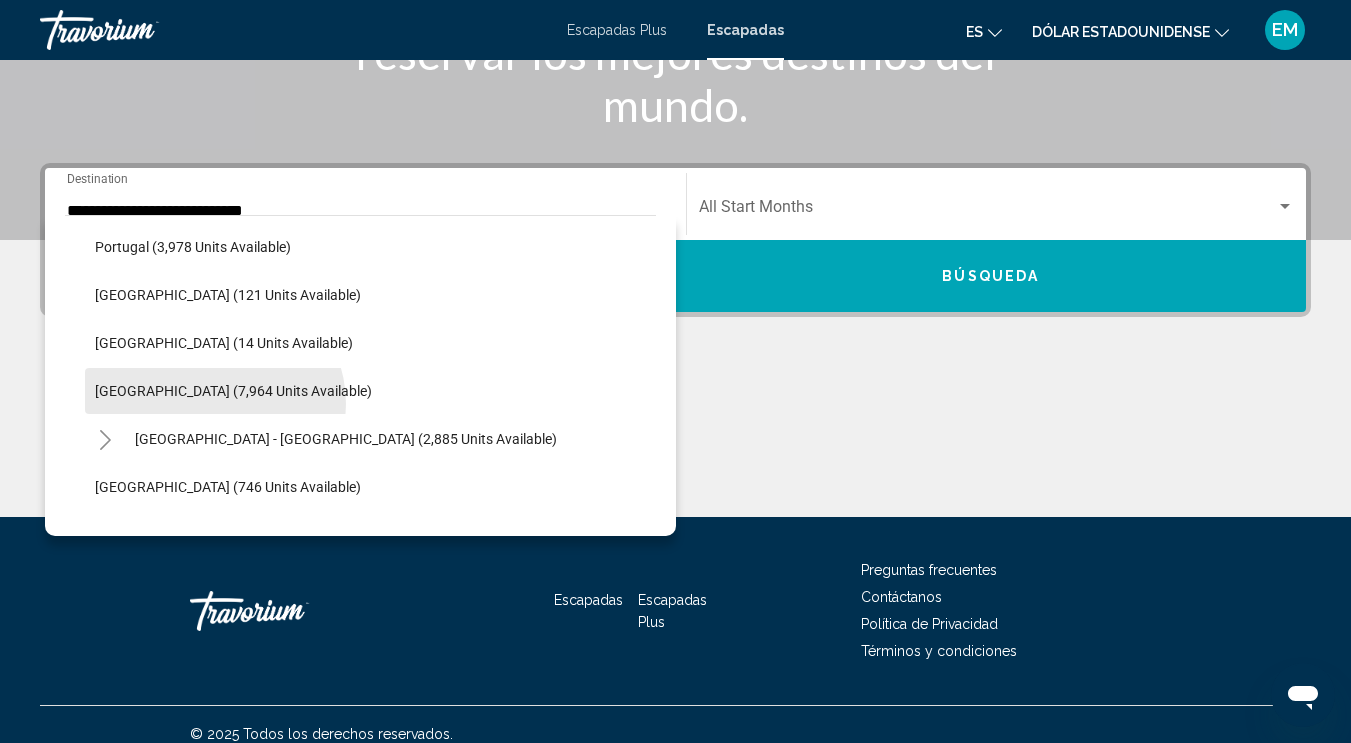 scroll, scrollTop: 379, scrollLeft: 0, axis: vertical 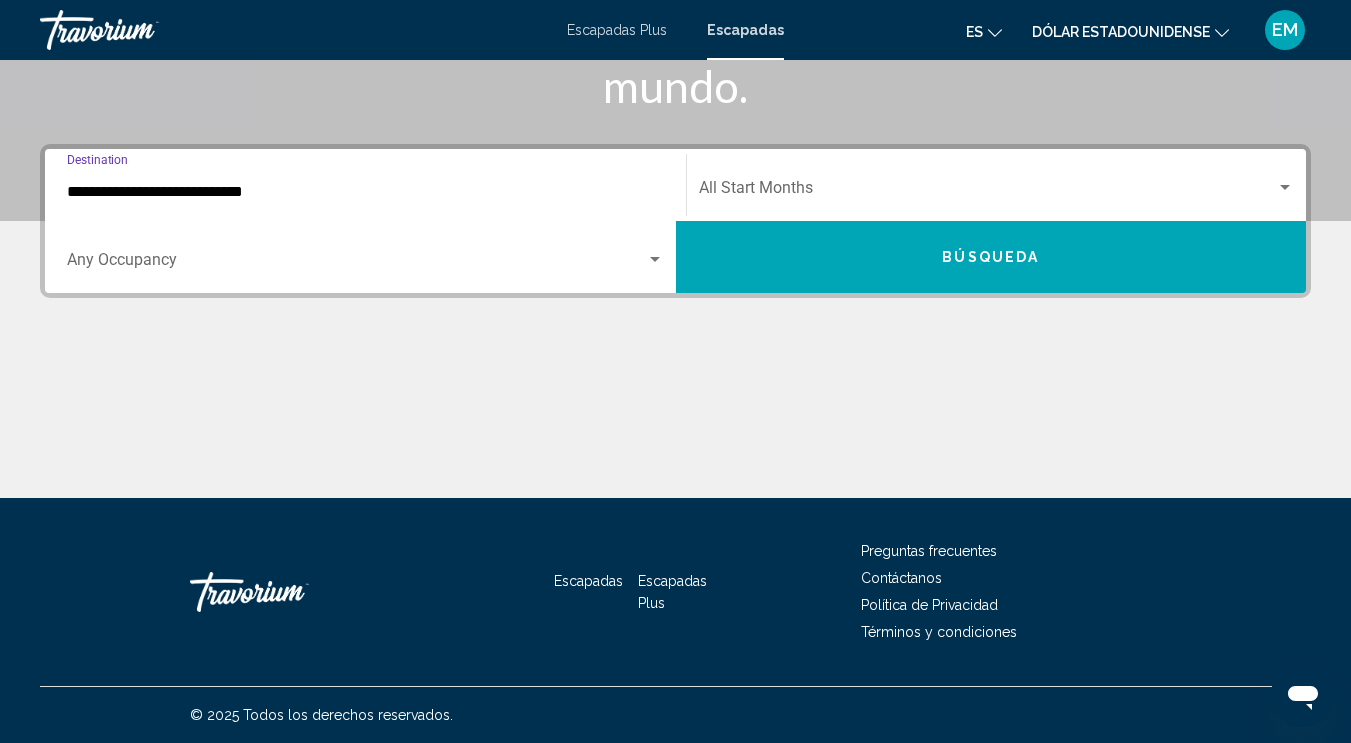 click on "Start Month All Start Months" 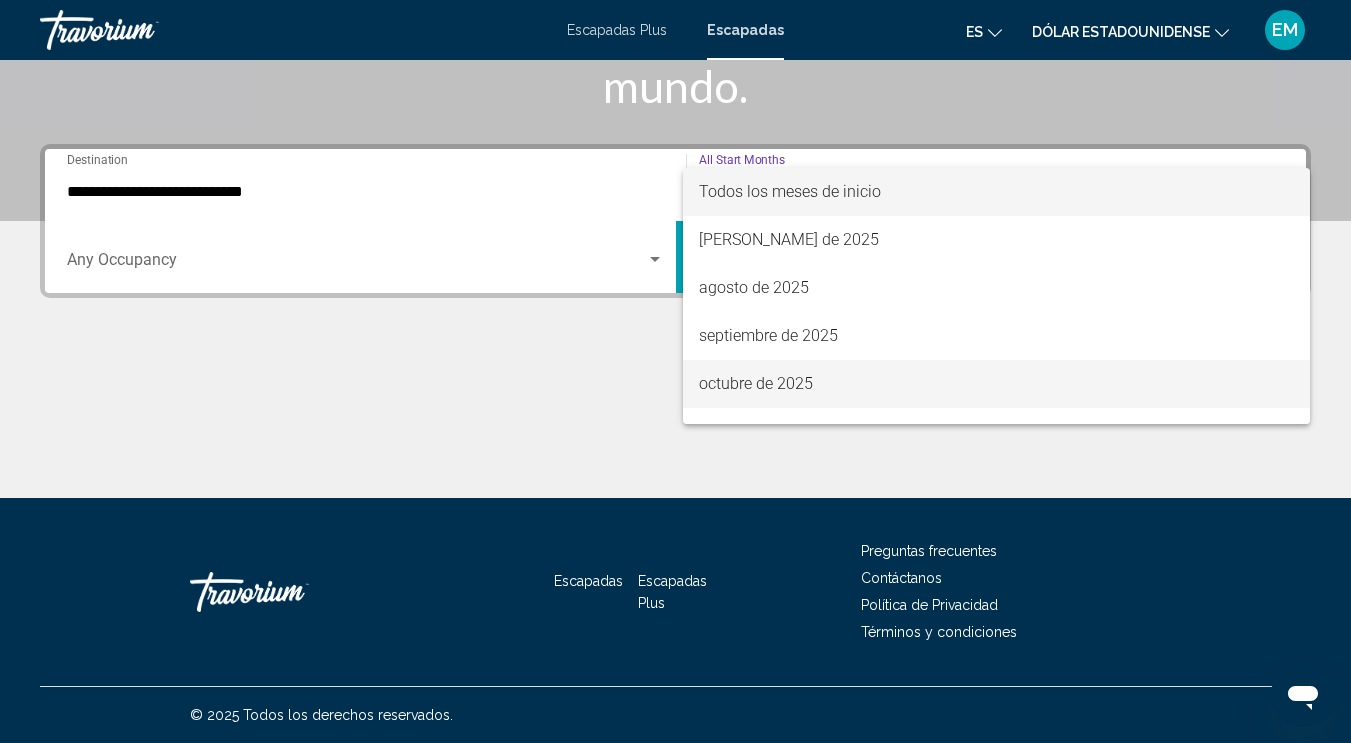 click on "octubre de 2025" at bounding box center [756, 383] 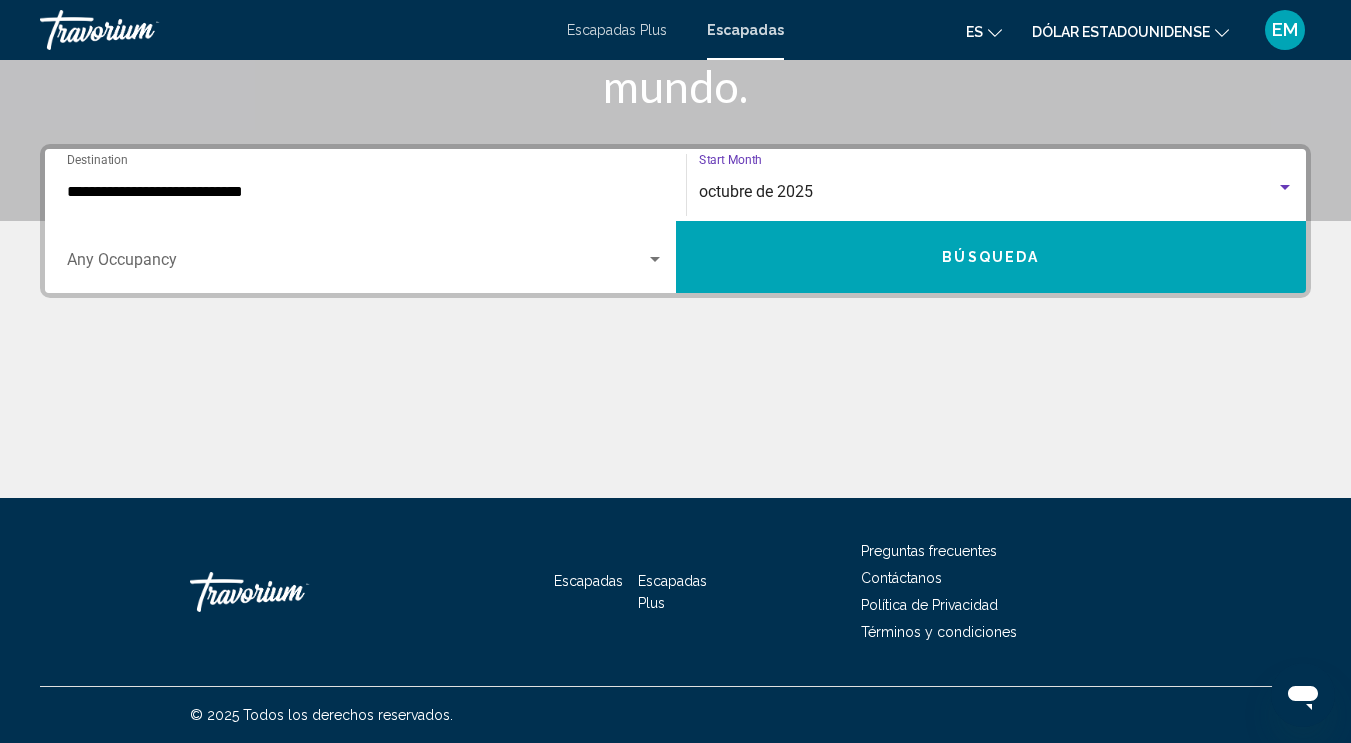 click on "Occupancy Any Occupancy" at bounding box center (365, 257) 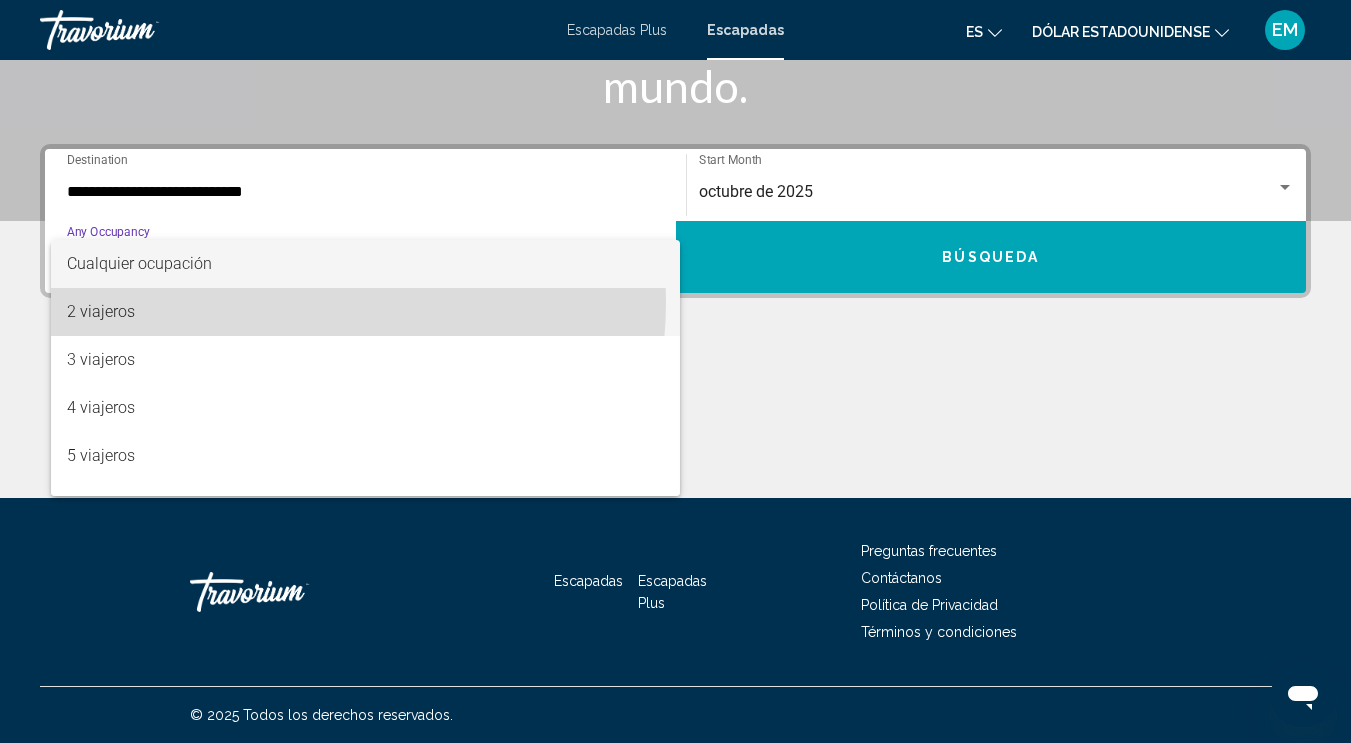 click on "2 viajeros" at bounding box center (365, 312) 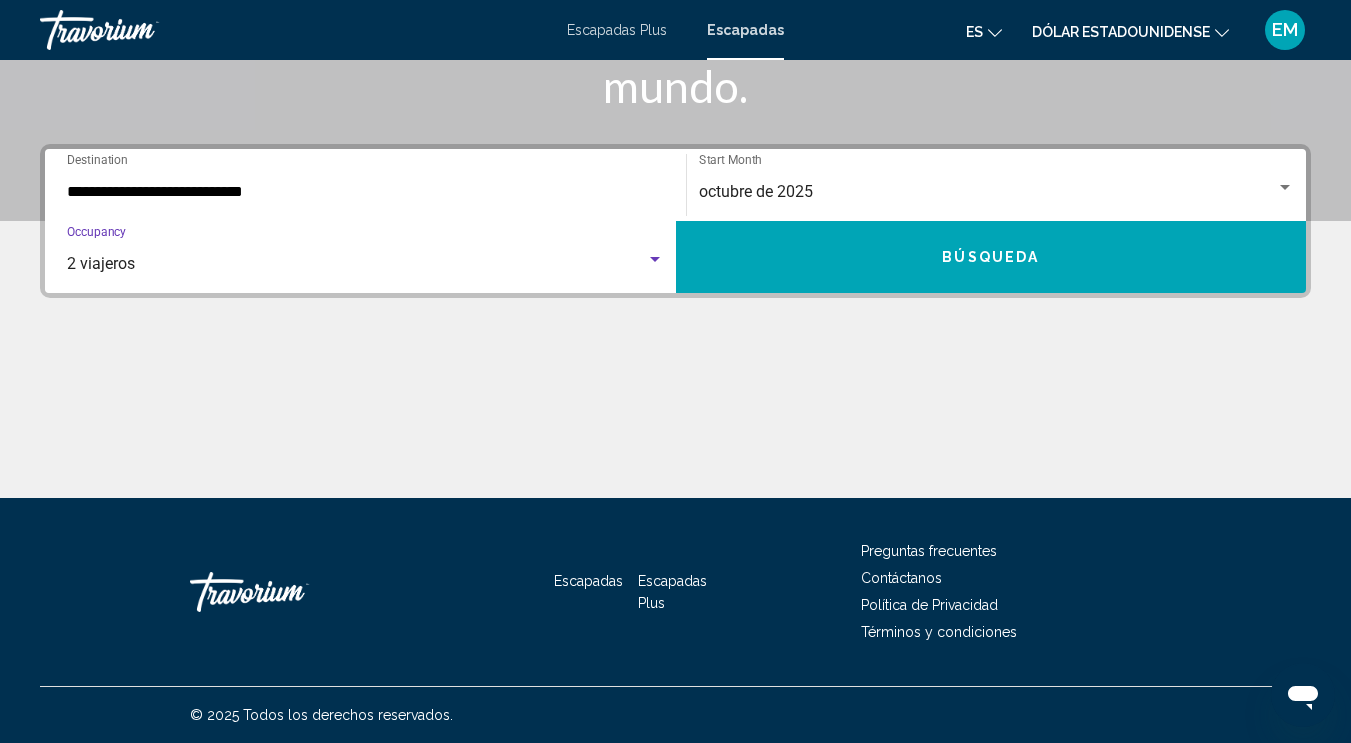 click on "Búsqueda" at bounding box center [991, 257] 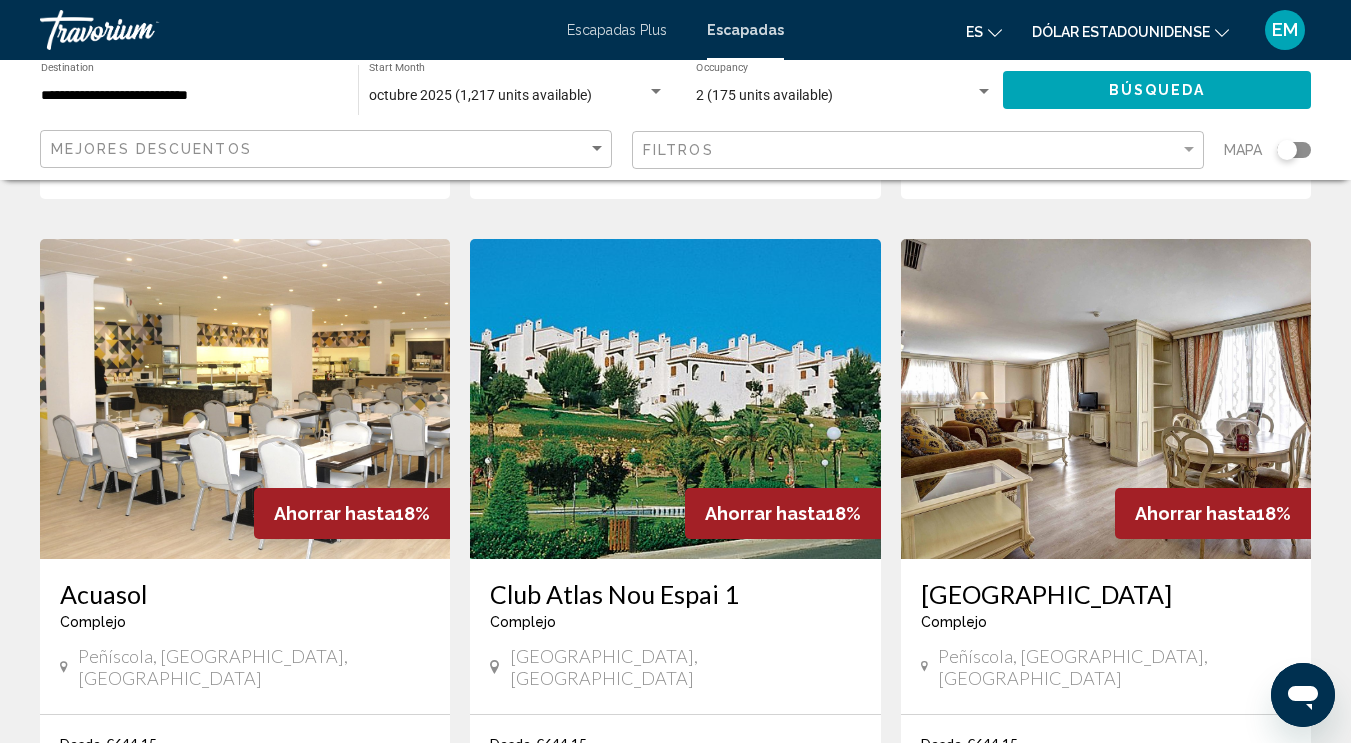 scroll, scrollTop: 1500, scrollLeft: 0, axis: vertical 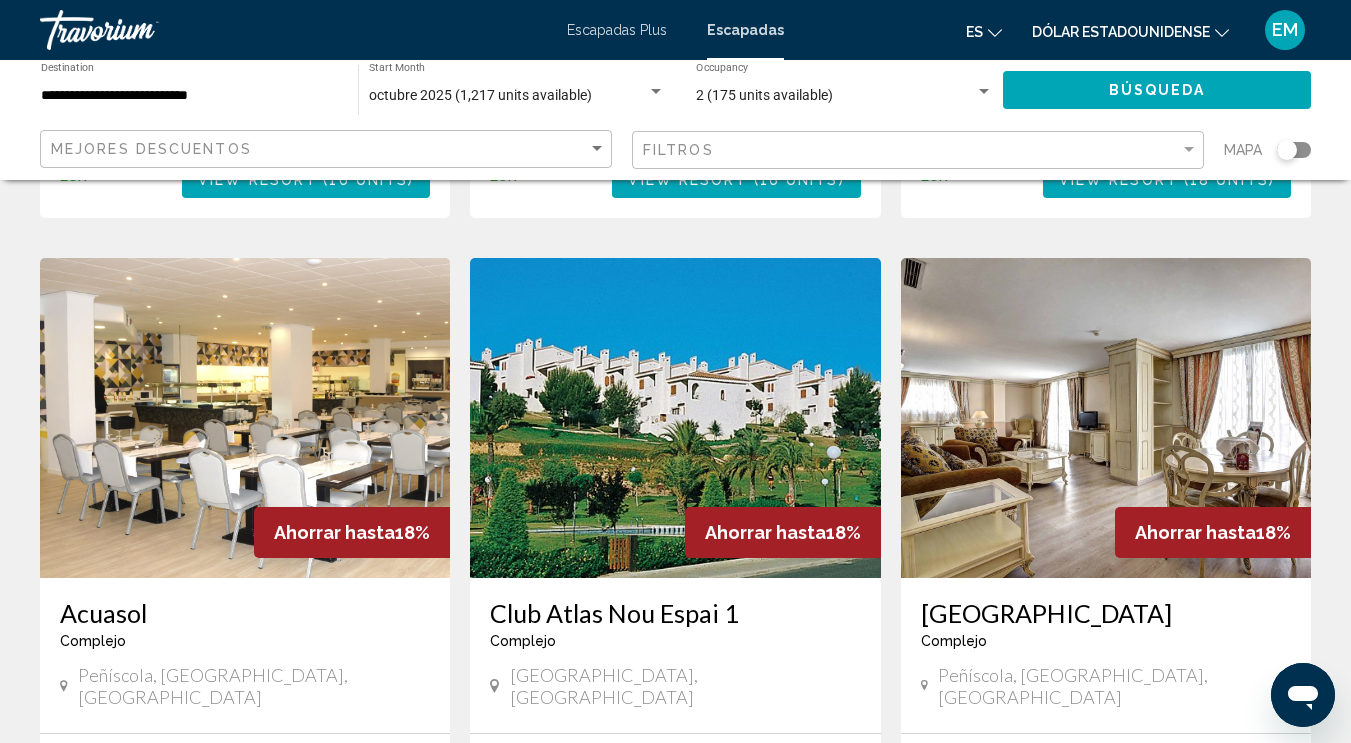 click at bounding box center (1106, 418) 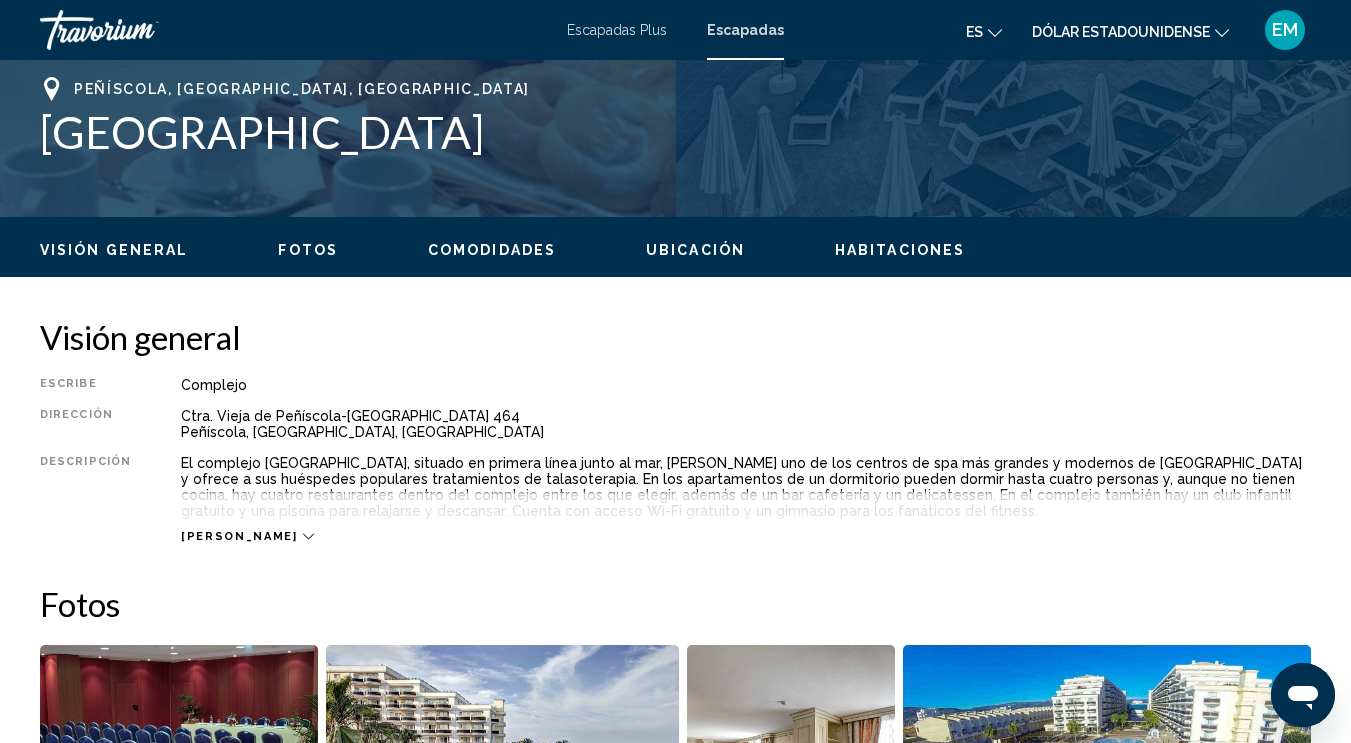 scroll, scrollTop: 864, scrollLeft: 0, axis: vertical 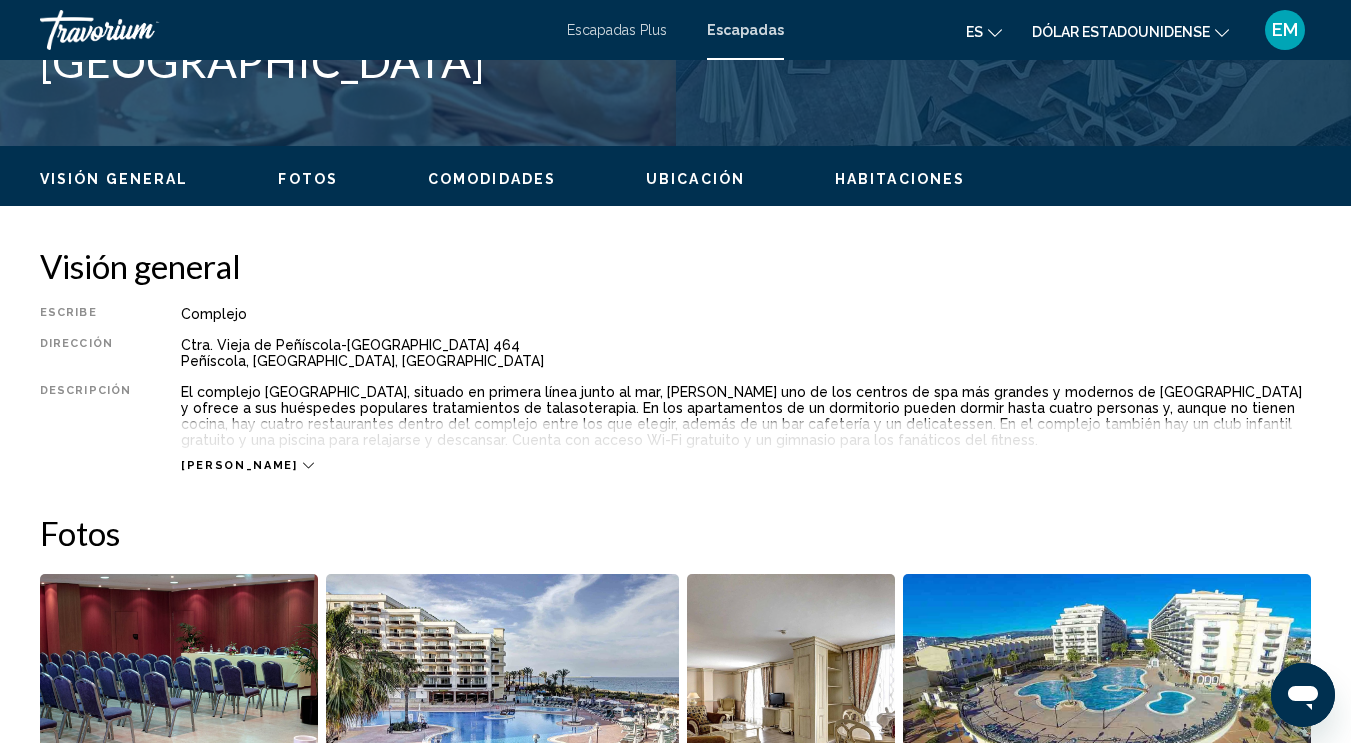 click 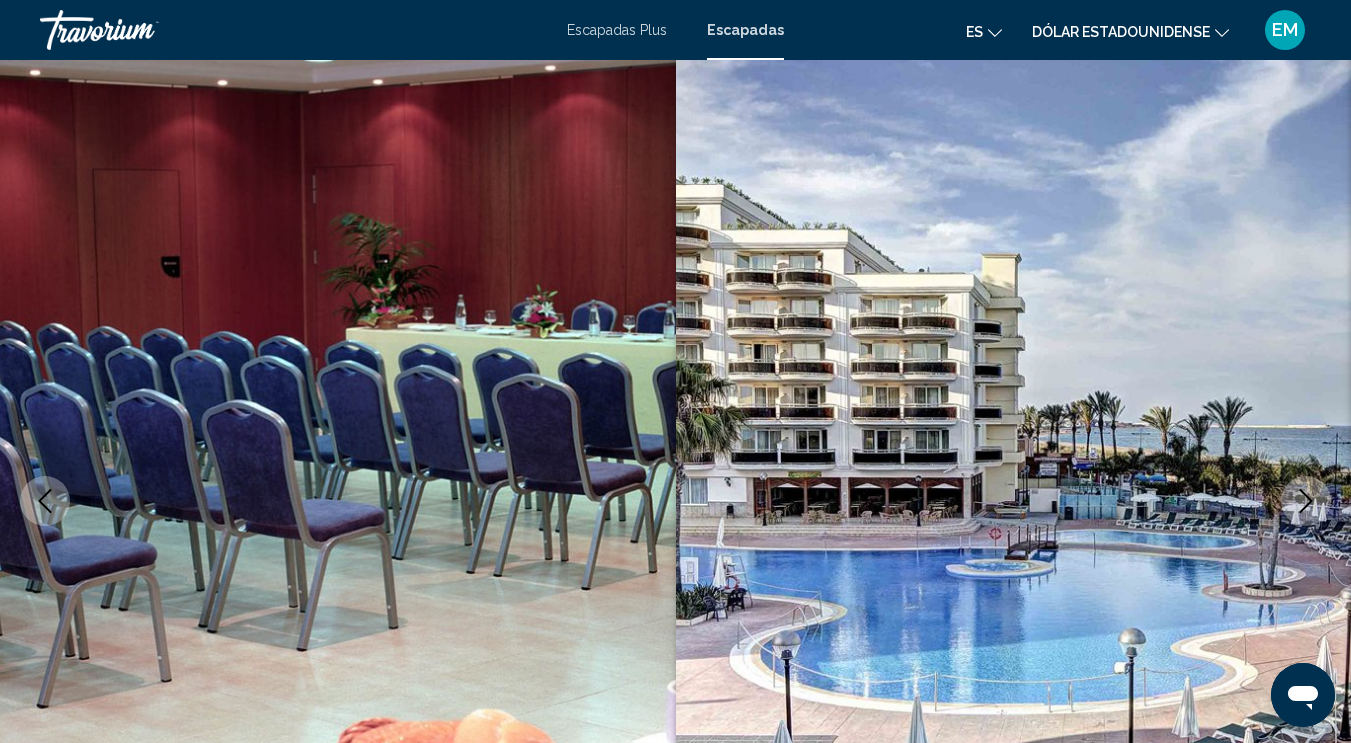 scroll, scrollTop: 0, scrollLeft: 0, axis: both 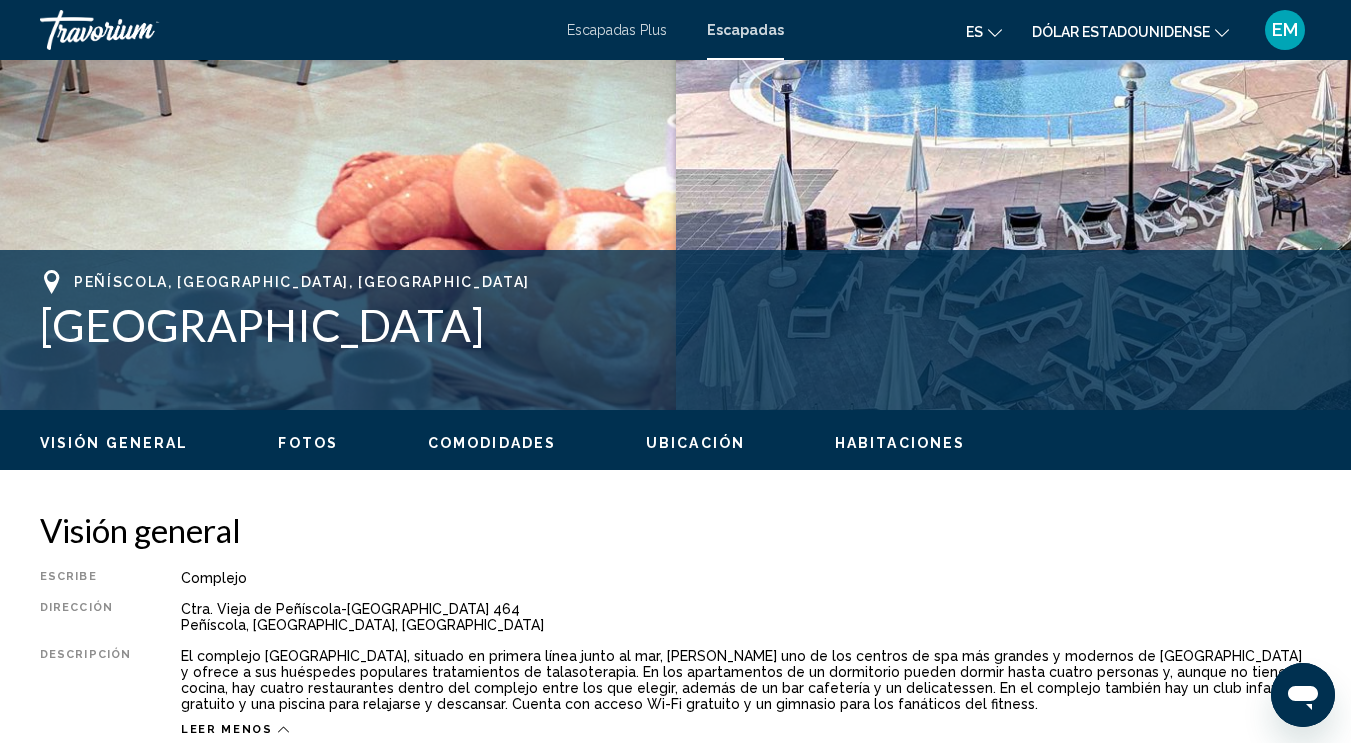 click on "Habitaciones" at bounding box center [900, 443] 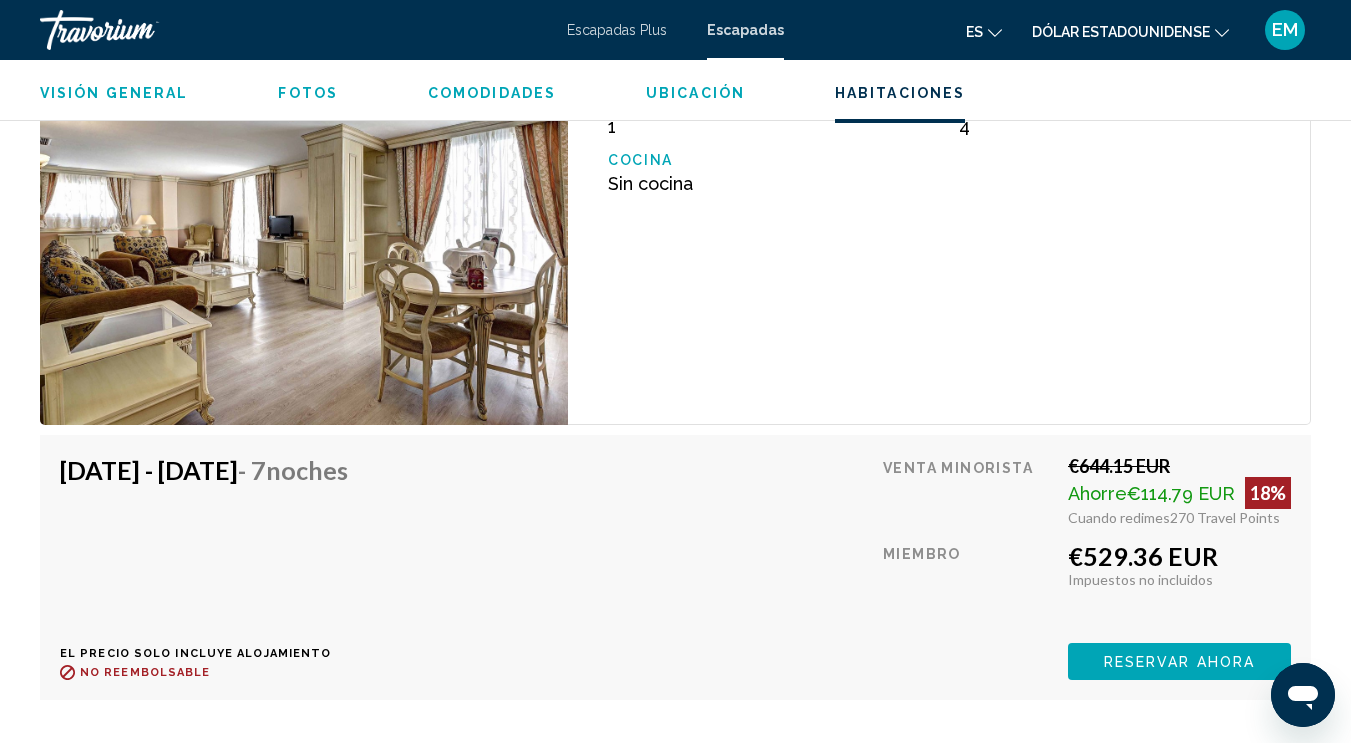 scroll, scrollTop: 3634, scrollLeft: 0, axis: vertical 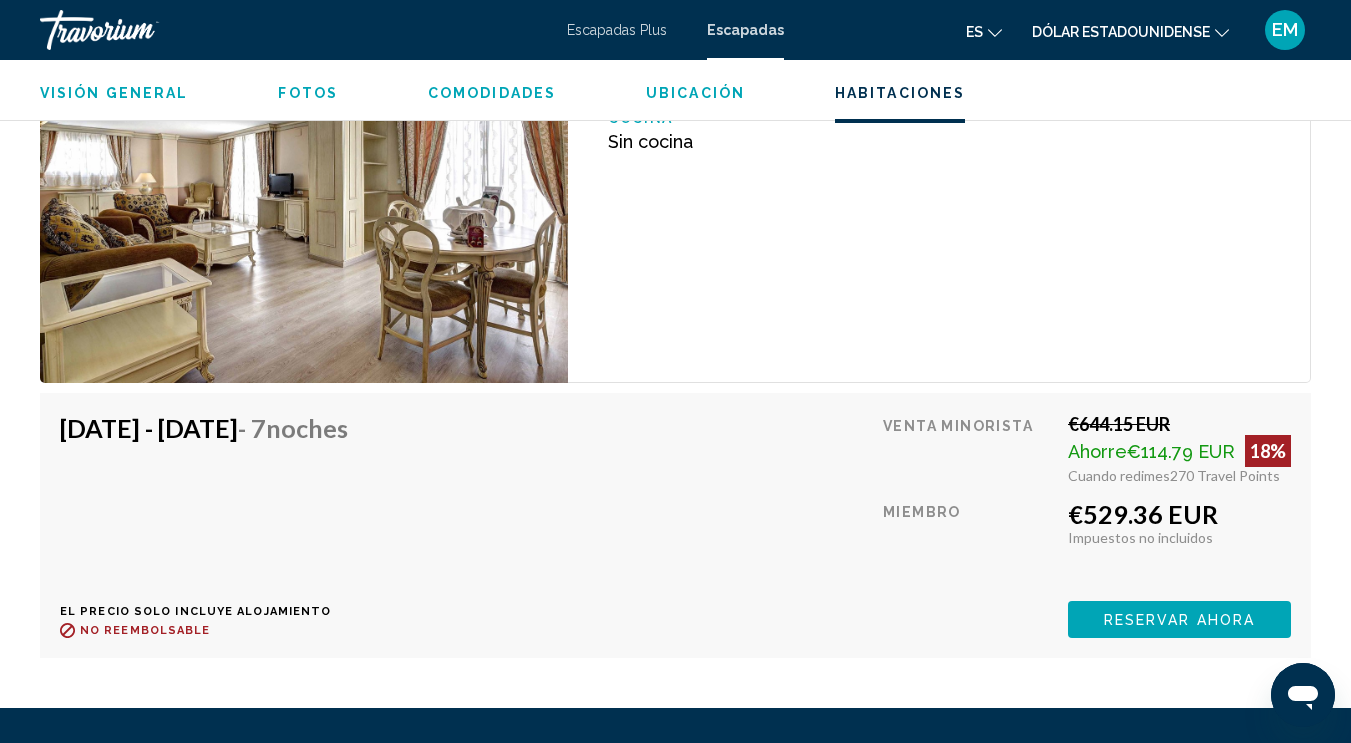click at bounding box center [304, 182] 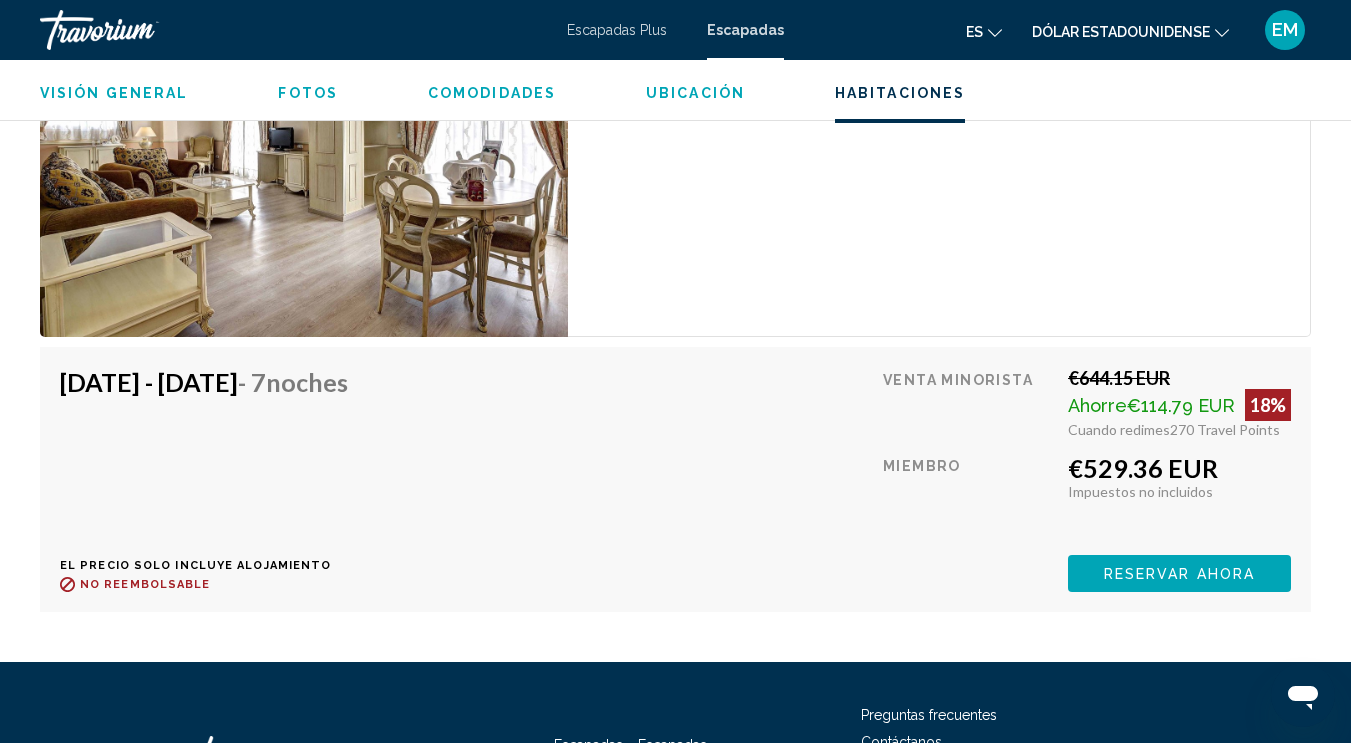 scroll, scrollTop: 3734, scrollLeft: 0, axis: vertical 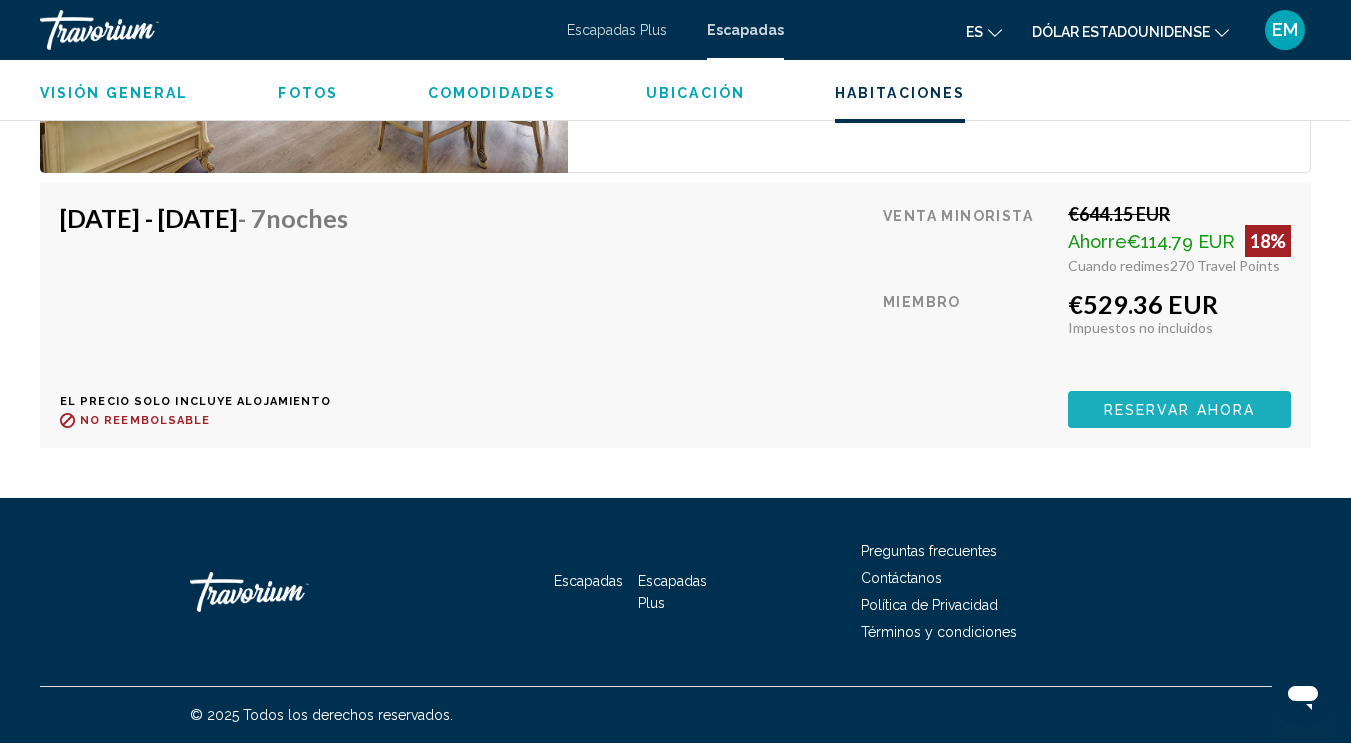 click on "Reservar ahora" at bounding box center [1179, 410] 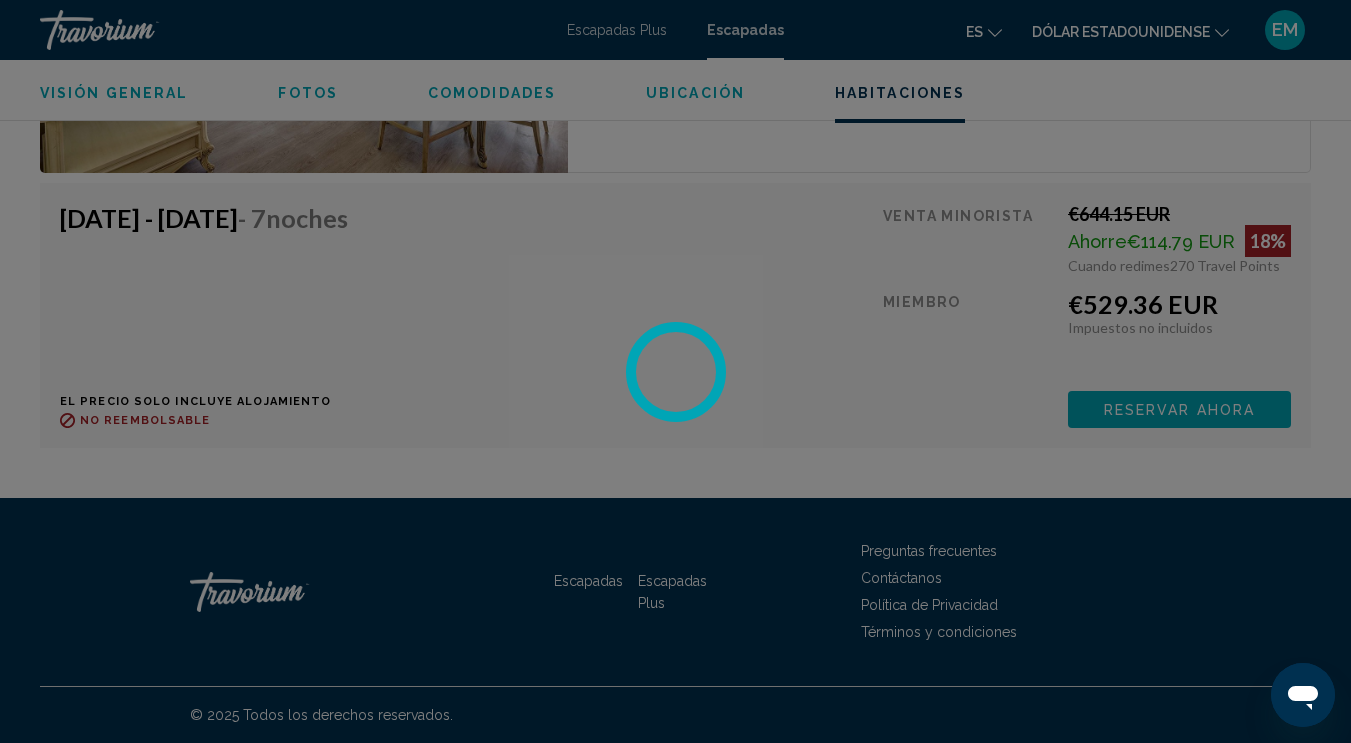 scroll, scrollTop: 0, scrollLeft: 0, axis: both 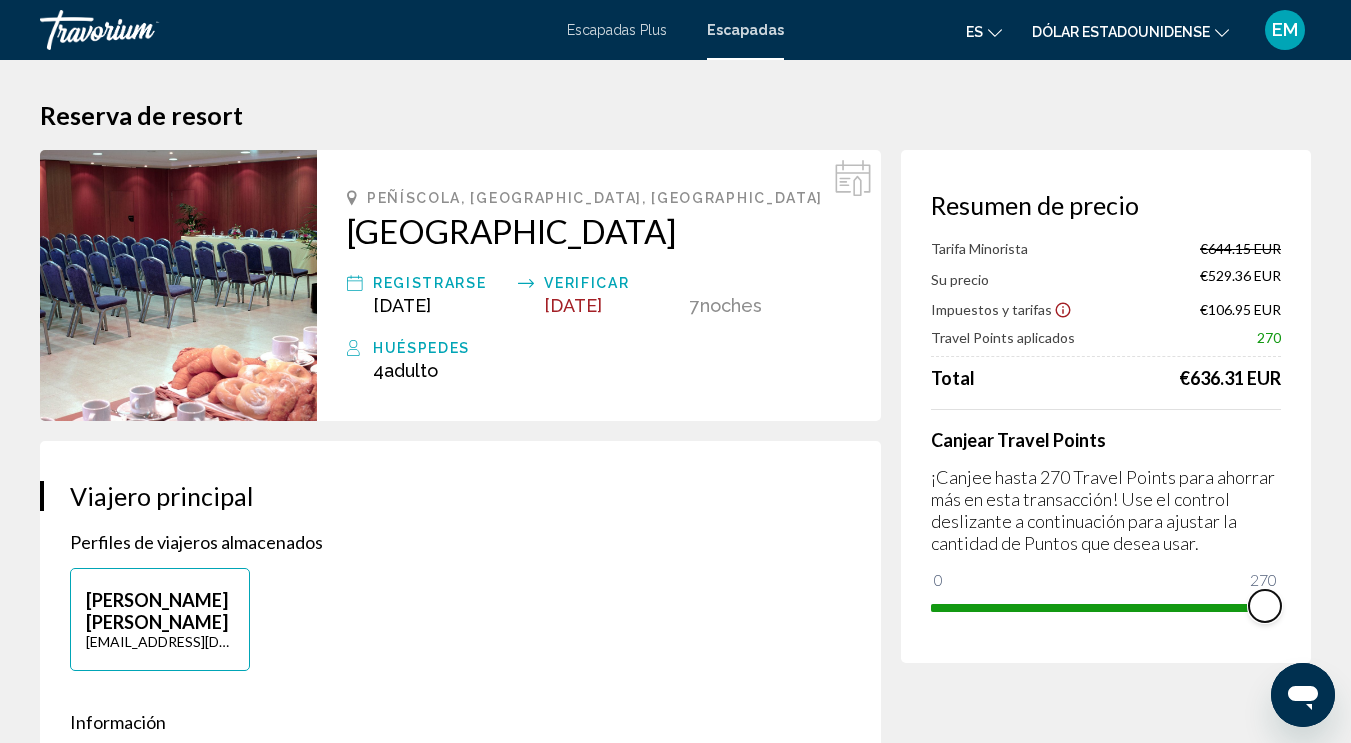 drag, startPoint x: 1264, startPoint y: 604, endPoint x: 1294, endPoint y: 602, distance: 30.066593 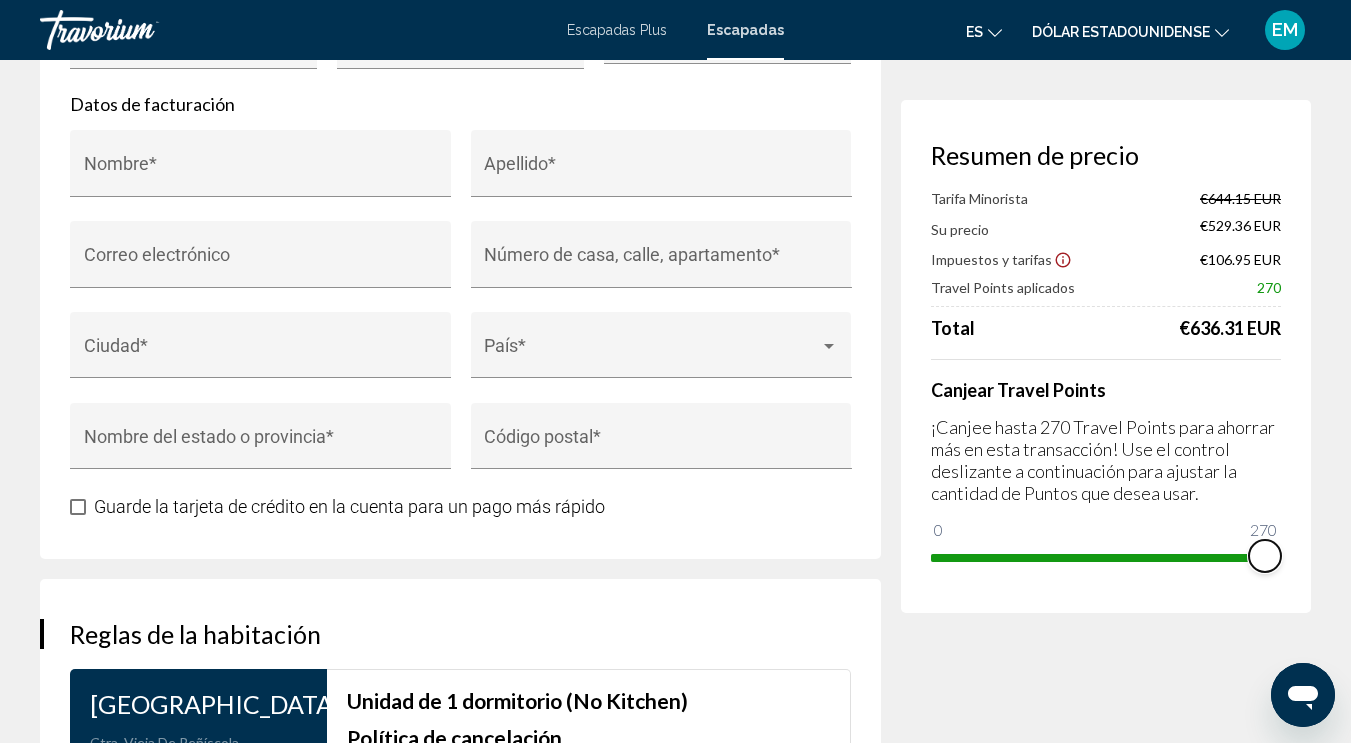 scroll, scrollTop: 1600, scrollLeft: 0, axis: vertical 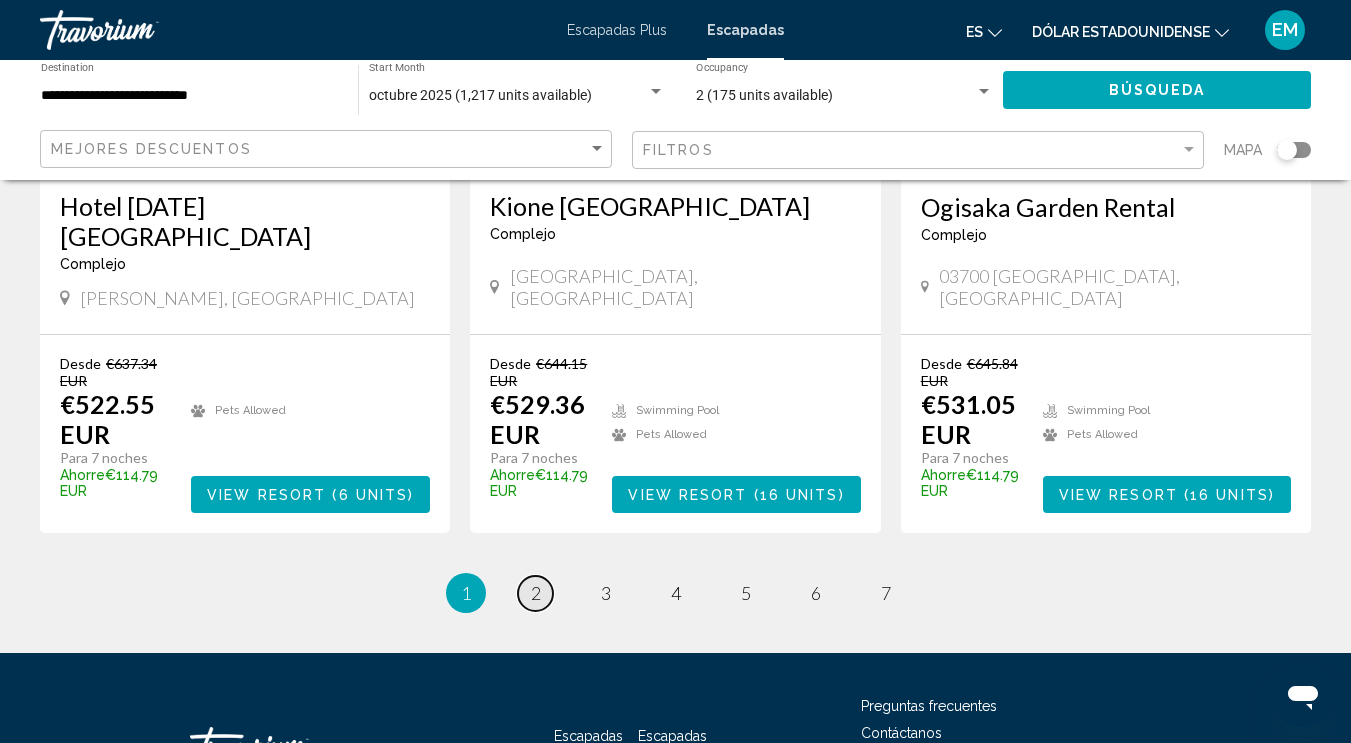 click on "2" at bounding box center [536, 593] 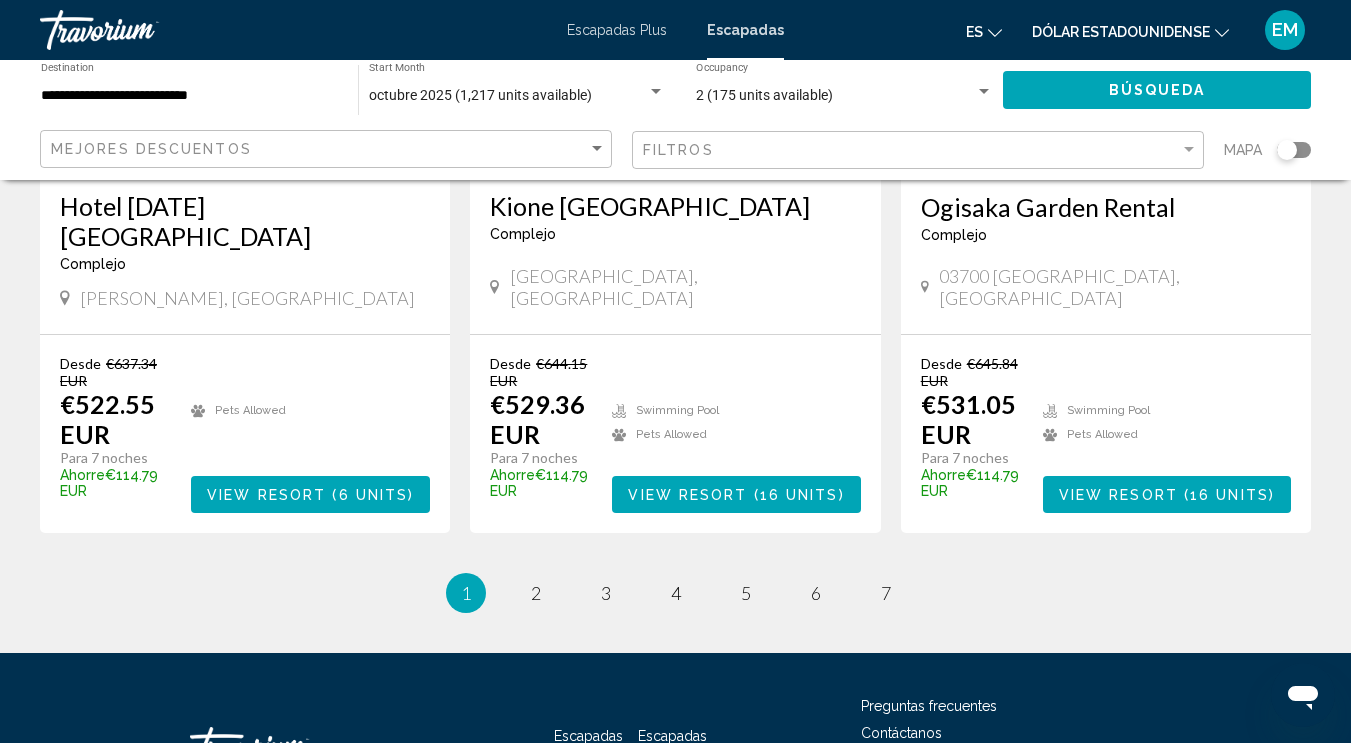 scroll, scrollTop: 0, scrollLeft: 0, axis: both 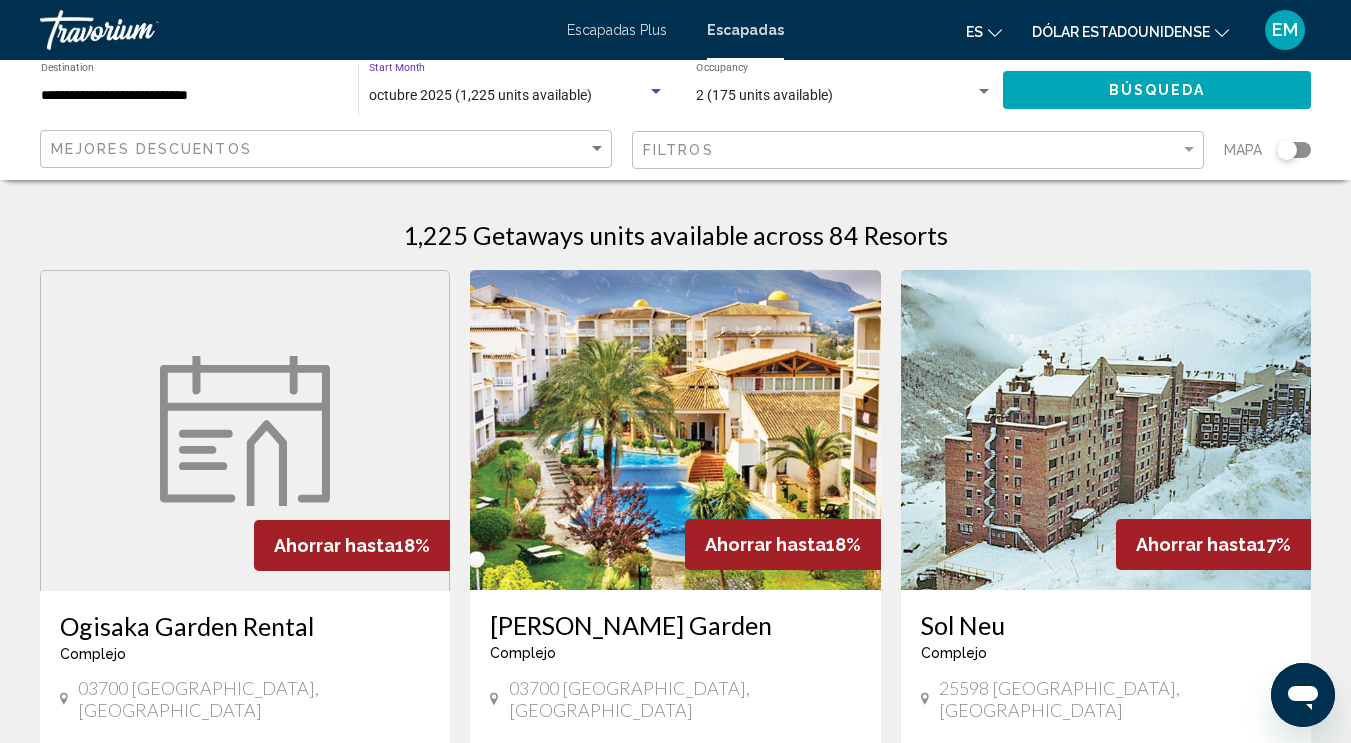 click on "octubre 2025 (1,225 units available)" at bounding box center (480, 95) 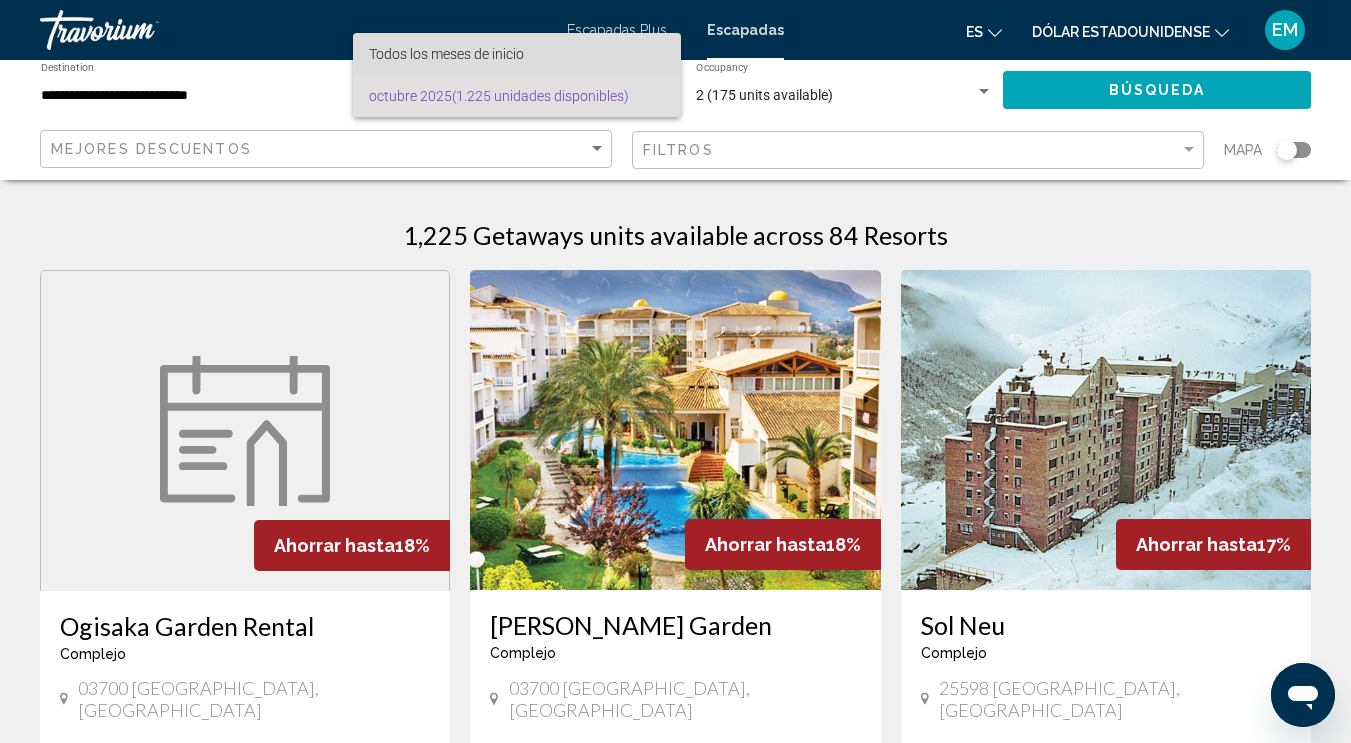 click on "Todos los meses de inicio" at bounding box center (517, 54) 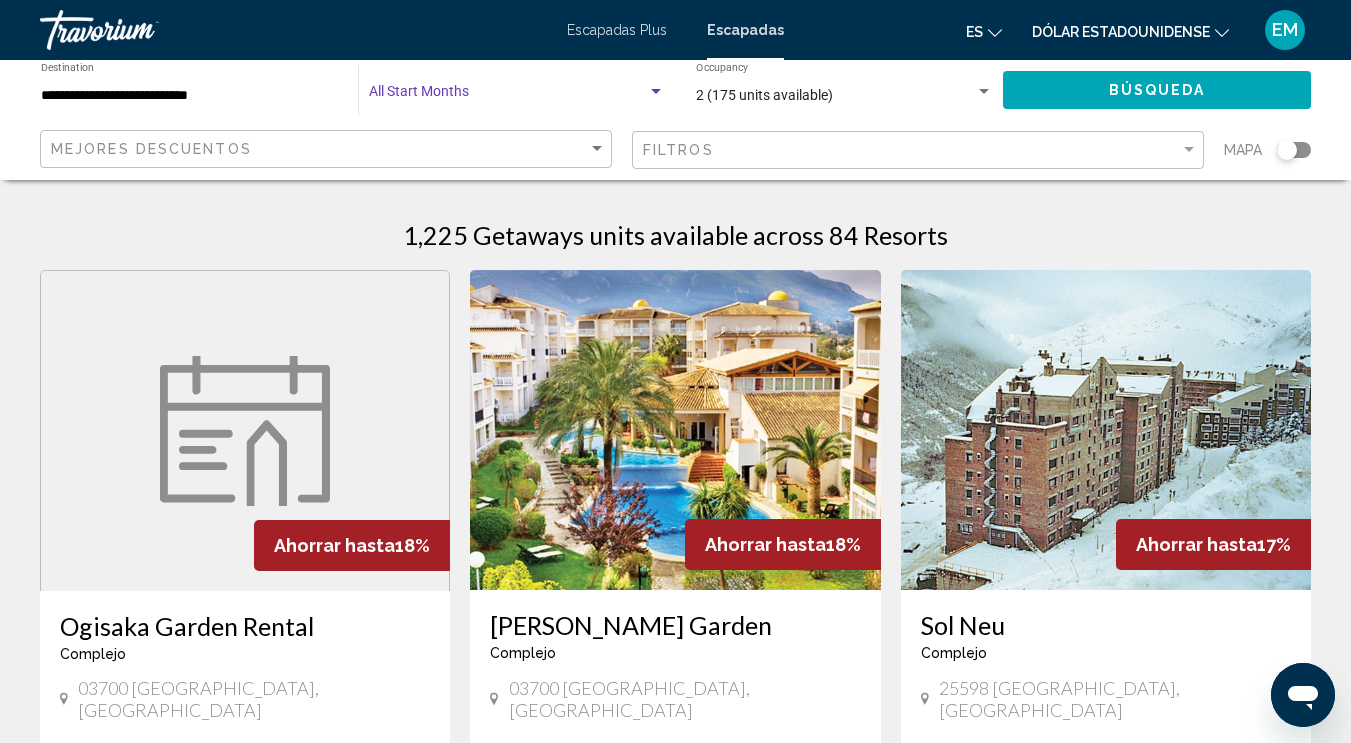 click at bounding box center [656, 91] 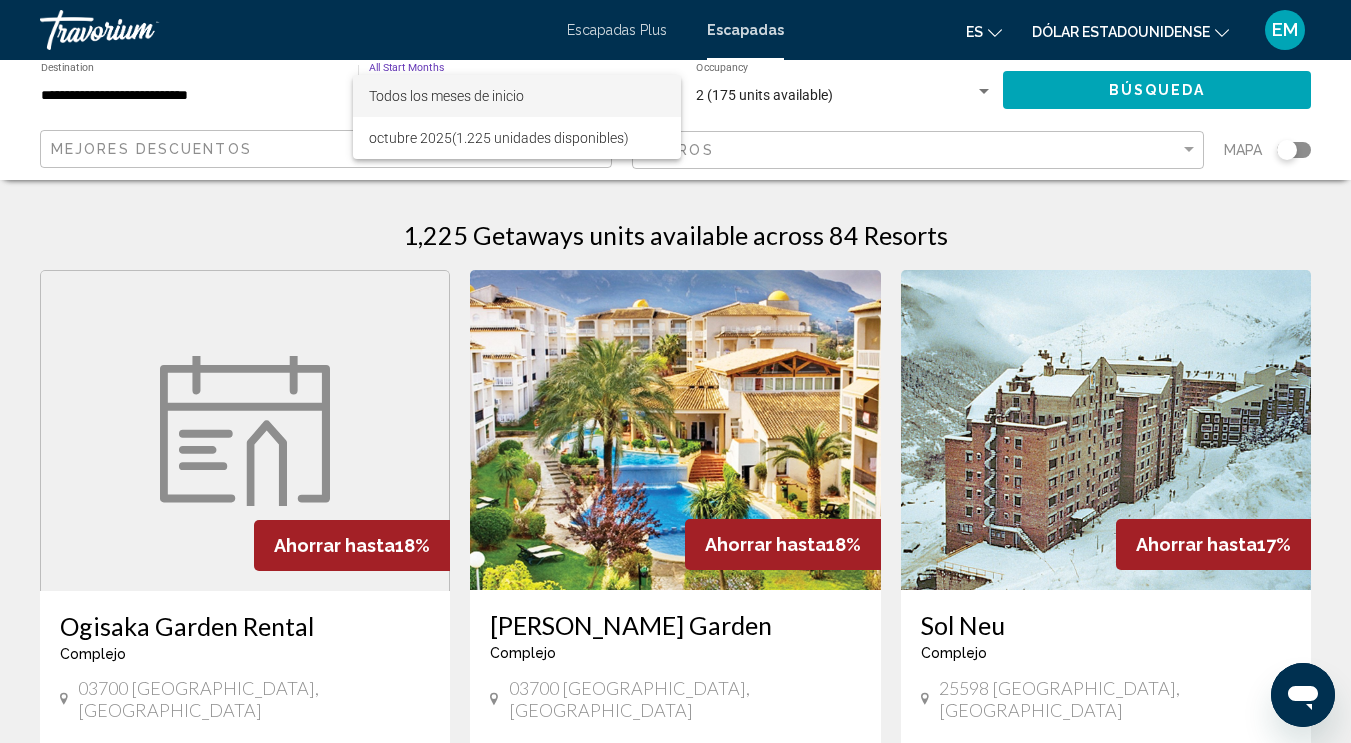 click on "Todos los meses de inicio" at bounding box center (517, 96) 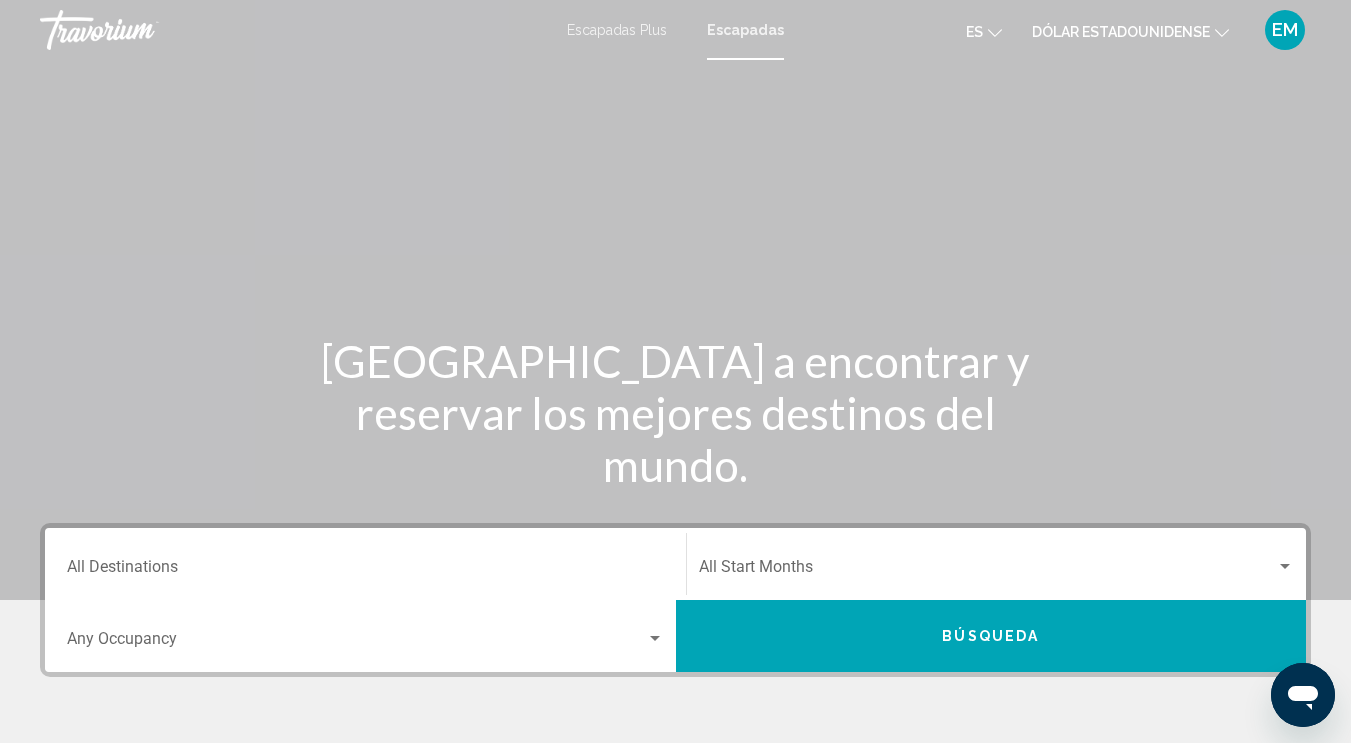 click on "Destination All Destinations" at bounding box center (365, 564) 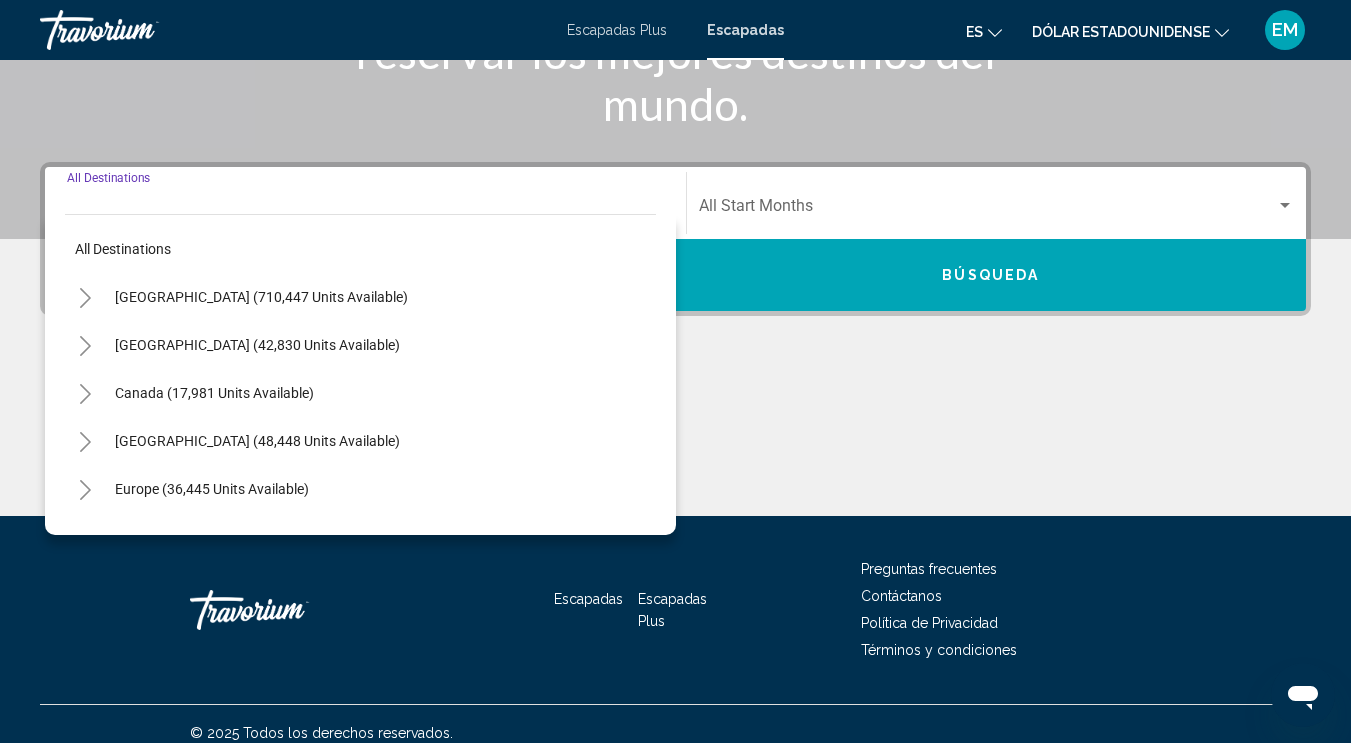 scroll, scrollTop: 379, scrollLeft: 0, axis: vertical 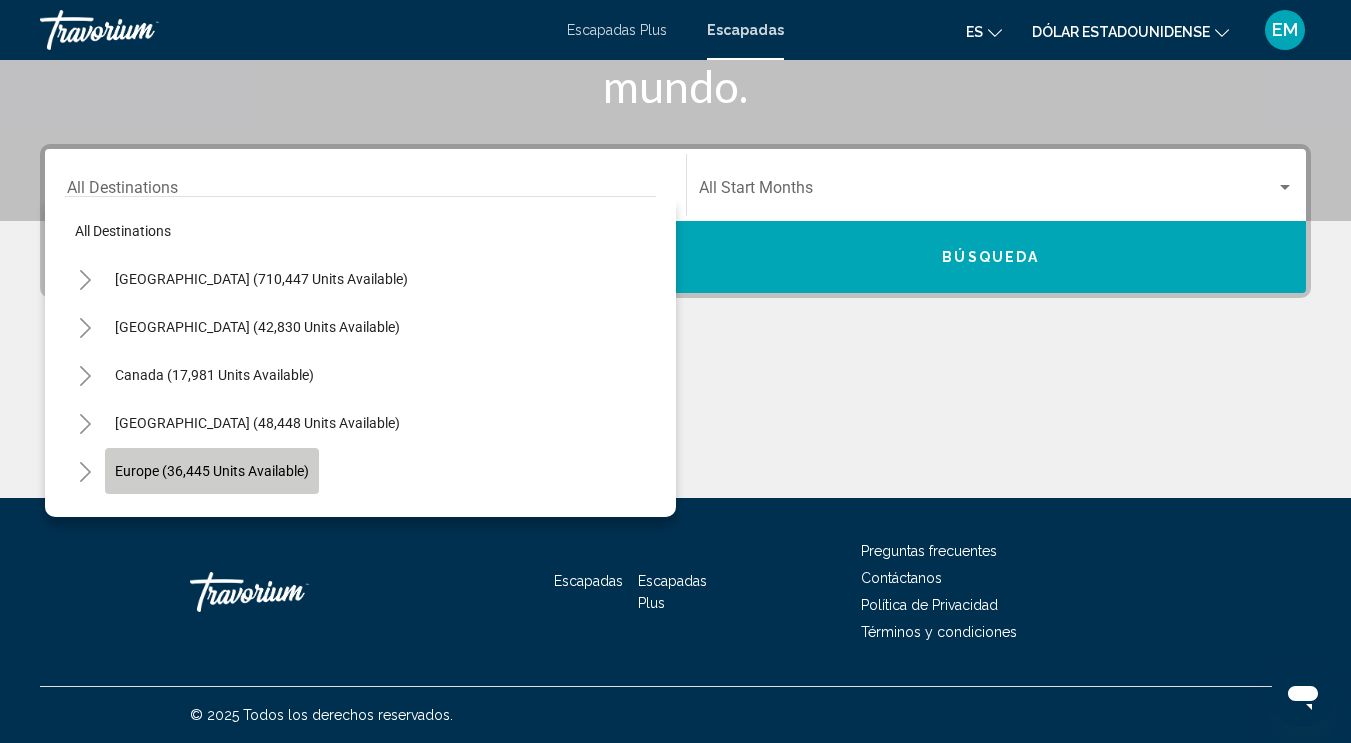 click on "Europe (36,445 units available)" 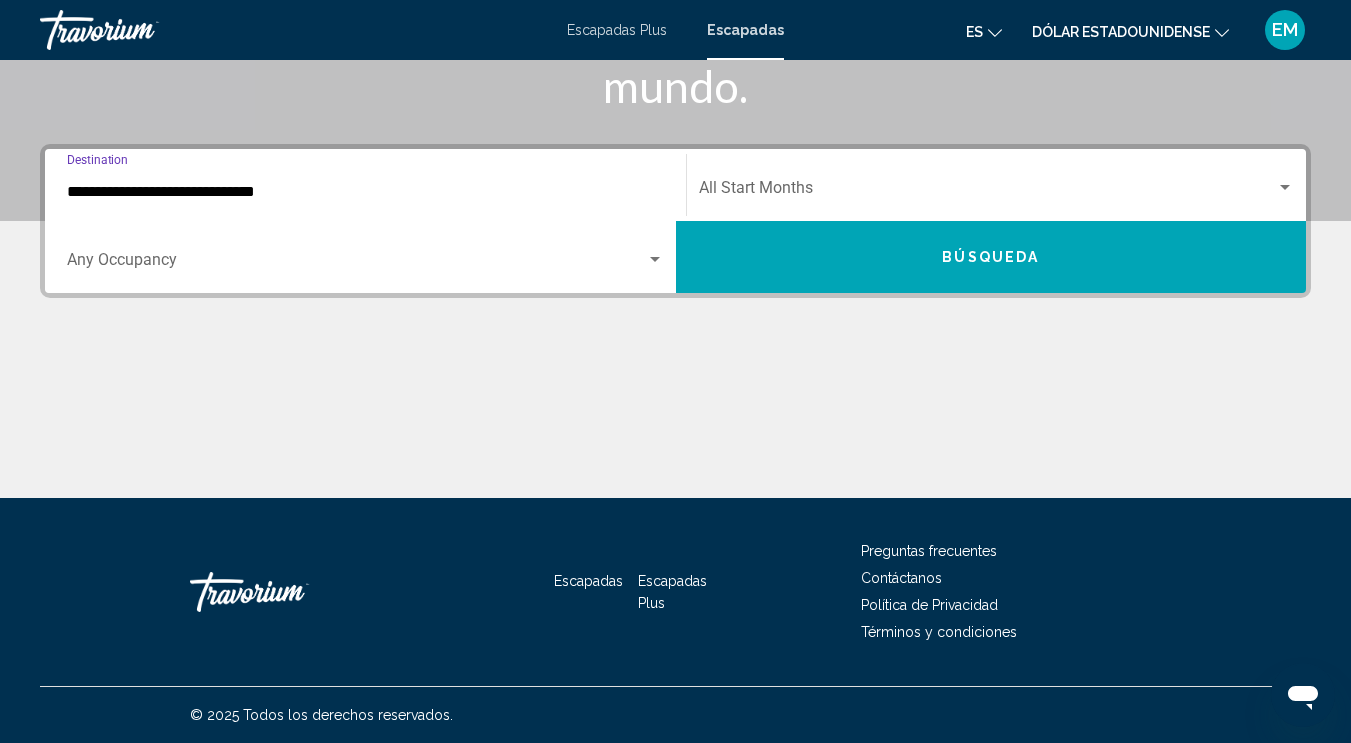 click on "**********" at bounding box center [365, 185] 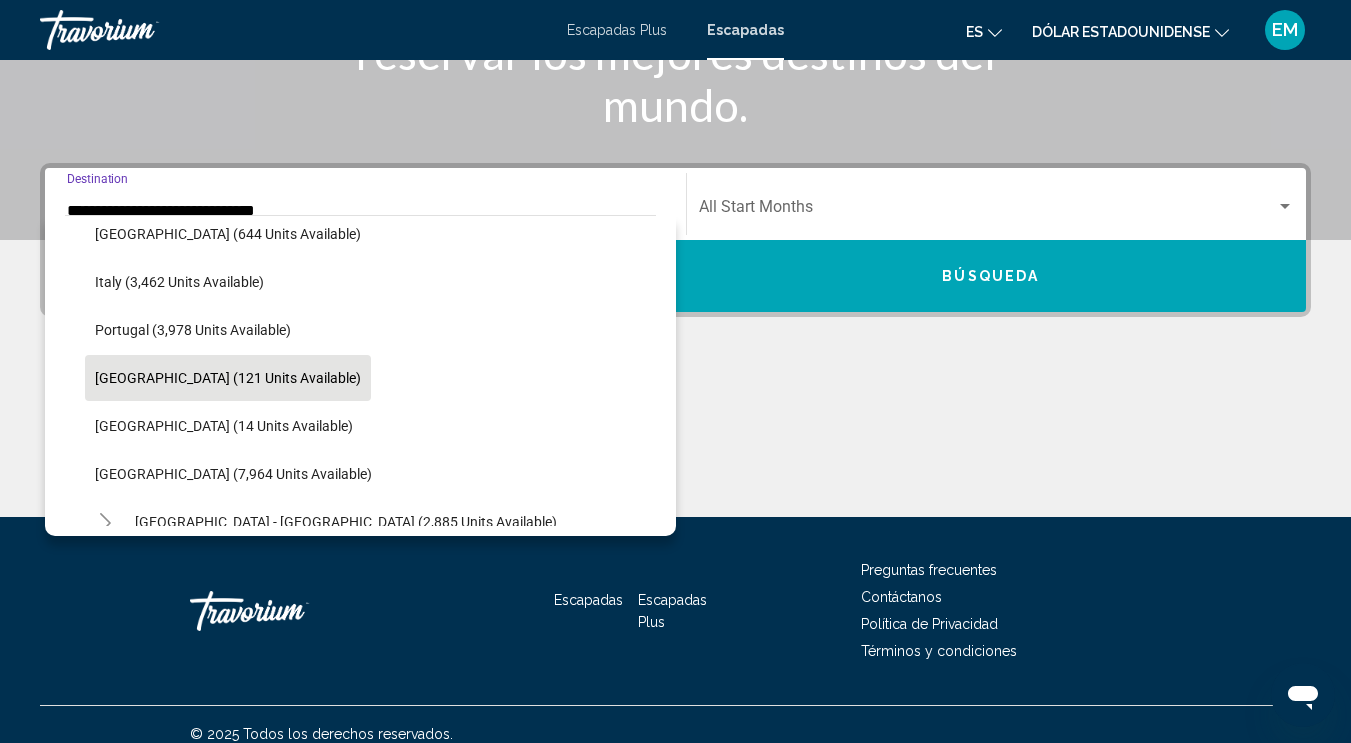 scroll, scrollTop: 719, scrollLeft: 0, axis: vertical 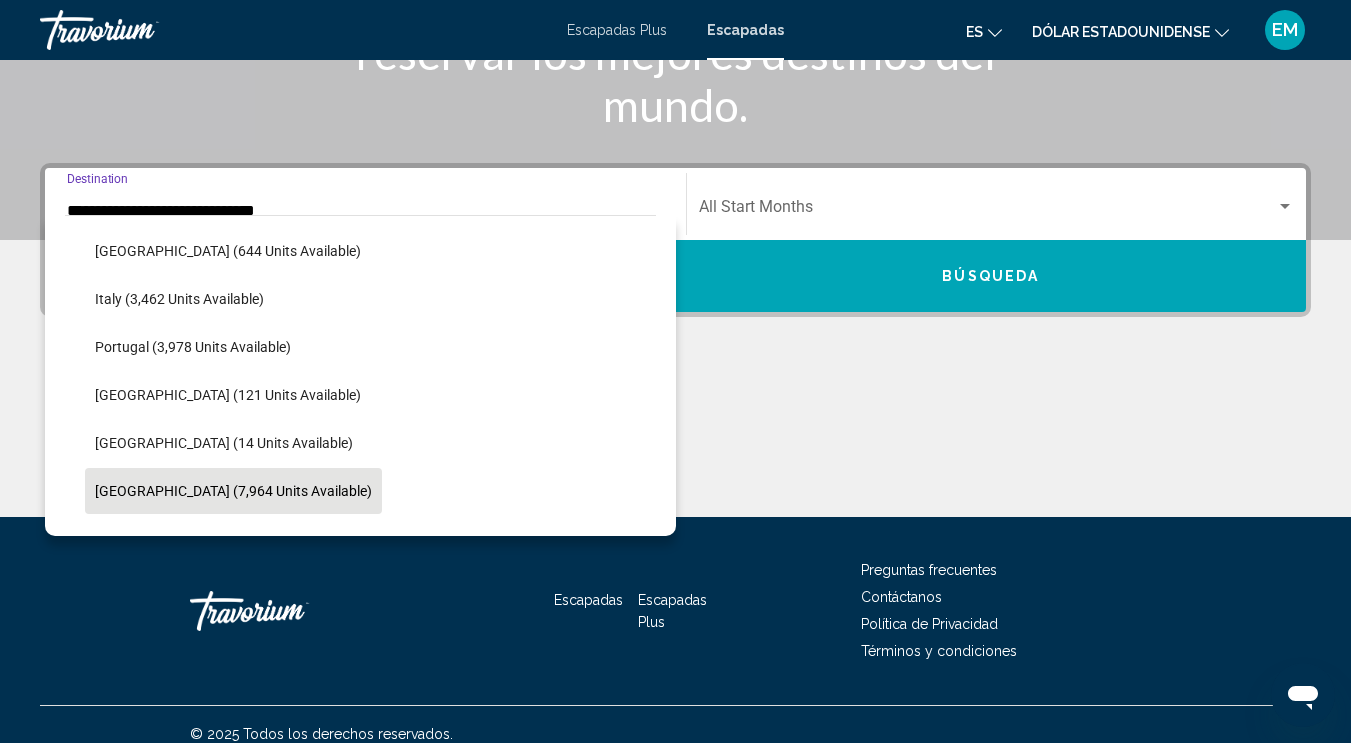 click on "[GEOGRAPHIC_DATA] (7,964 units available)" 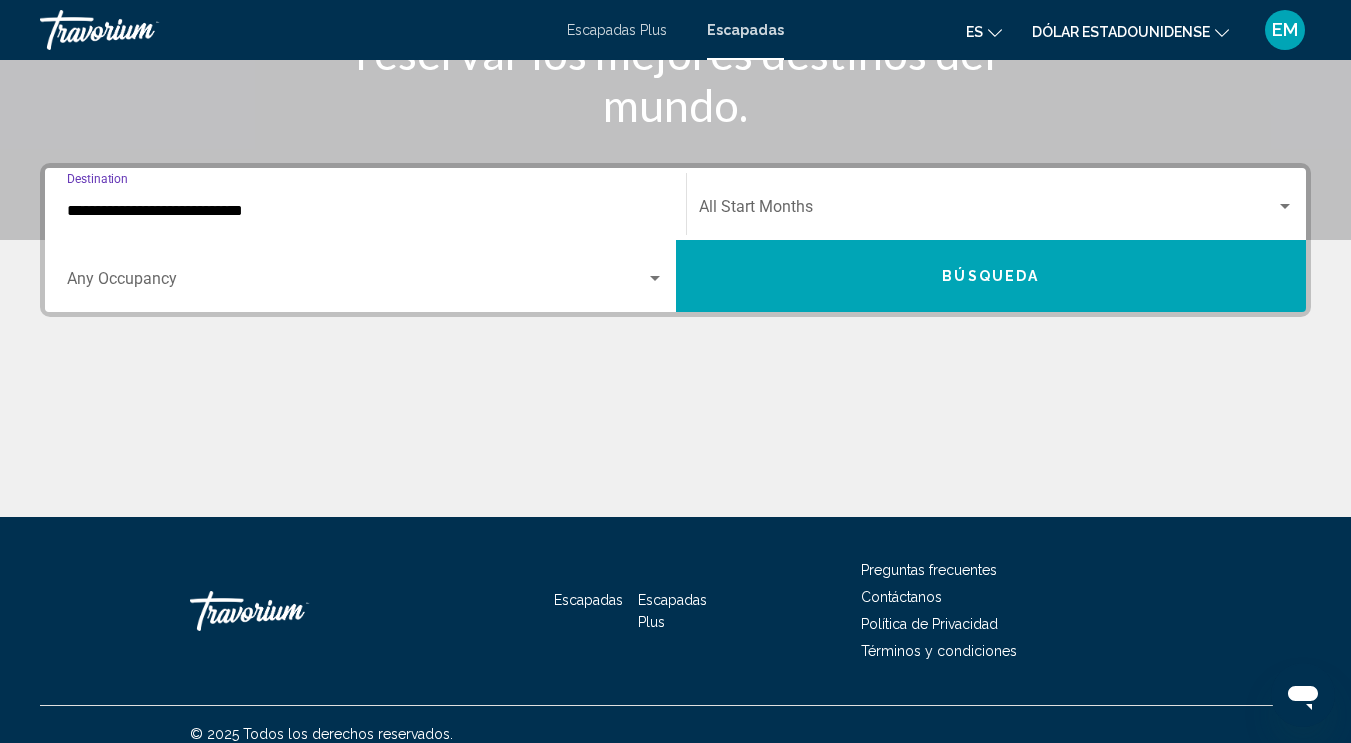 scroll, scrollTop: 379, scrollLeft: 0, axis: vertical 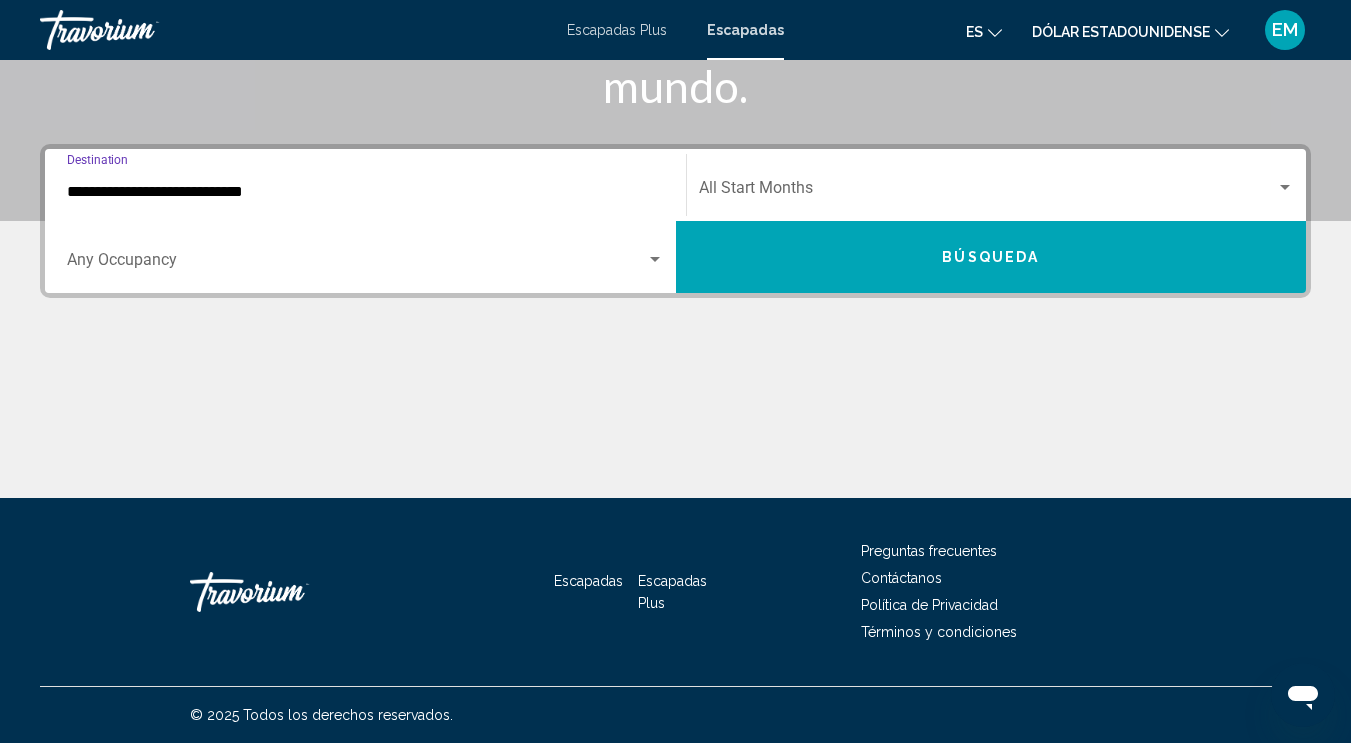 click on "Start Month All Start Months" 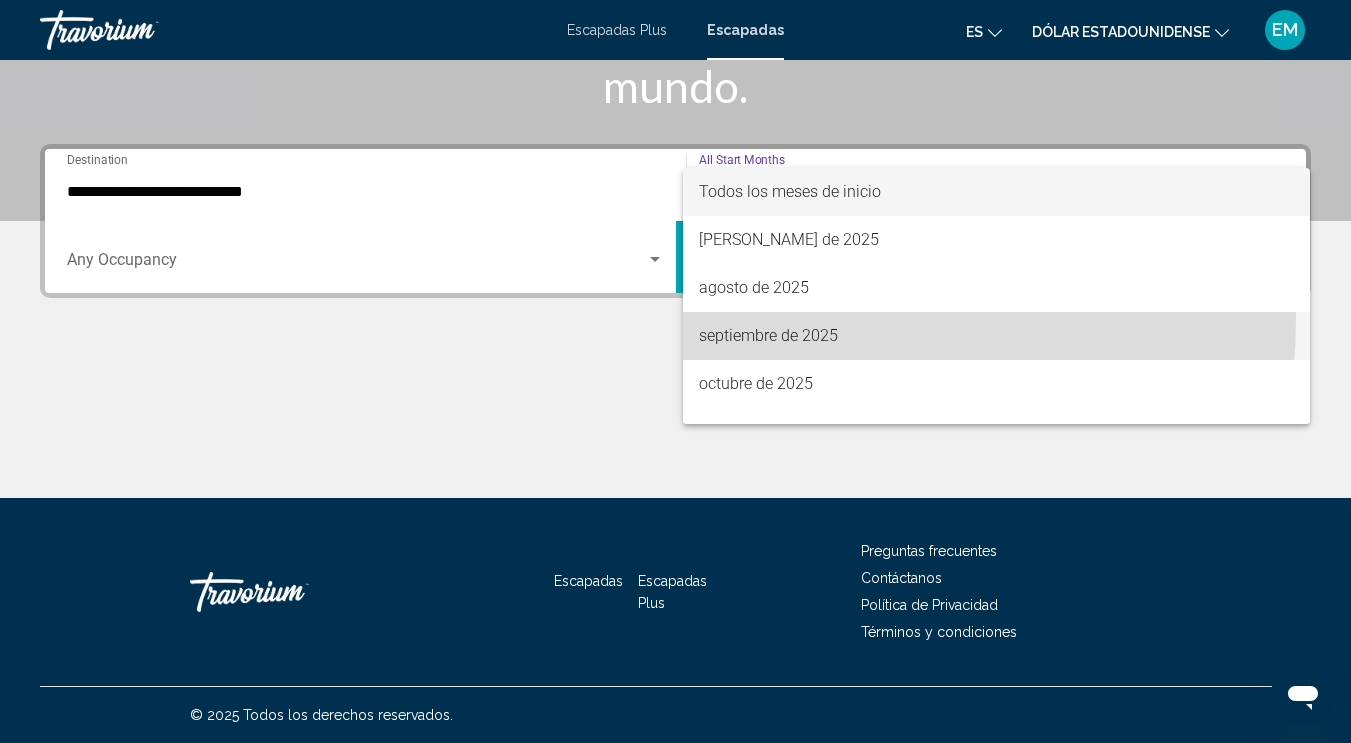 click on "septiembre de 2025" at bounding box center (997, 336) 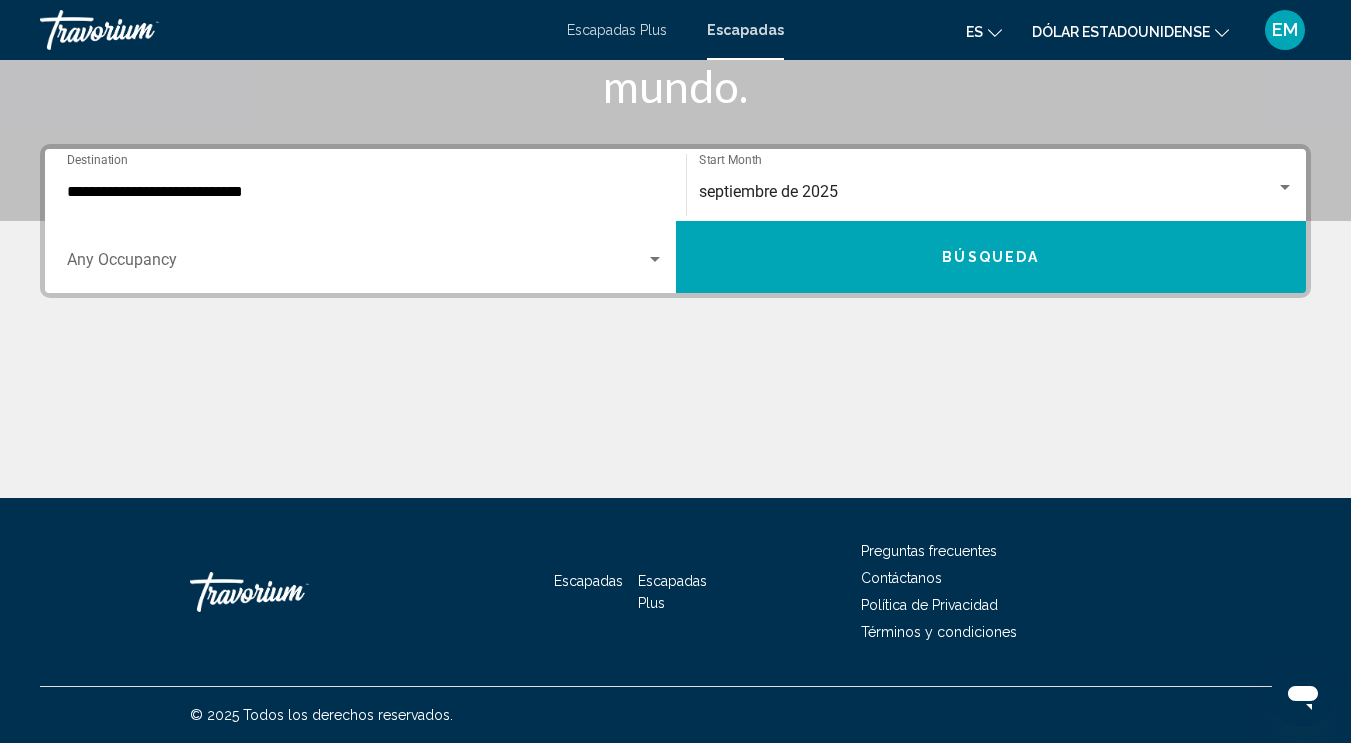 click on "Occupancy Any Occupancy" at bounding box center [365, 257] 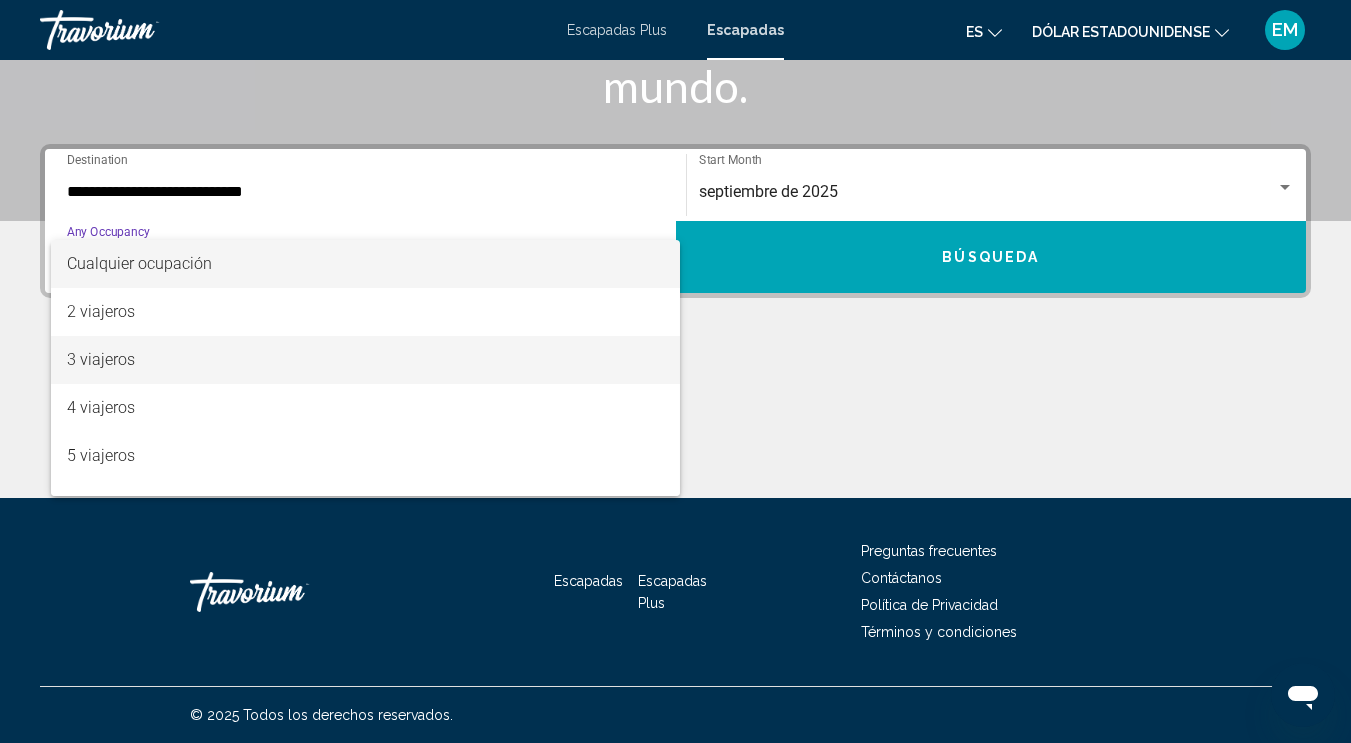 click on "3 viajeros" at bounding box center (365, 360) 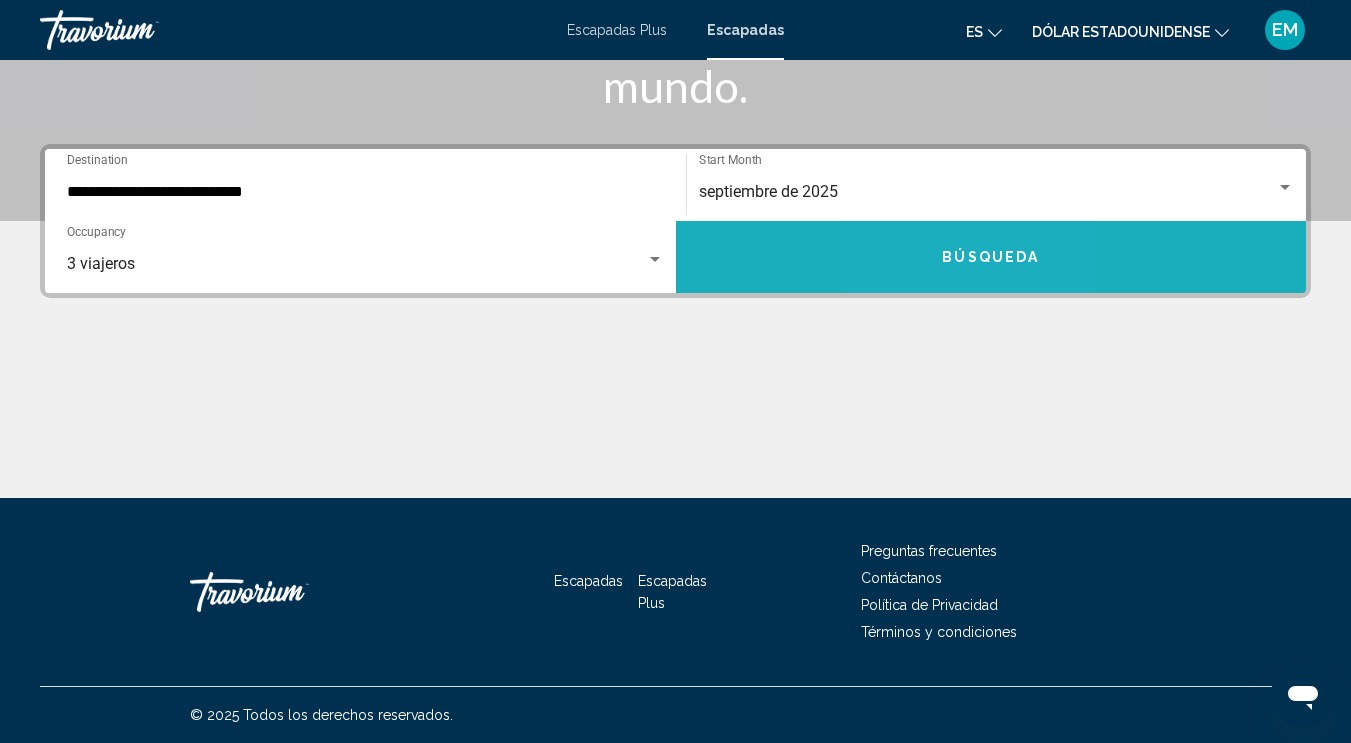 click on "Búsqueda" at bounding box center [991, 257] 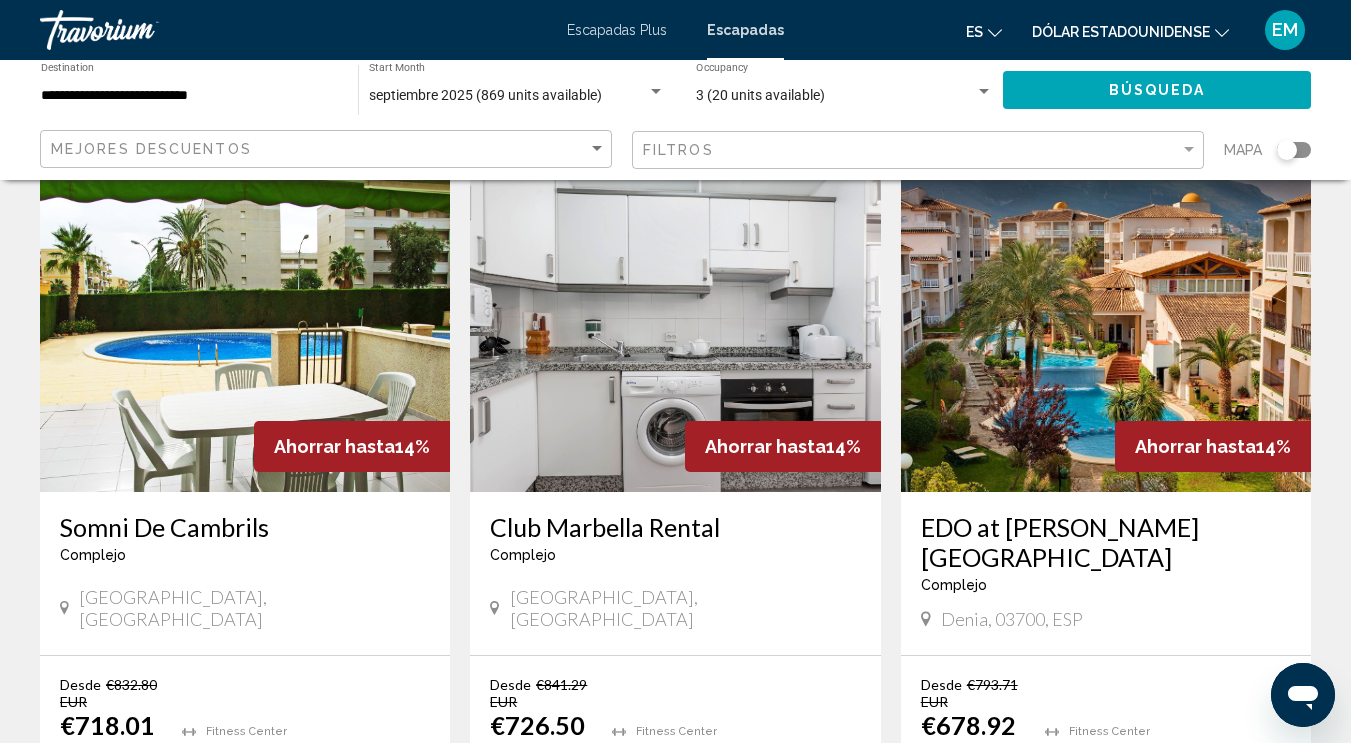 scroll, scrollTop: 2400, scrollLeft: 0, axis: vertical 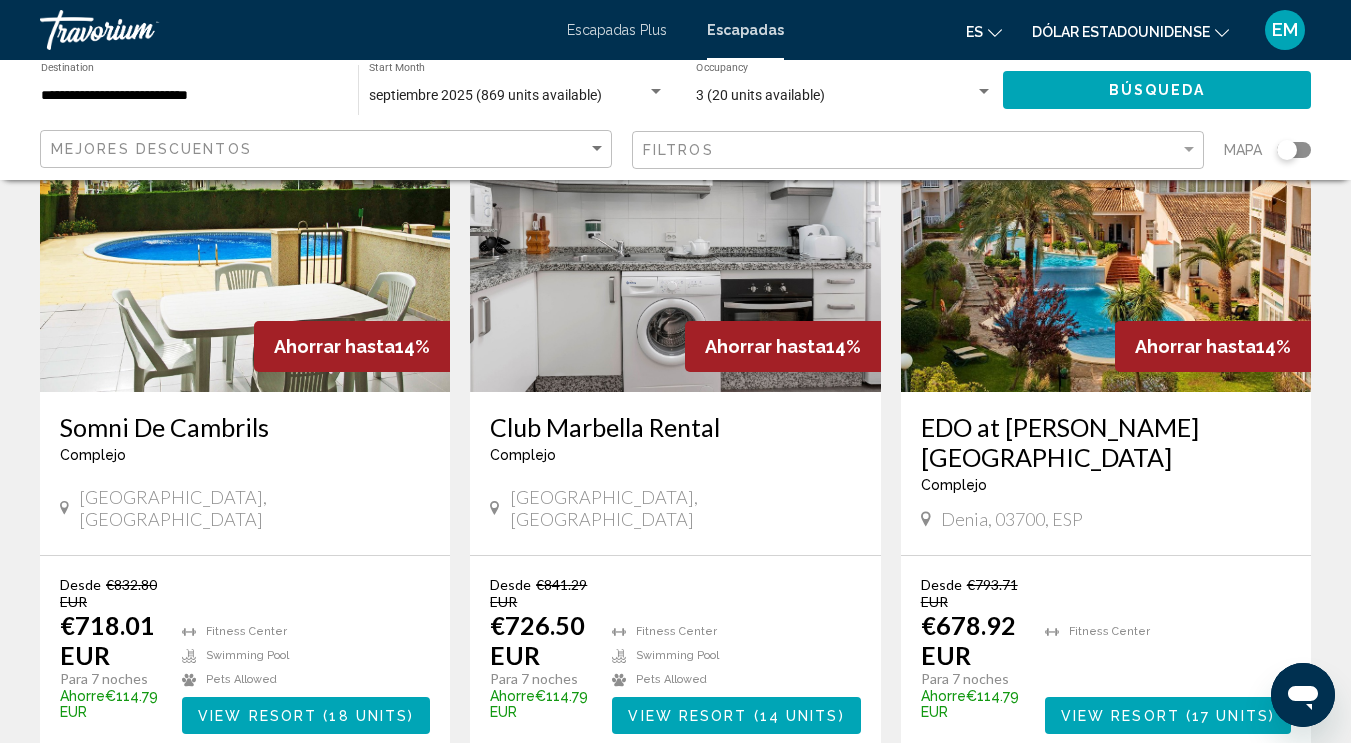 click at bounding box center (1106, 232) 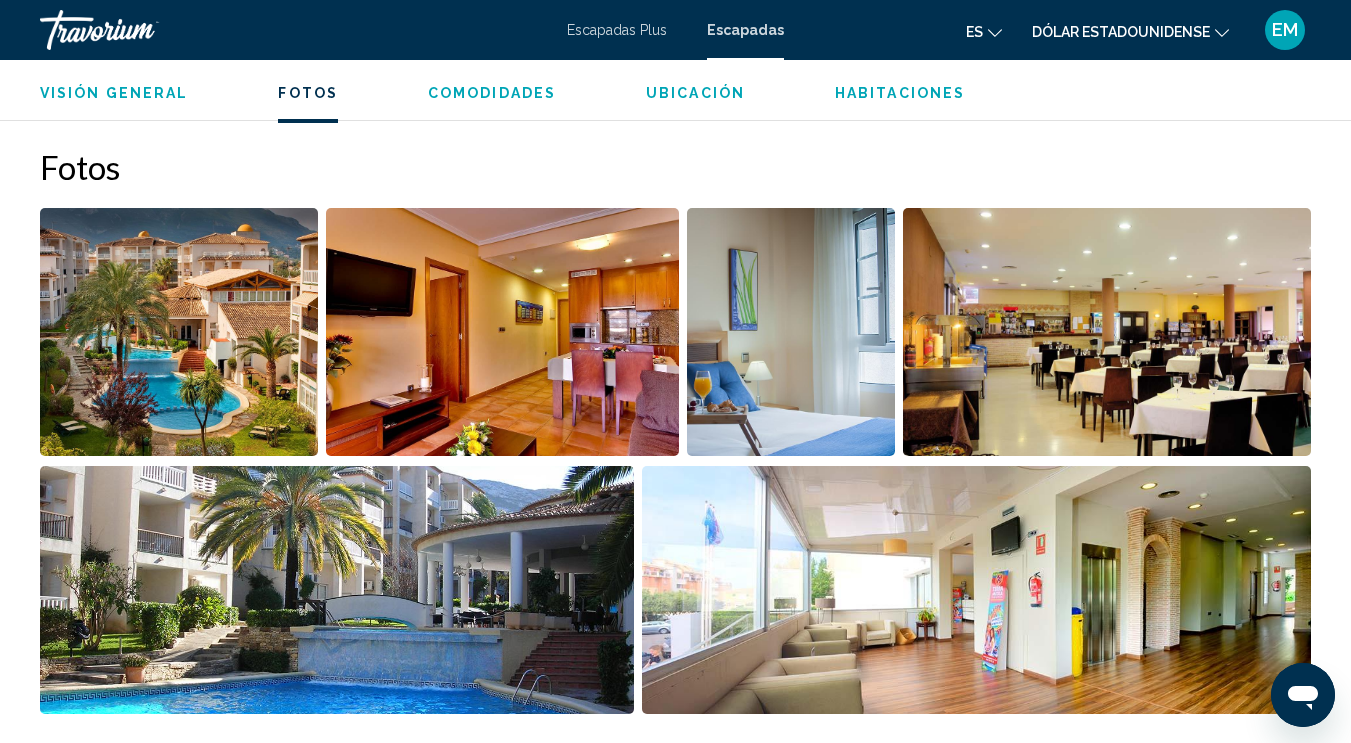 scroll, scrollTop: 1264, scrollLeft: 0, axis: vertical 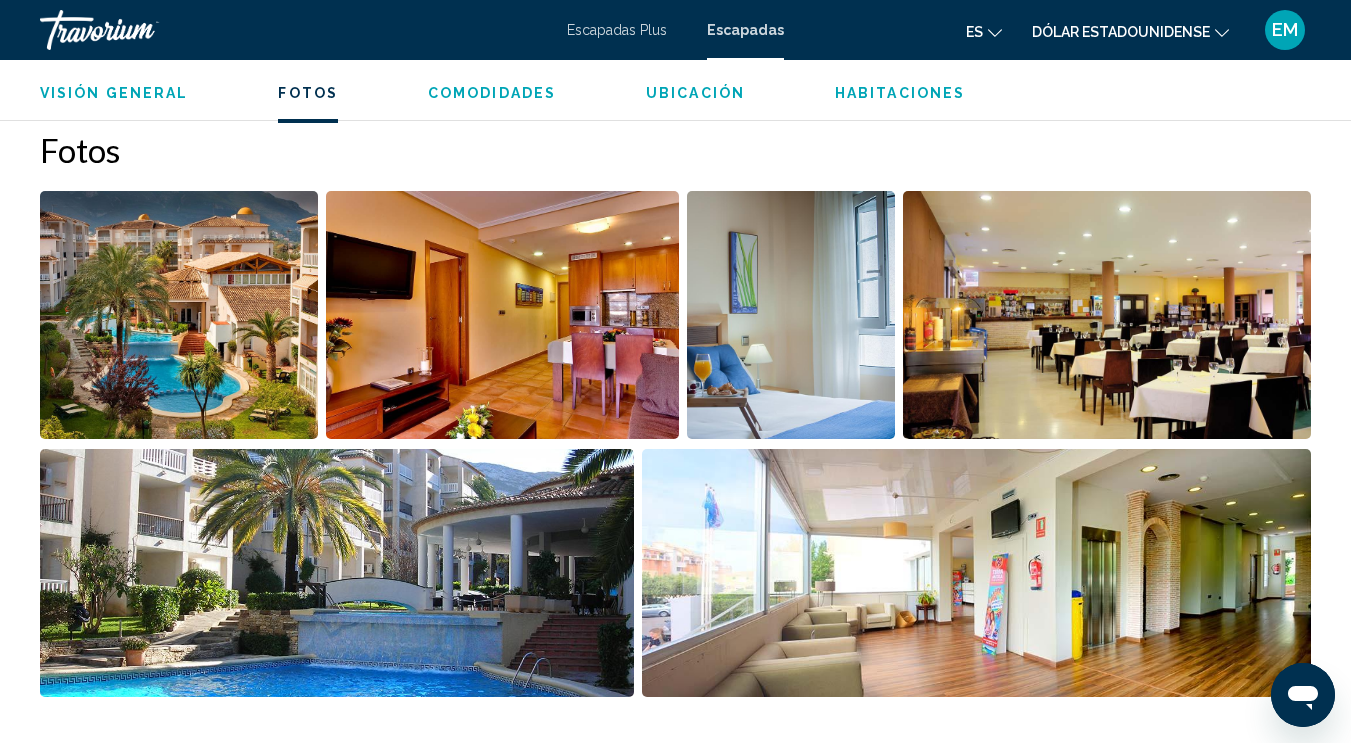 click at bounding box center (337, 573) 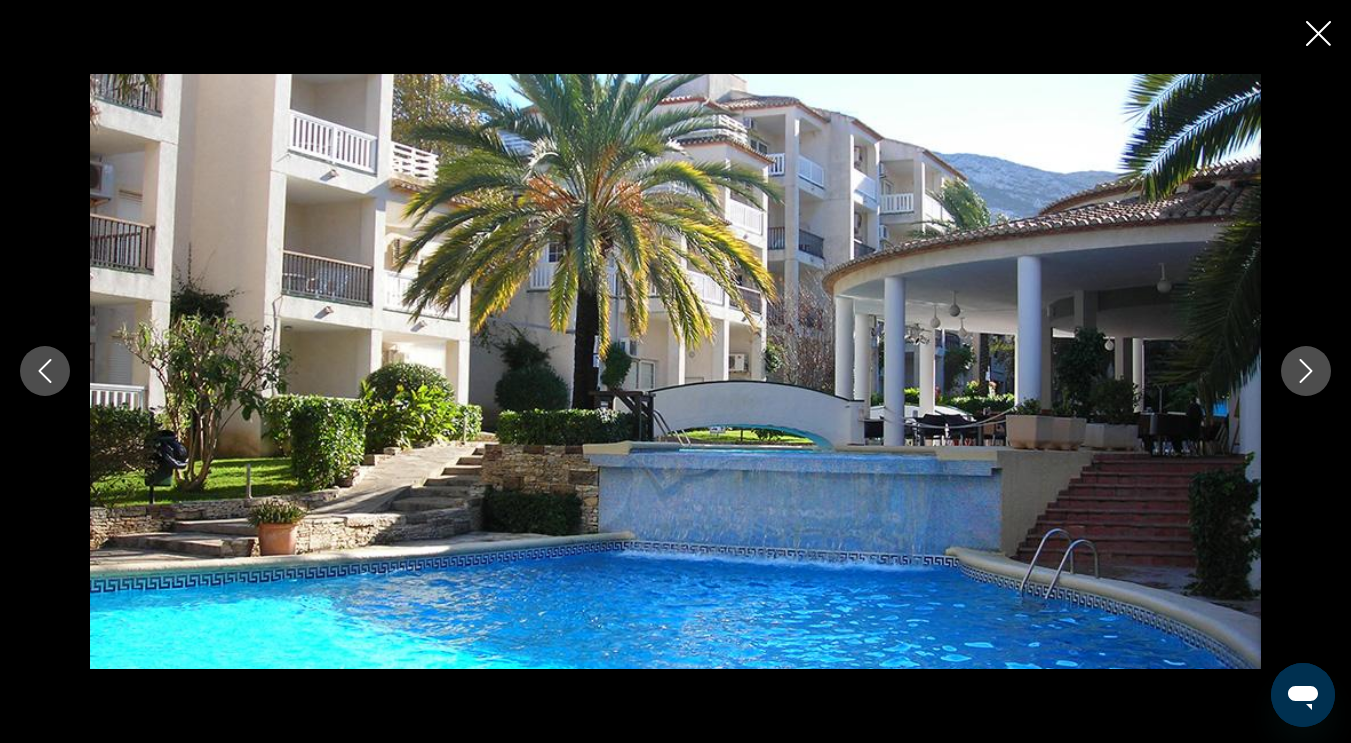 click at bounding box center [1306, 371] 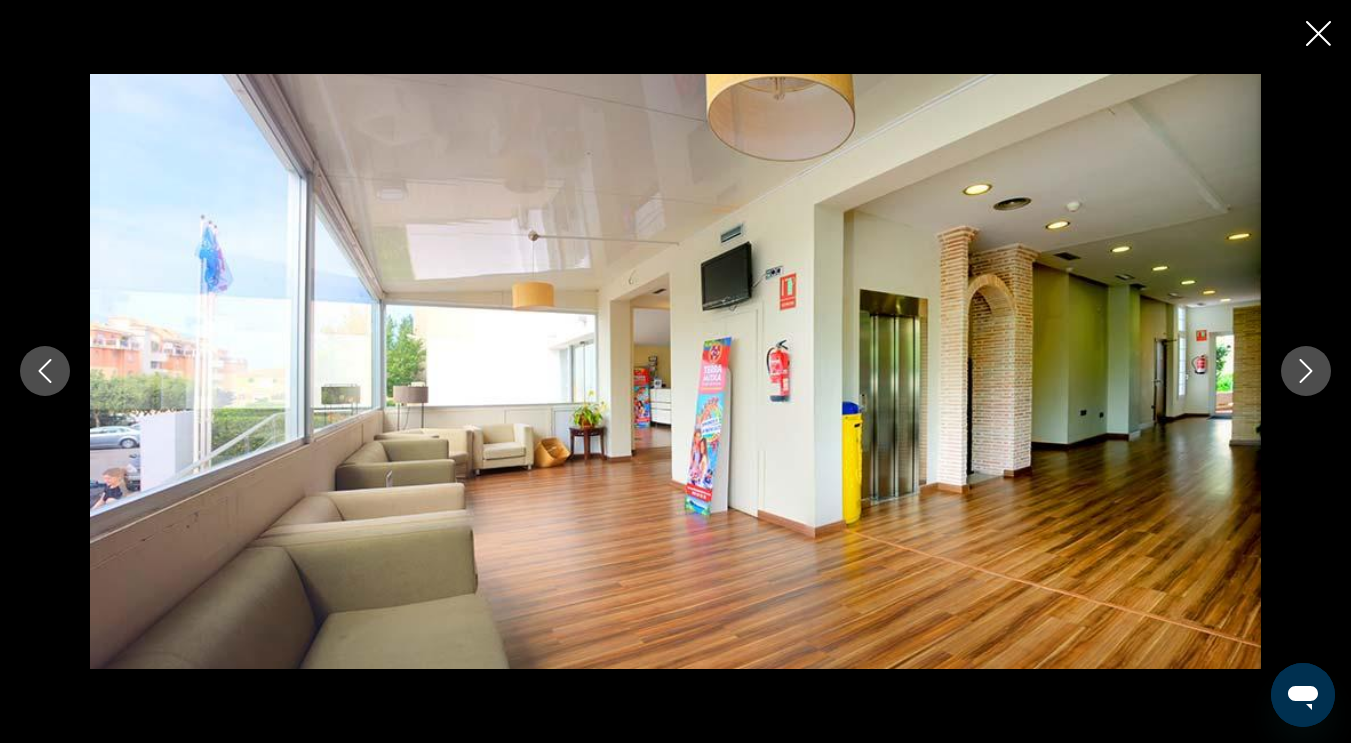 click at bounding box center (1306, 371) 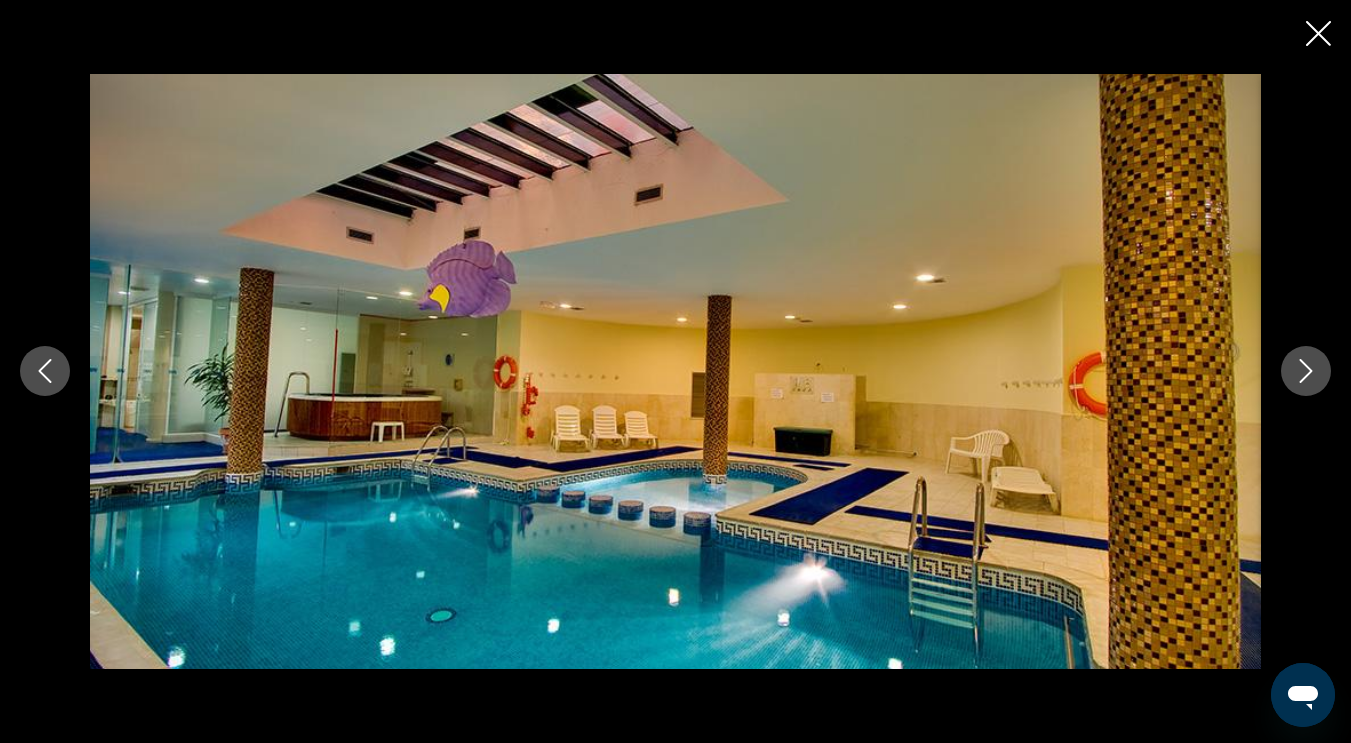 click at bounding box center [1306, 371] 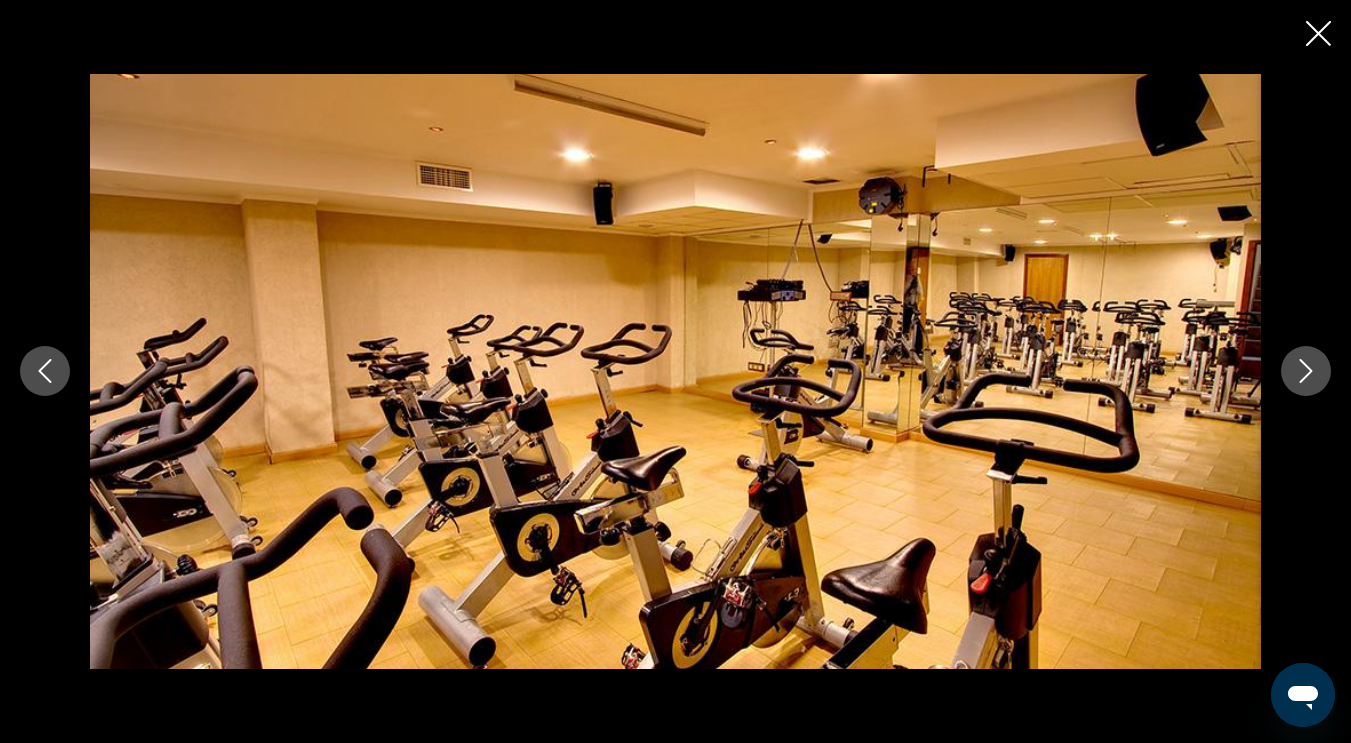 click at bounding box center (1306, 371) 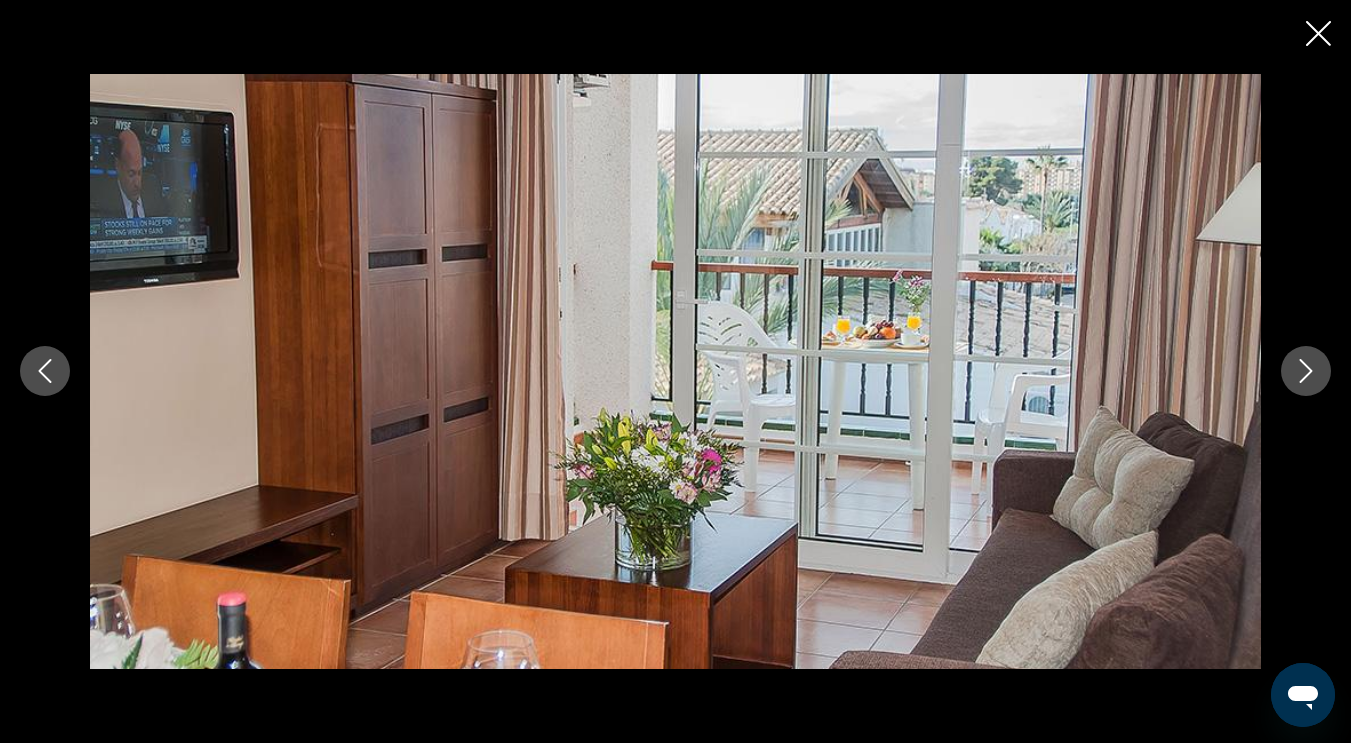 click at bounding box center (1306, 371) 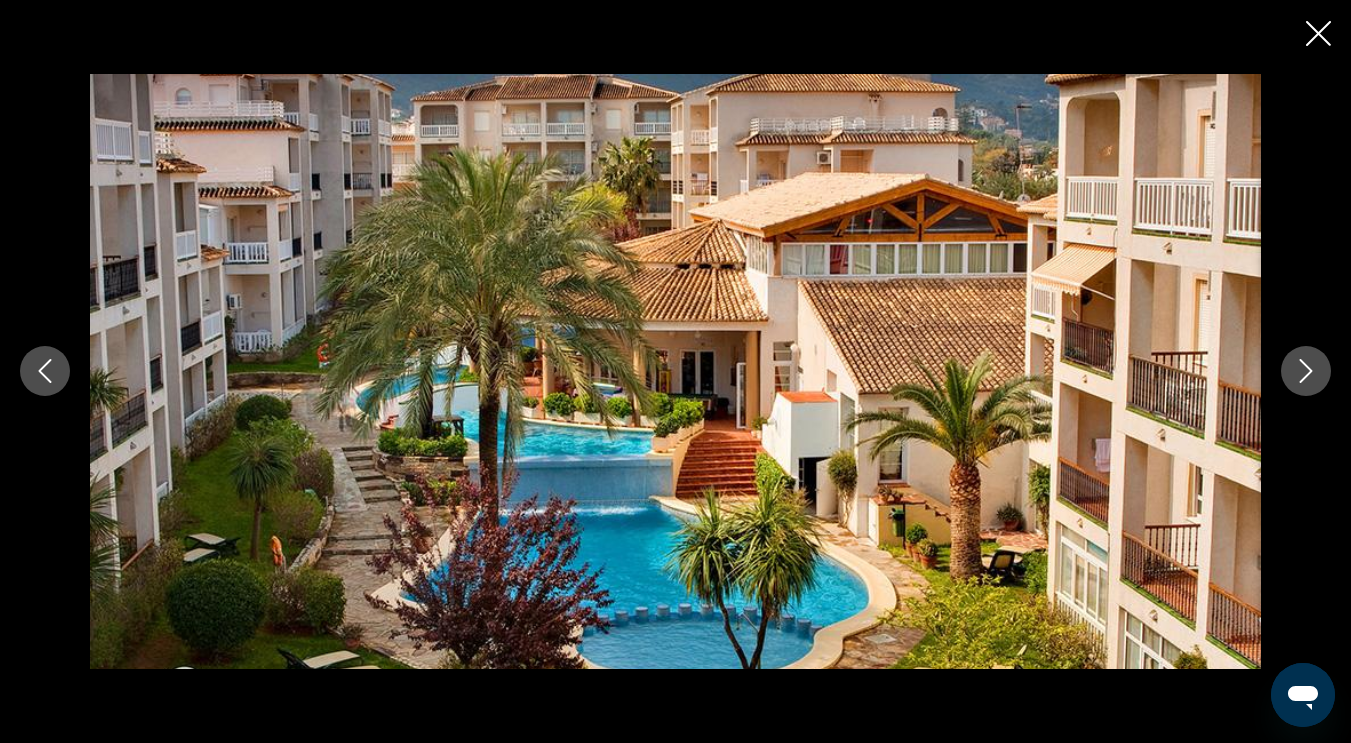 click 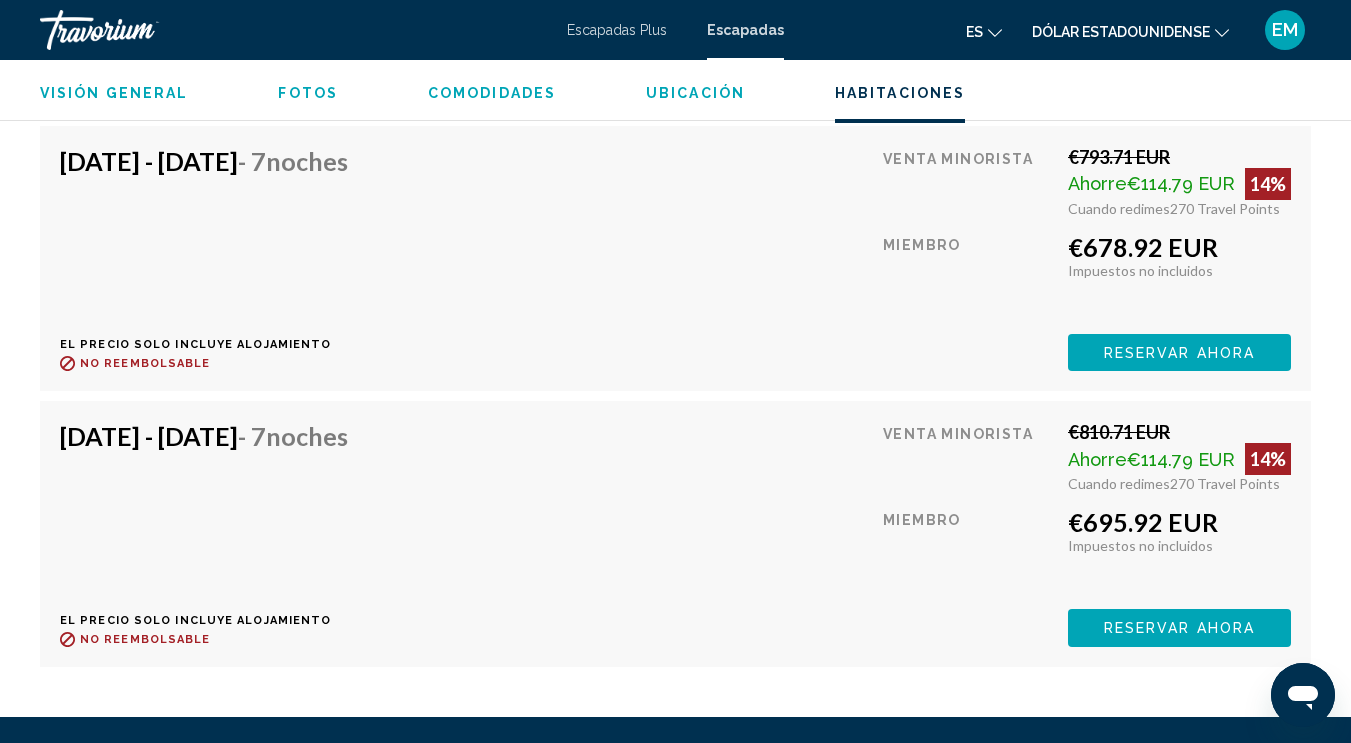 scroll, scrollTop: 4260, scrollLeft: 0, axis: vertical 